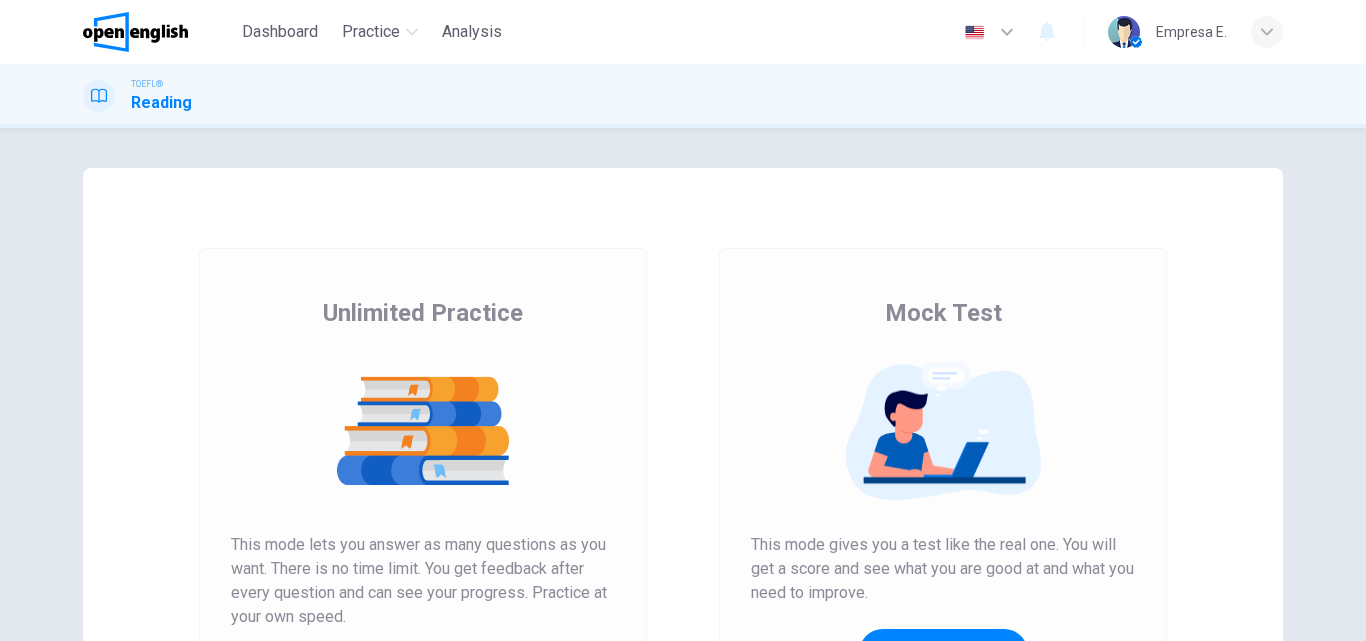 scroll, scrollTop: 0, scrollLeft: 0, axis: both 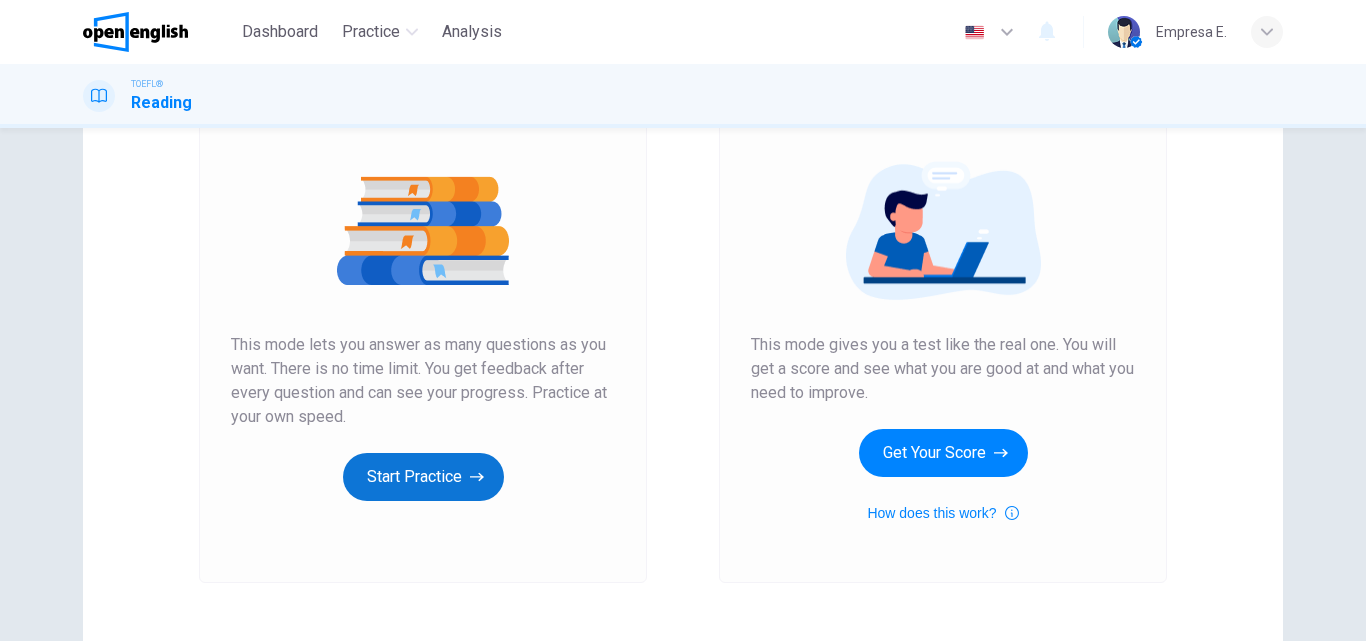 click on "Start Practice" at bounding box center (423, 477) 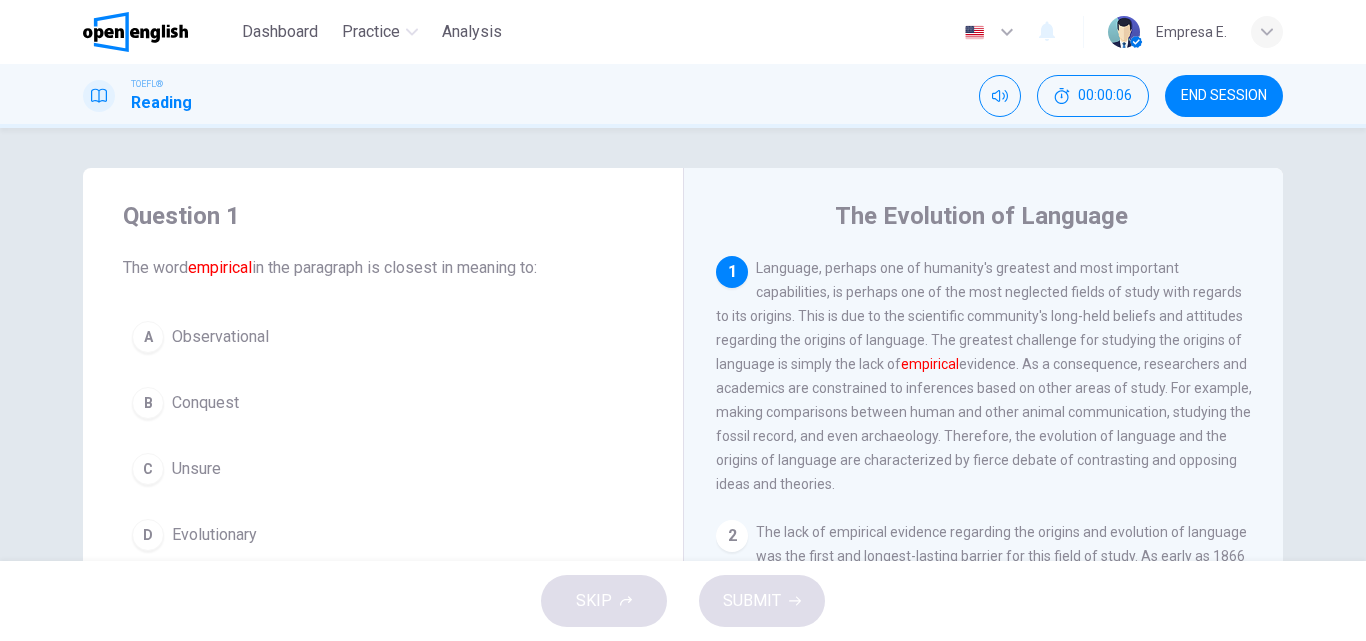 scroll, scrollTop: 100, scrollLeft: 0, axis: vertical 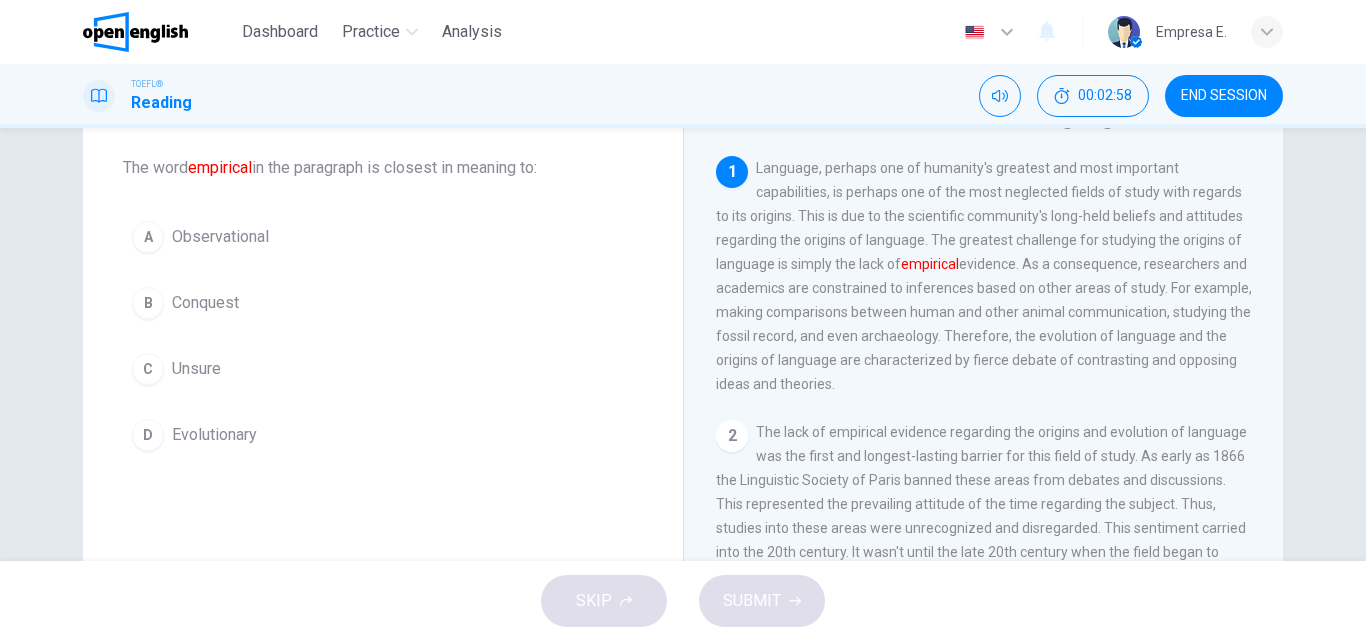 click on "Observational" at bounding box center (220, 237) 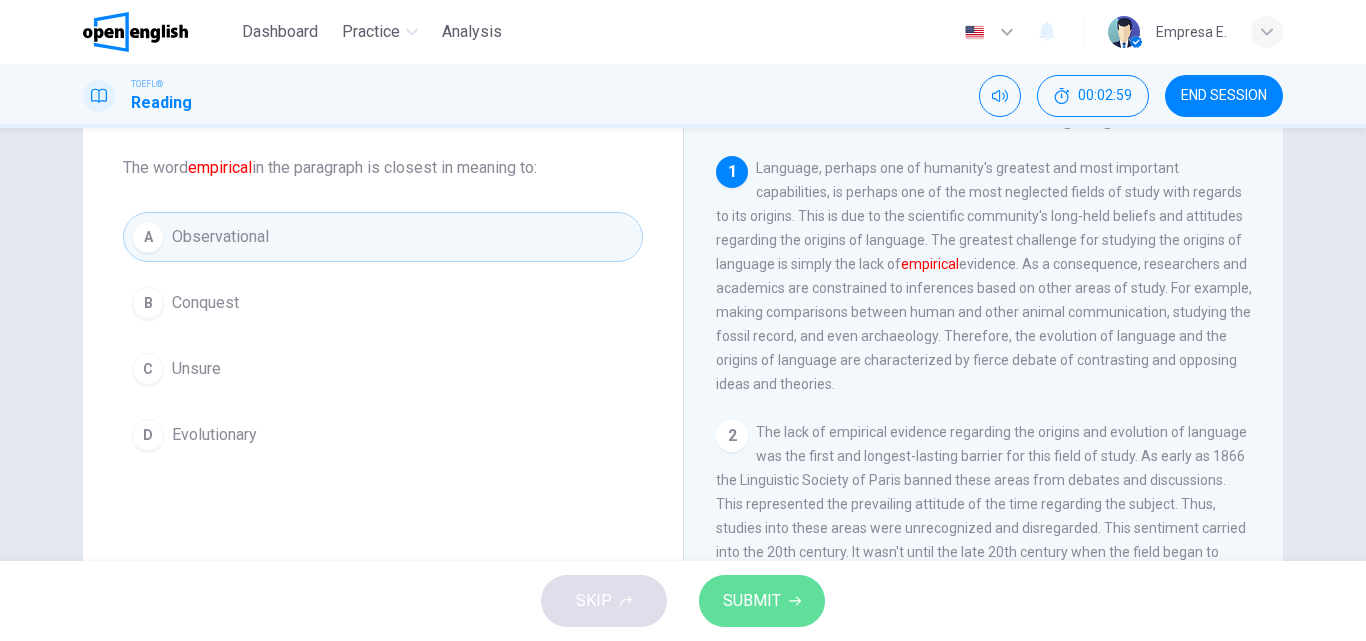 drag, startPoint x: 800, startPoint y: 606, endPoint x: 814, endPoint y: 610, distance: 14.56022 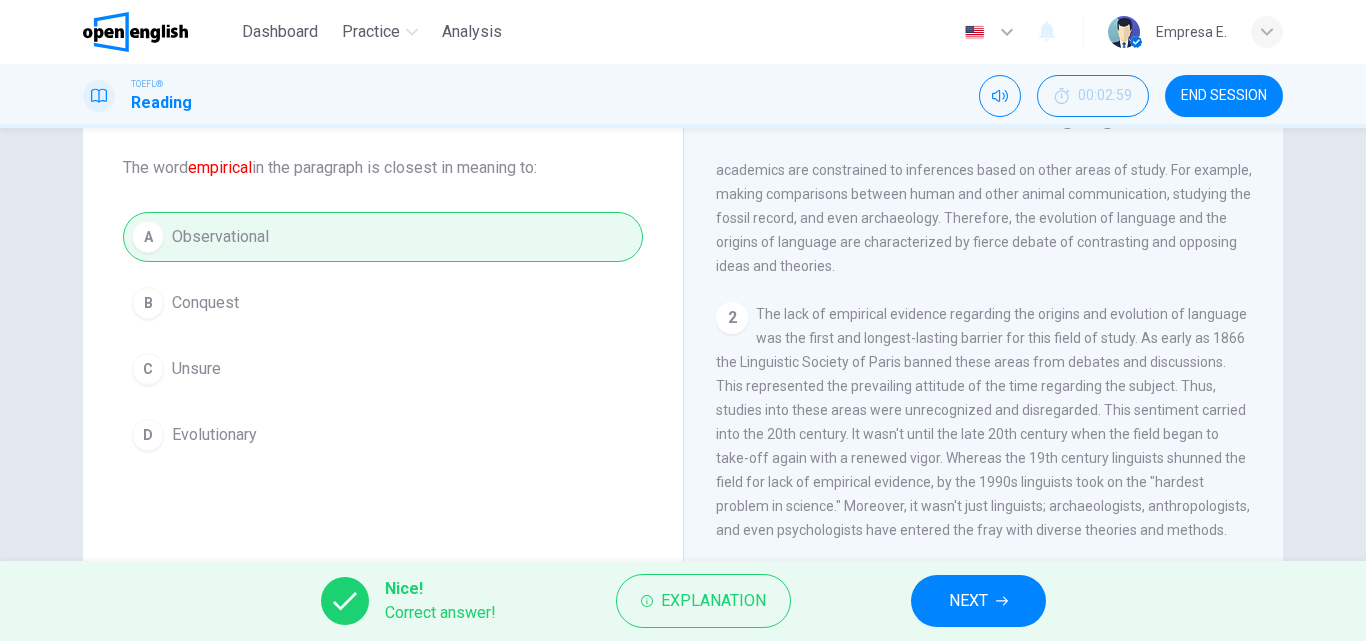 scroll, scrollTop: 200, scrollLeft: 0, axis: vertical 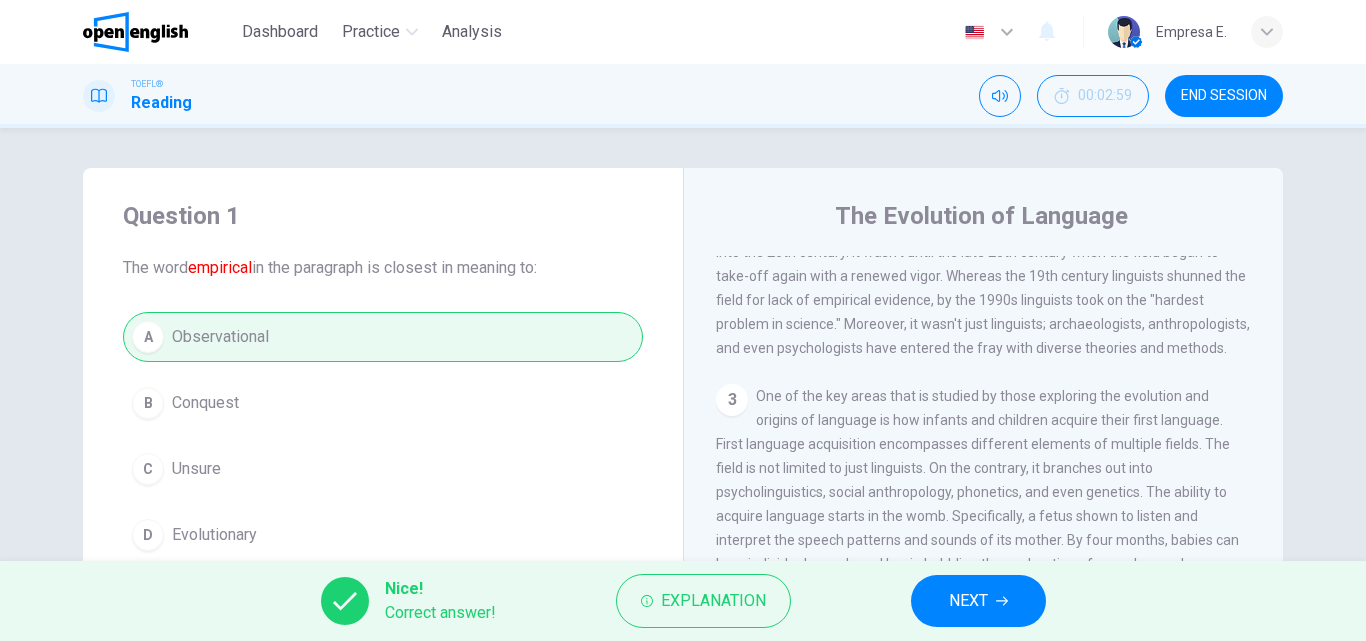 click on "NEXT" at bounding box center (978, 601) 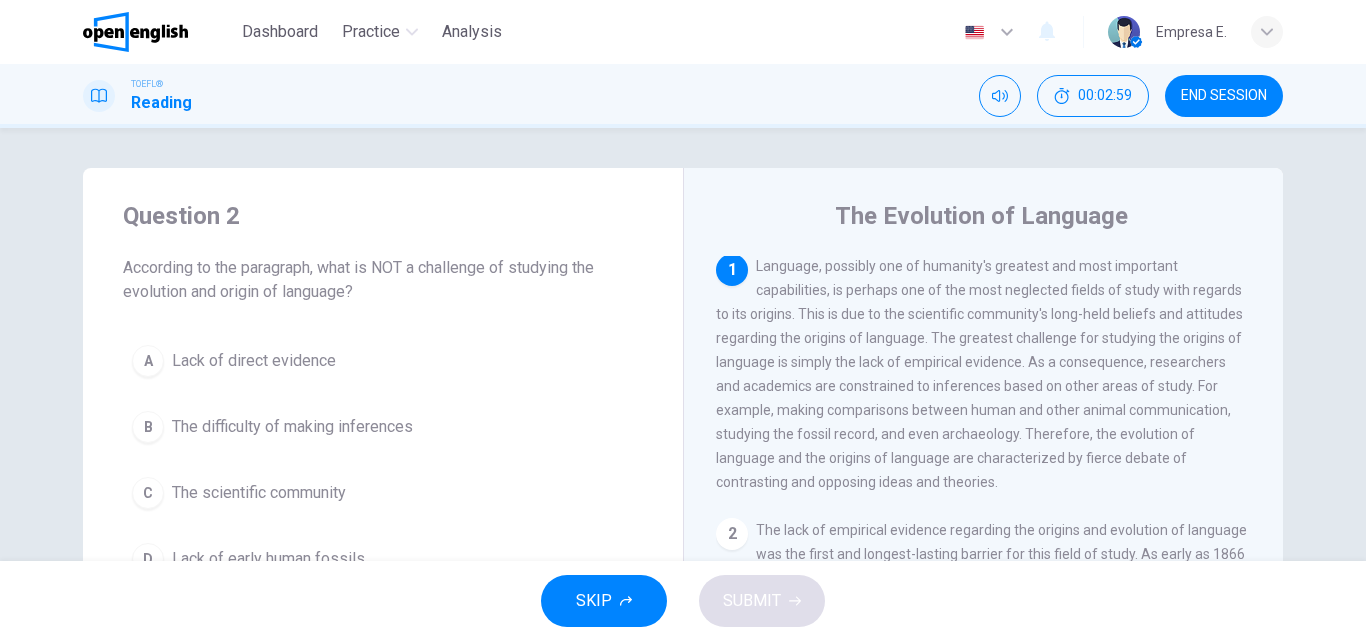 scroll, scrollTop: 0, scrollLeft: 0, axis: both 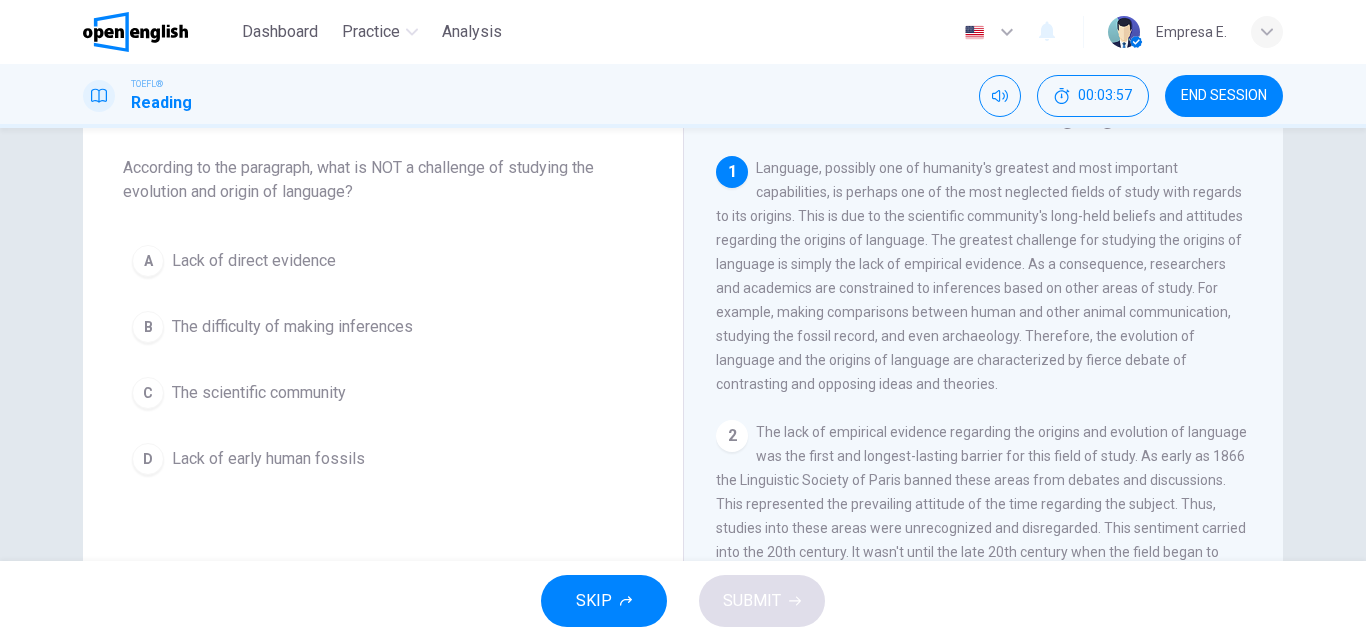 click on "The difficulty of making inferences" at bounding box center (292, 327) 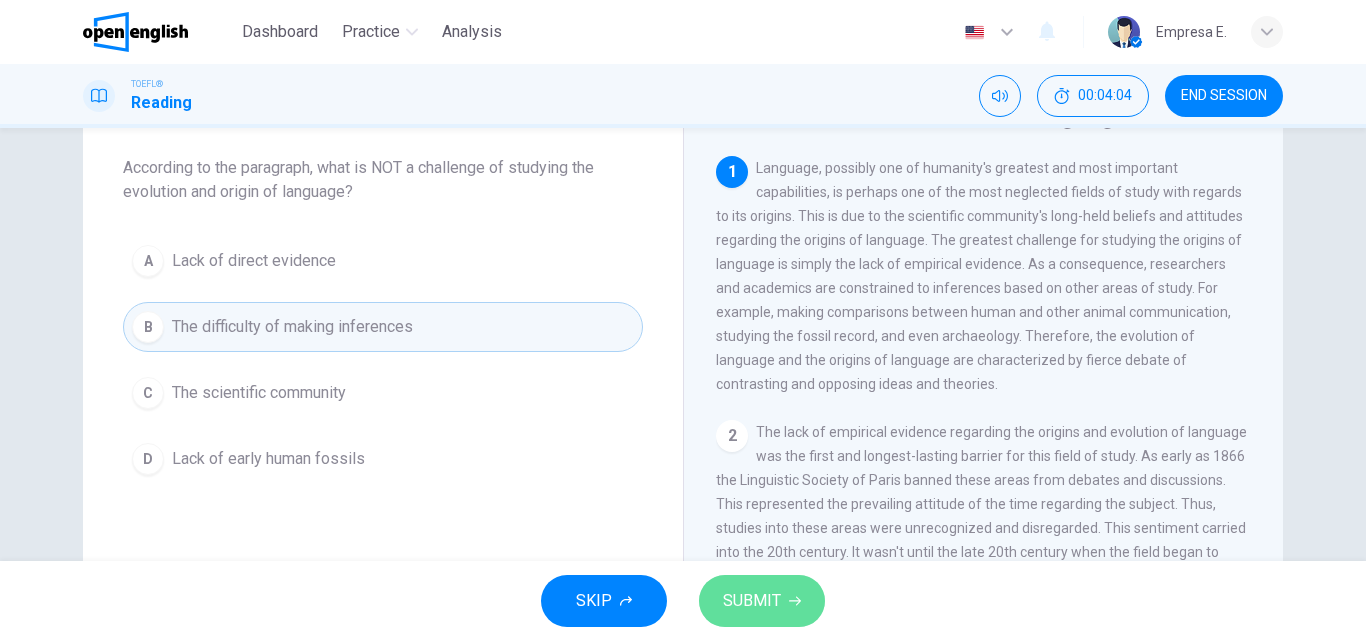 click on "SUBMIT" at bounding box center [752, 601] 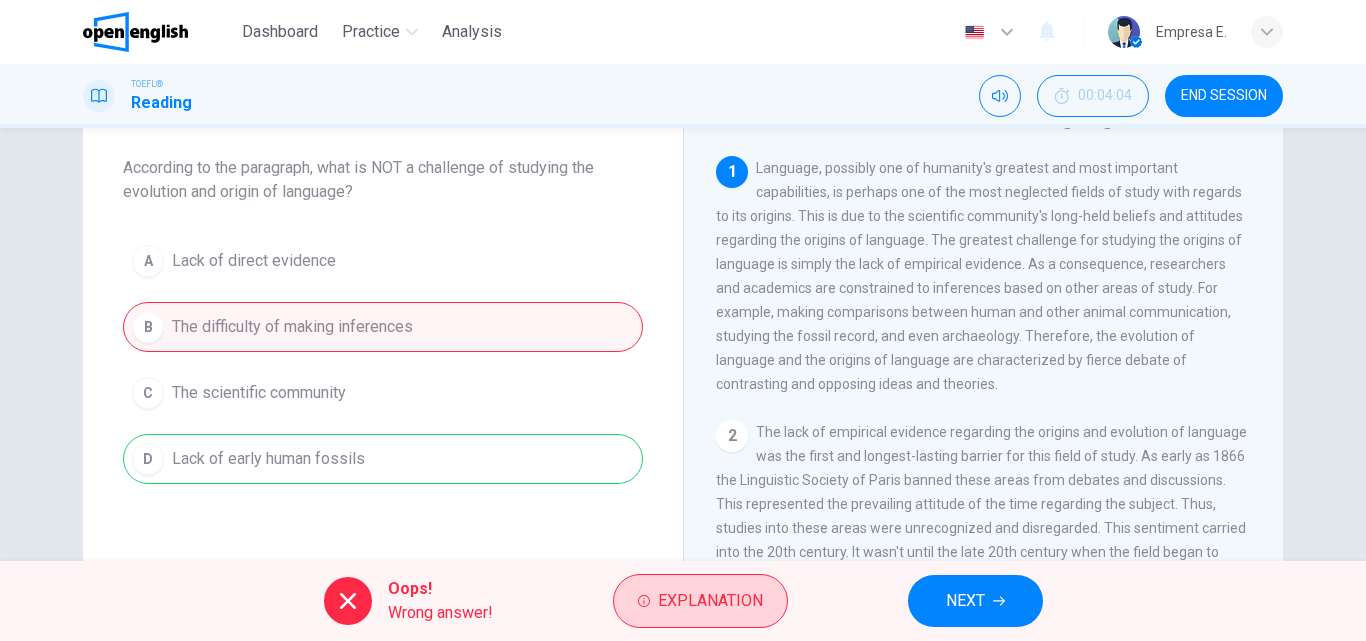 click on "Explanation" at bounding box center (700, 601) 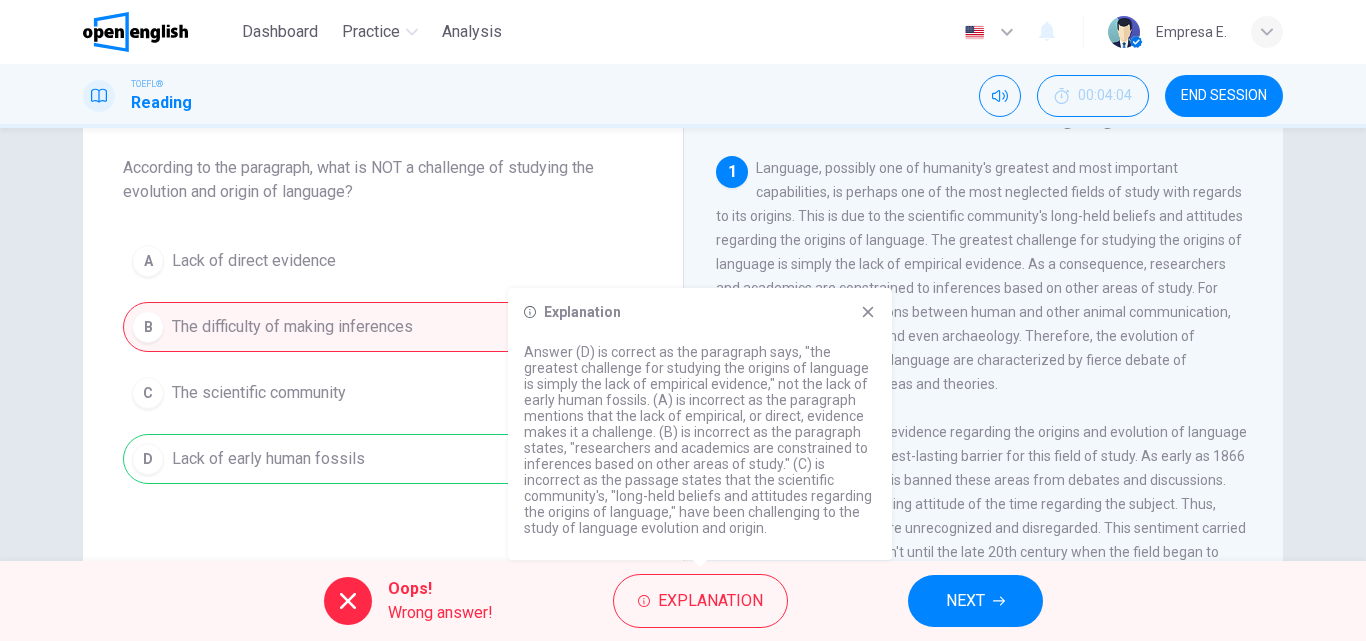 click on "NEXT" at bounding box center [975, 601] 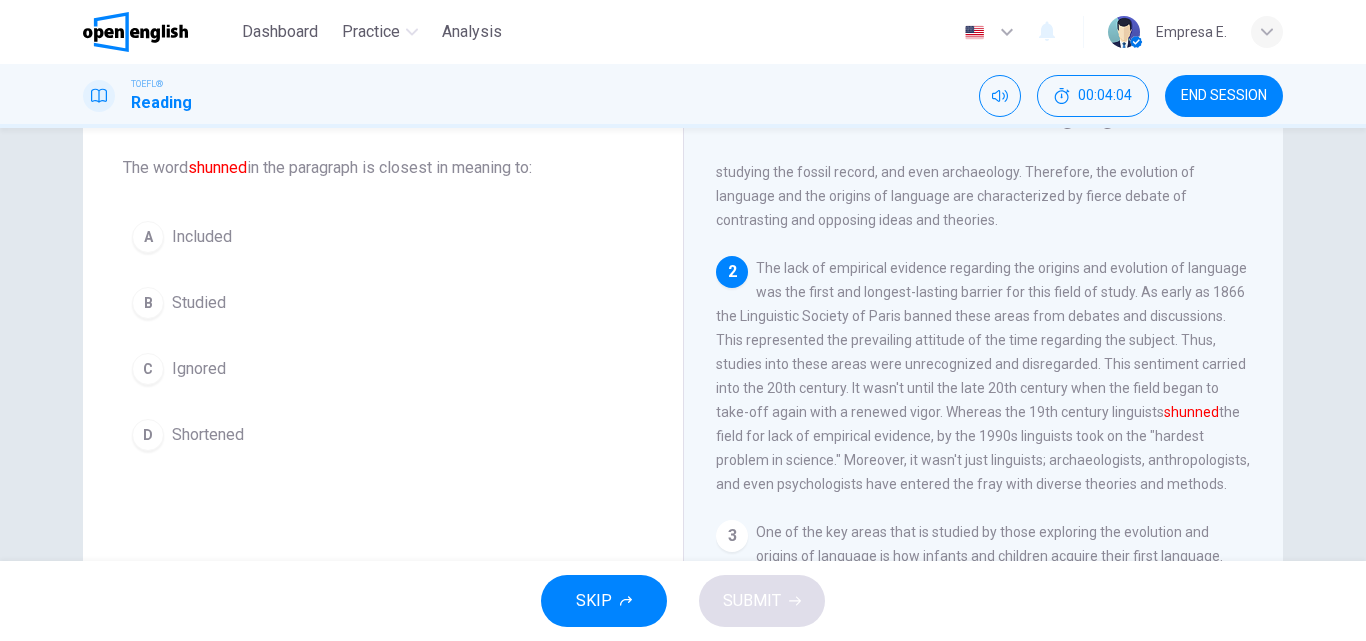scroll, scrollTop: 174, scrollLeft: 0, axis: vertical 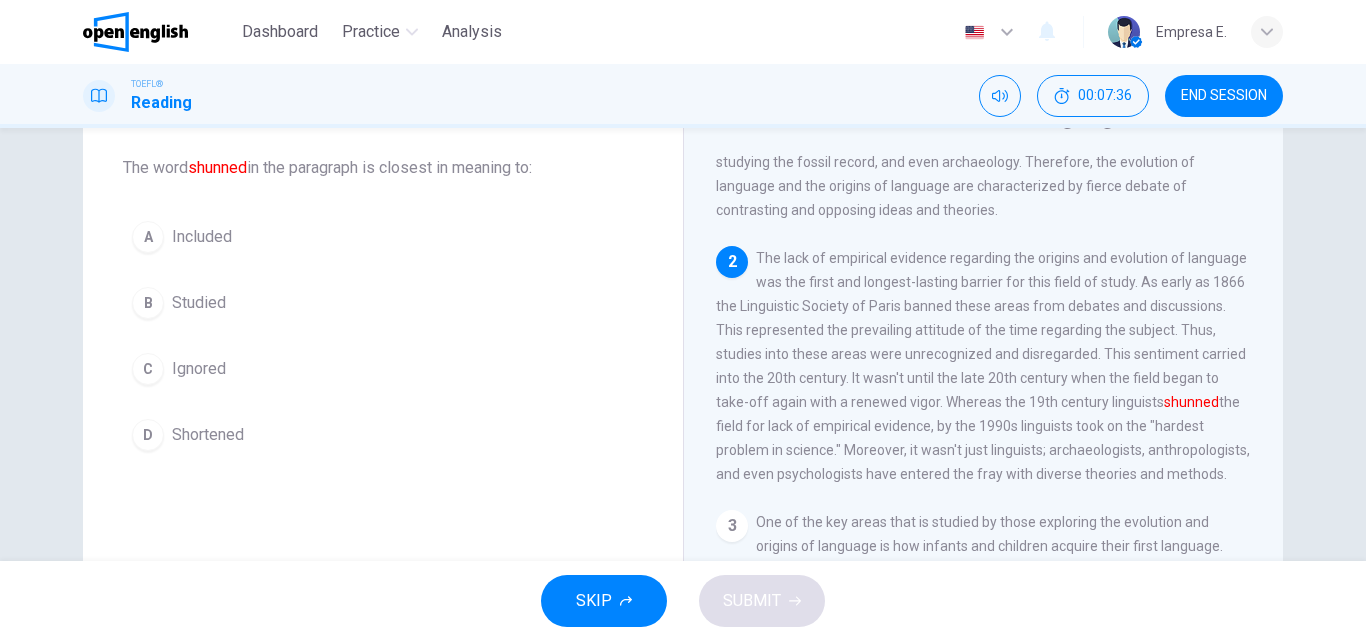 click on "Studied" at bounding box center (199, 303) 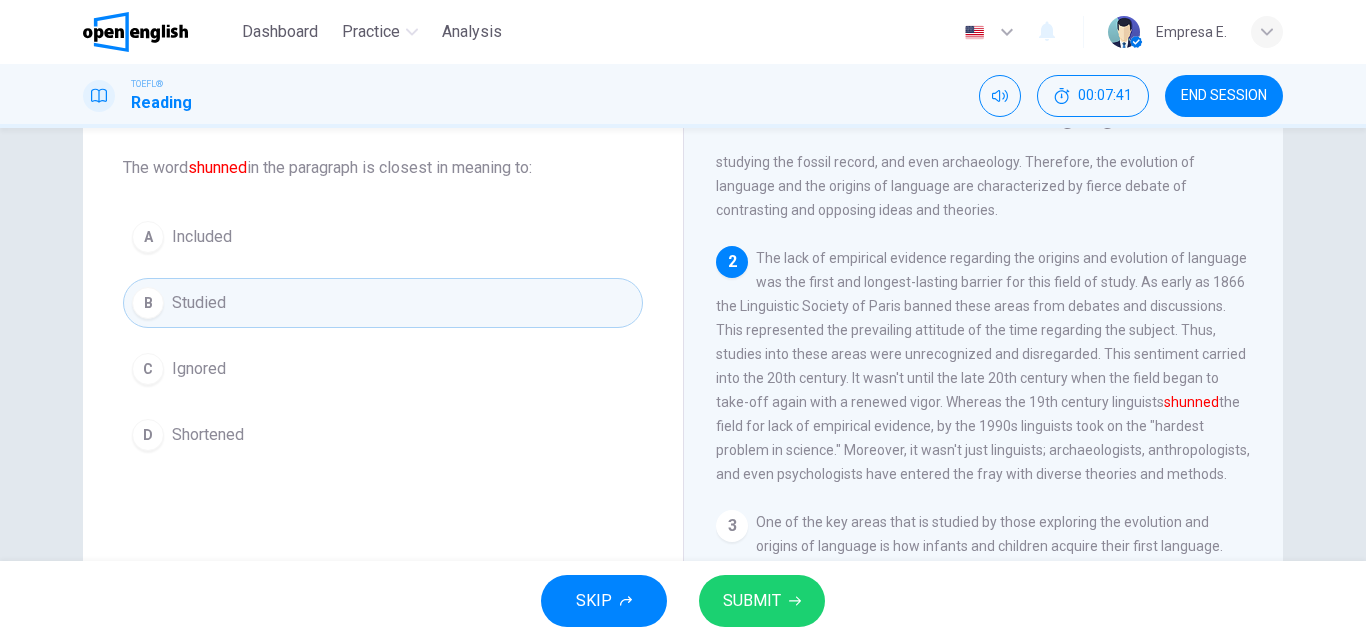 click on "SUBMIT" at bounding box center [762, 601] 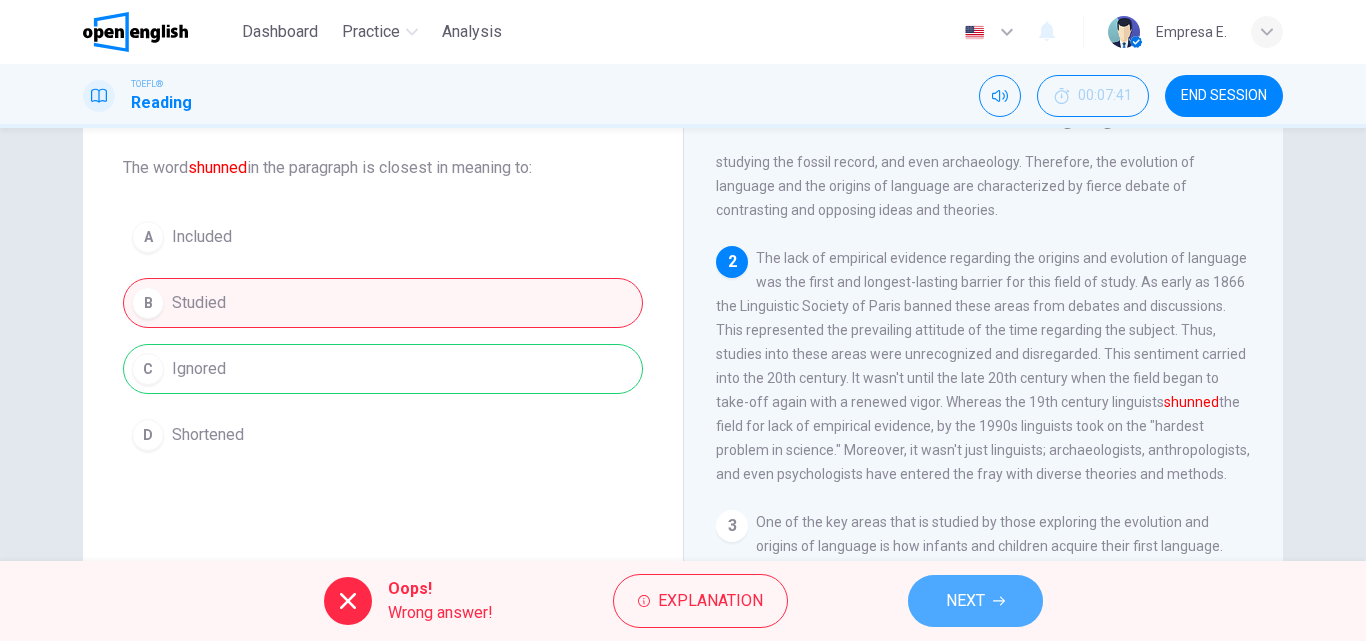 click on "NEXT" at bounding box center (975, 601) 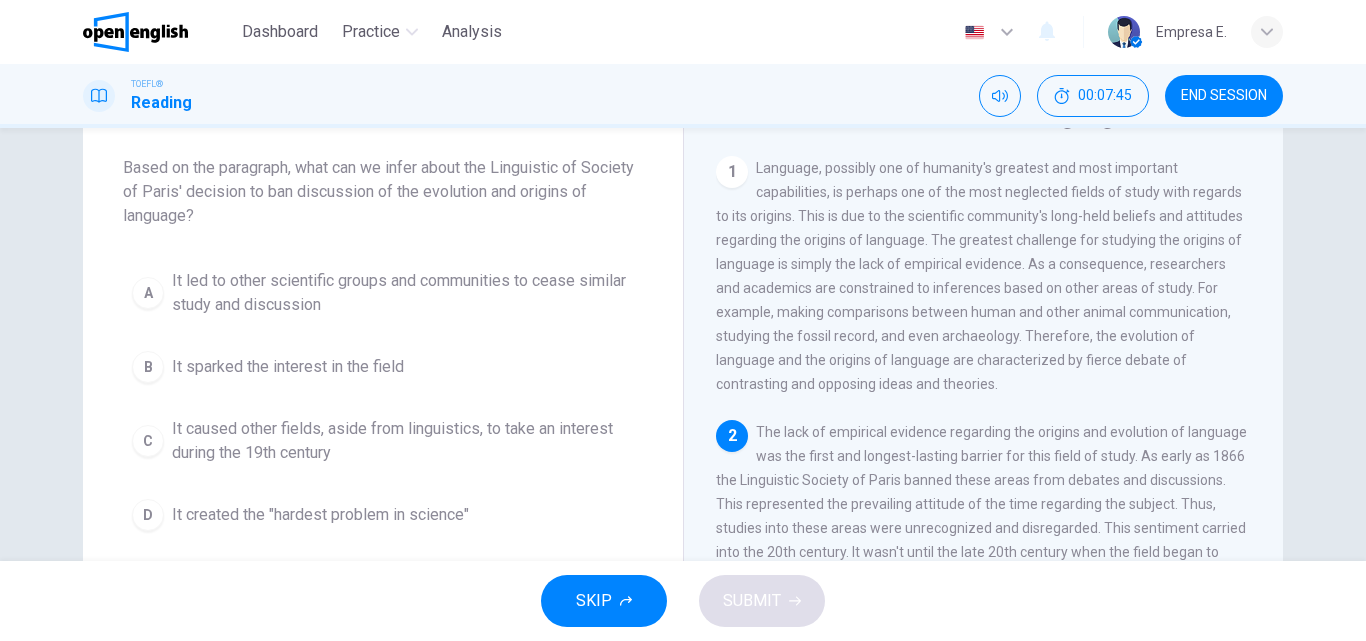 scroll, scrollTop: 200, scrollLeft: 0, axis: vertical 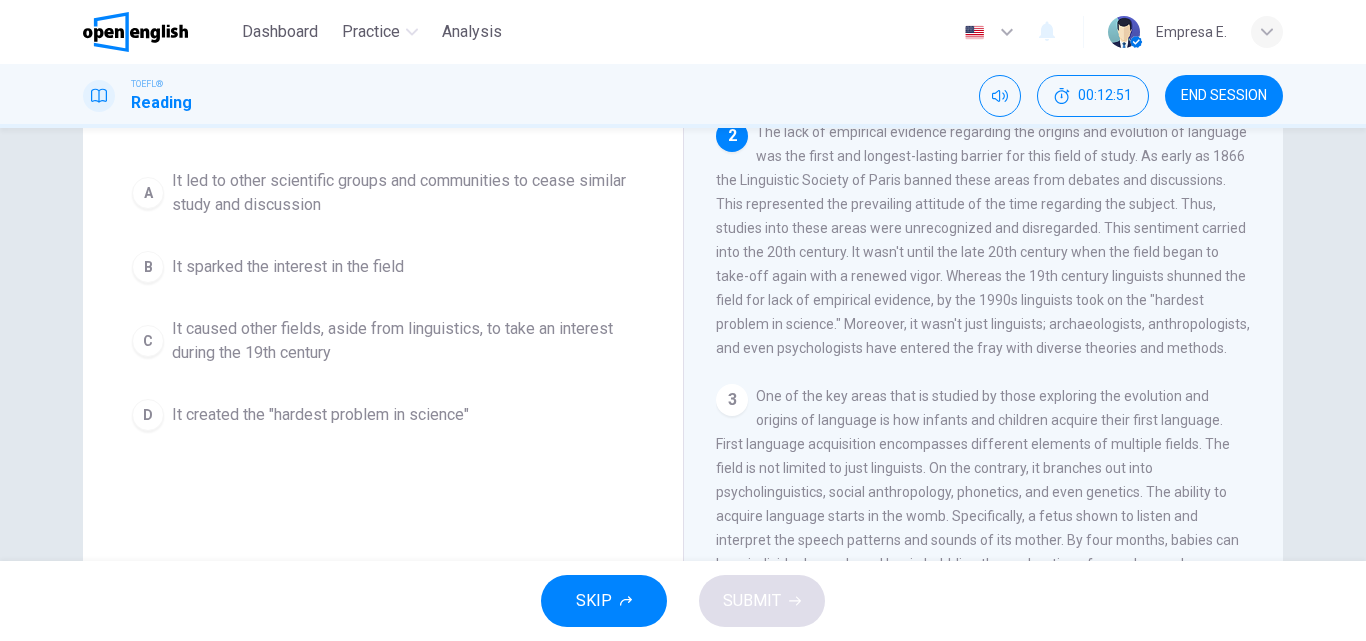 click on "It led to other scientific groups and communities to cease similar study and discussion" at bounding box center [403, 193] 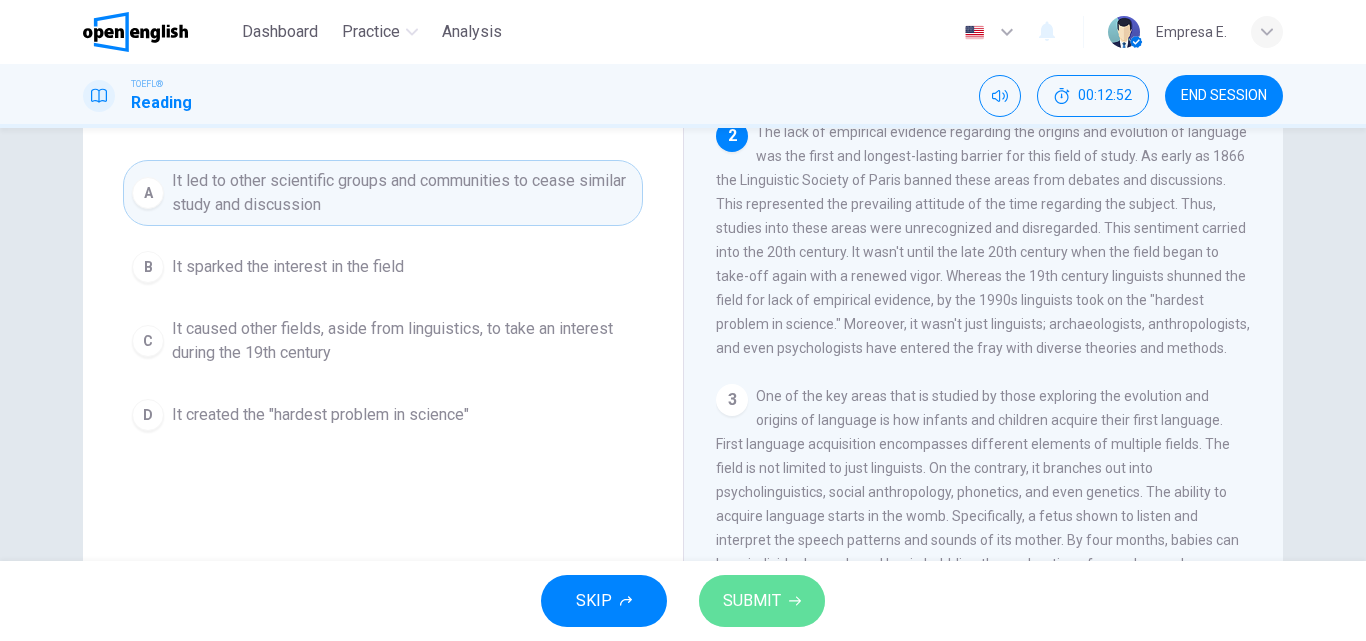click on "SUBMIT" at bounding box center (762, 601) 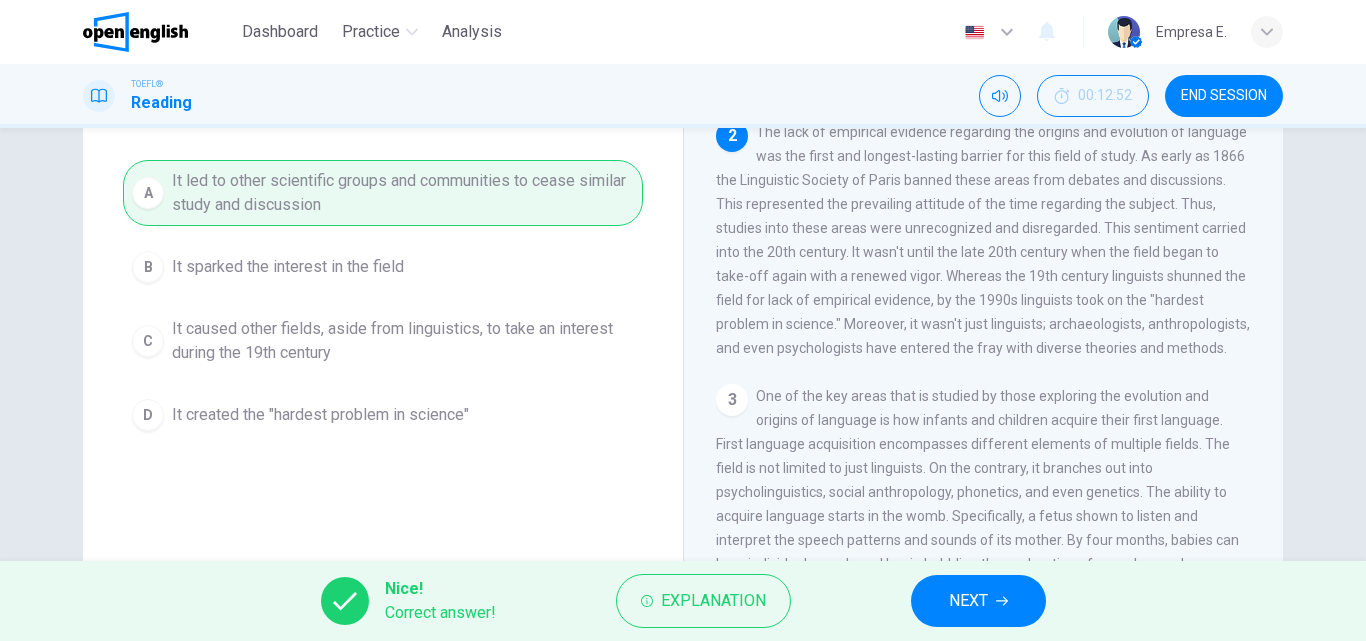 click on "NEXT" at bounding box center (968, 601) 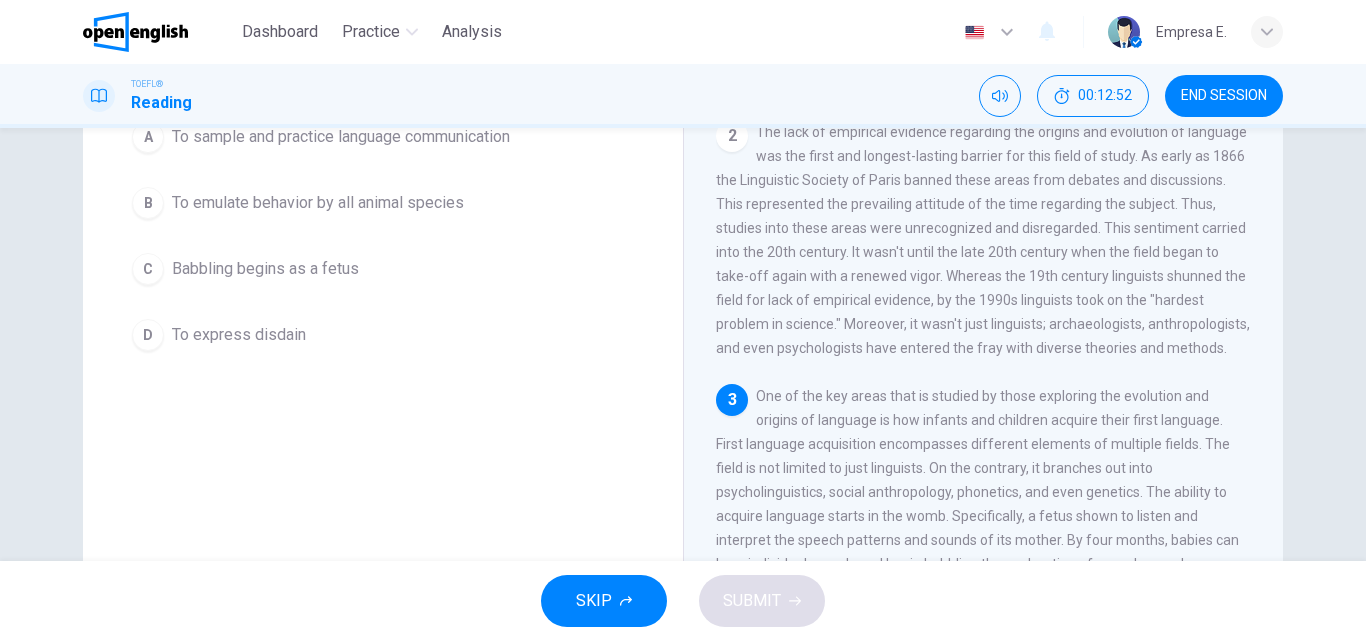 scroll, scrollTop: 152, scrollLeft: 0, axis: vertical 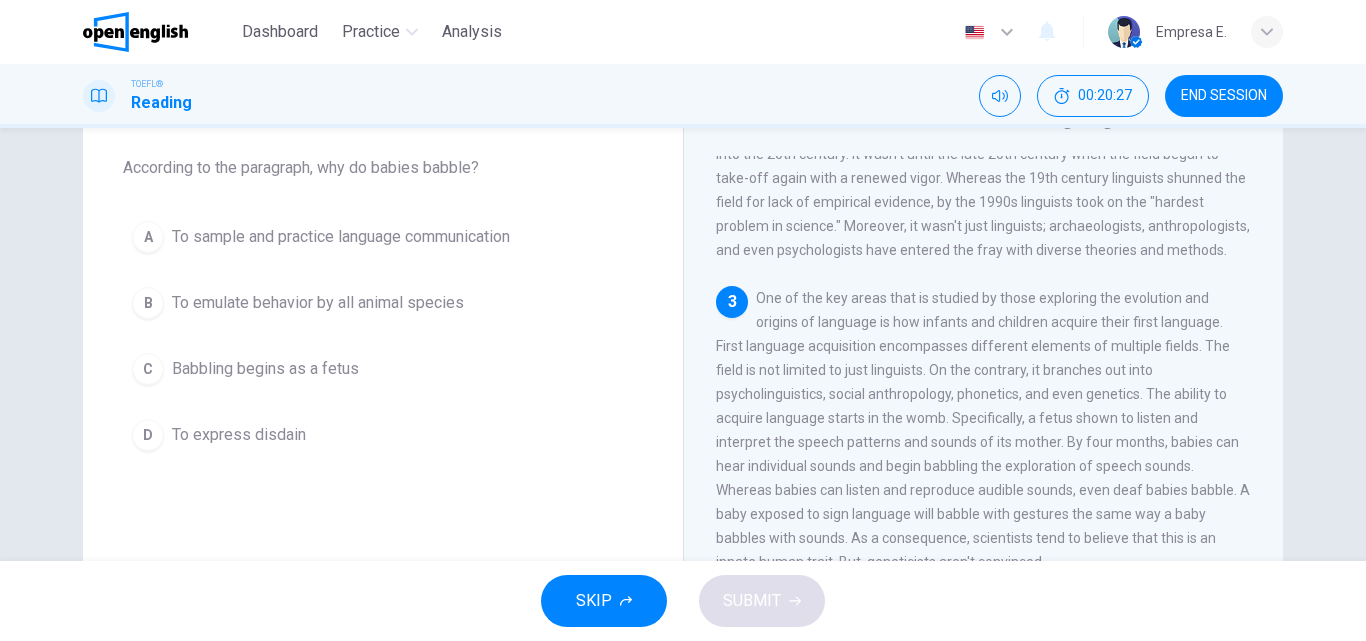 click on "To sample and practice language communication" at bounding box center [341, 237] 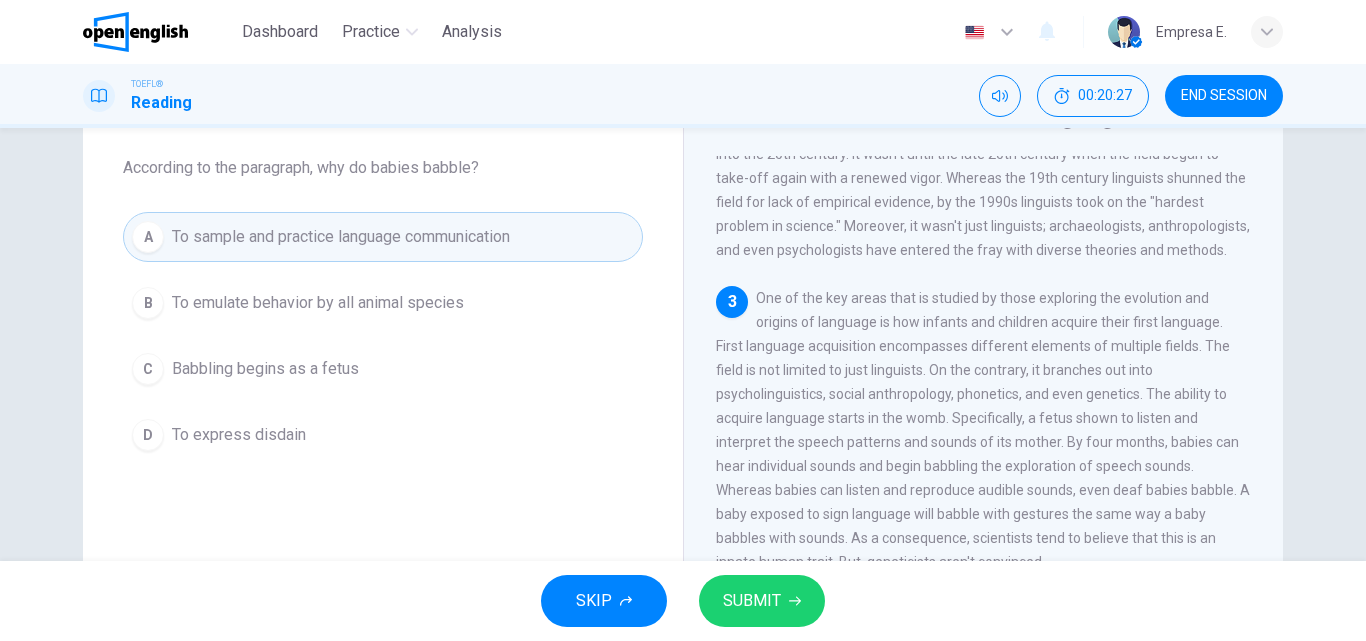 click on "SUBMIT" at bounding box center [752, 601] 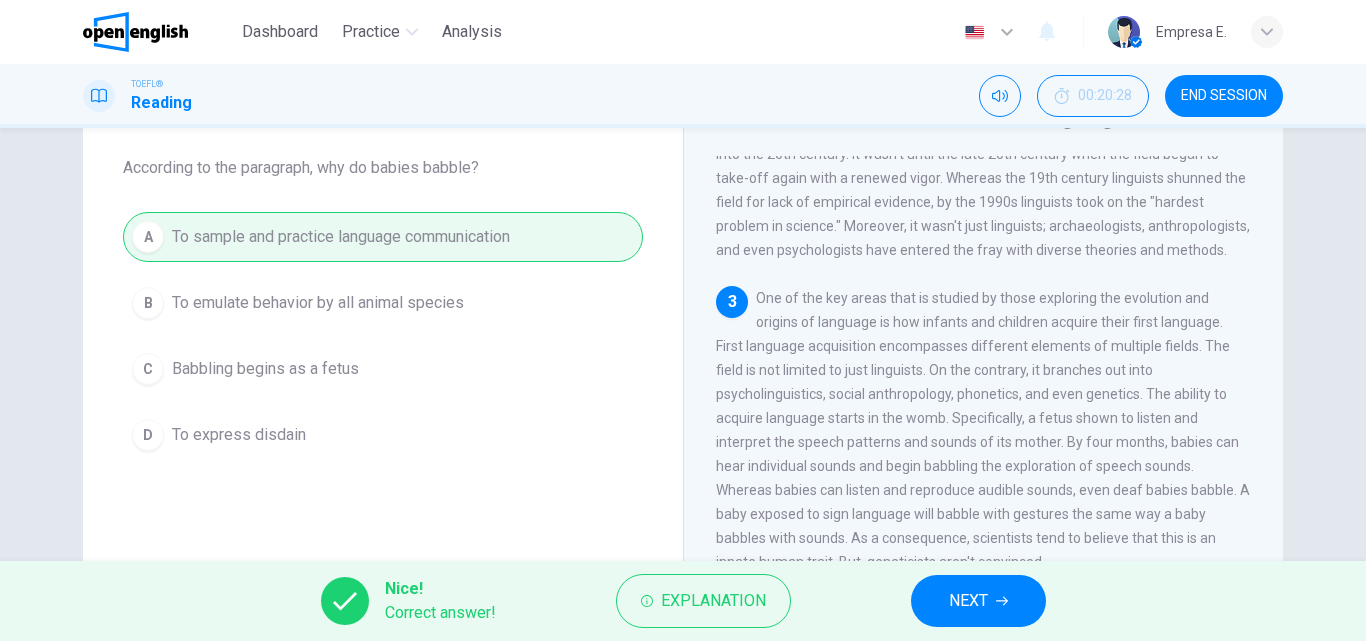 click on "NEXT" at bounding box center [978, 601] 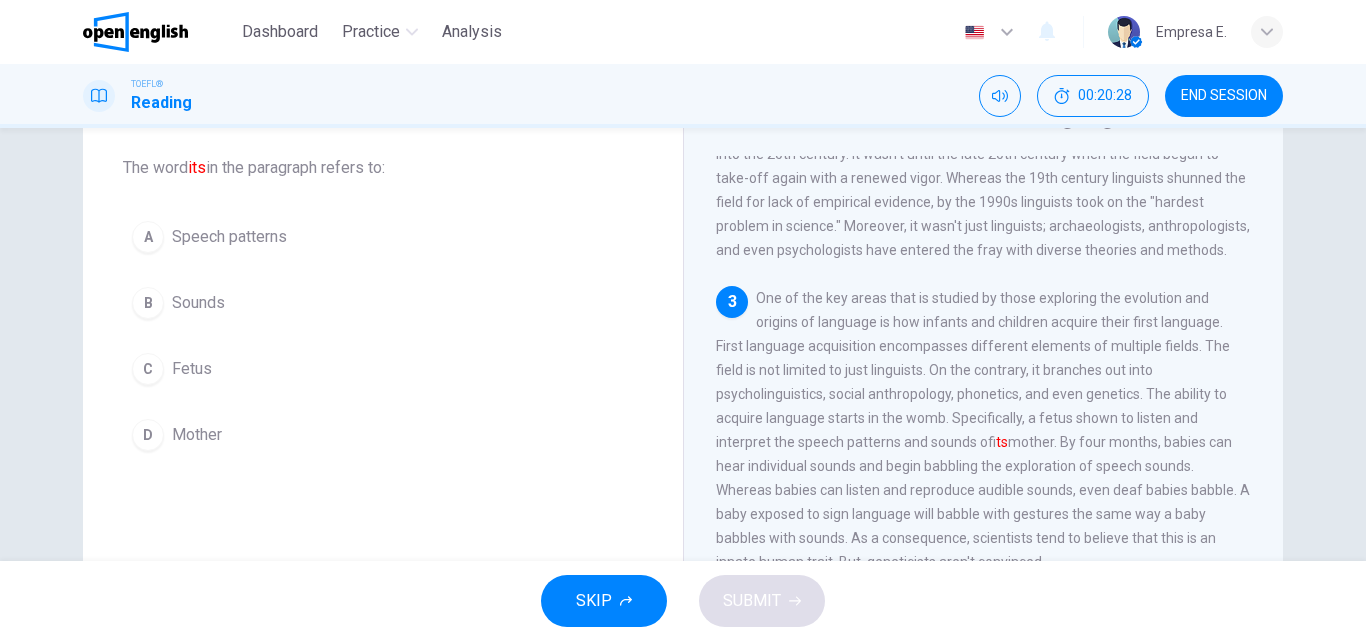scroll, scrollTop: 498, scrollLeft: 0, axis: vertical 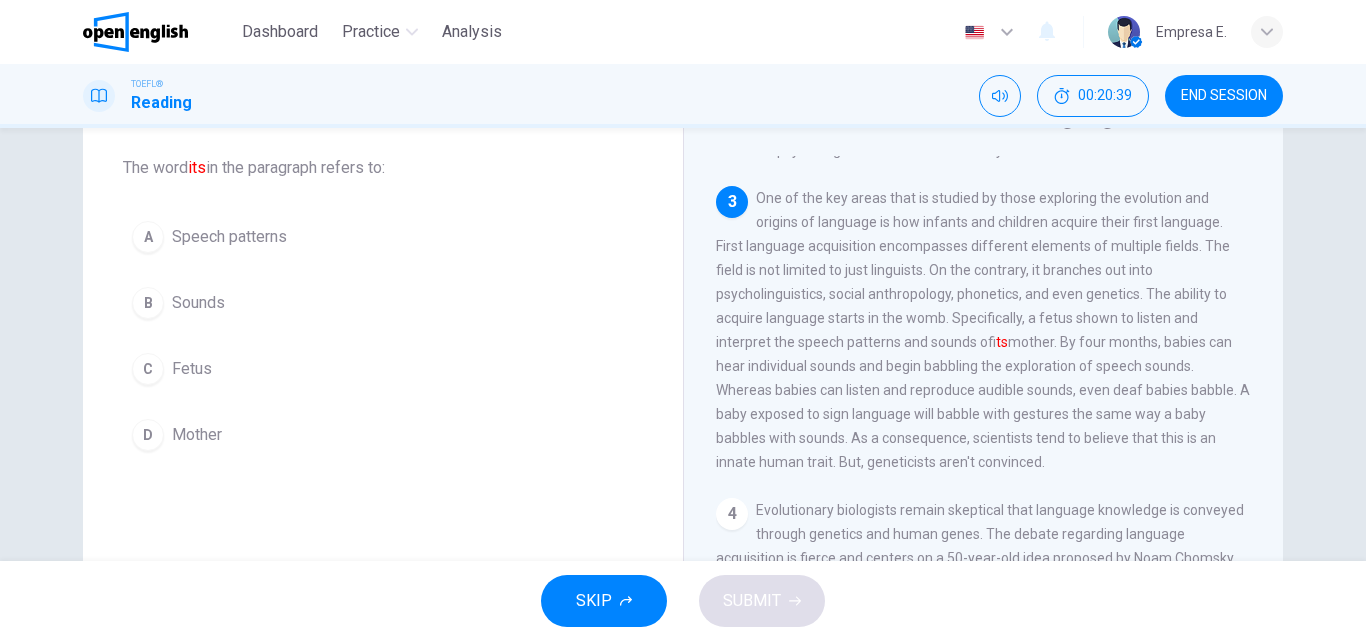 click on "A Speech patterns" at bounding box center [383, 237] 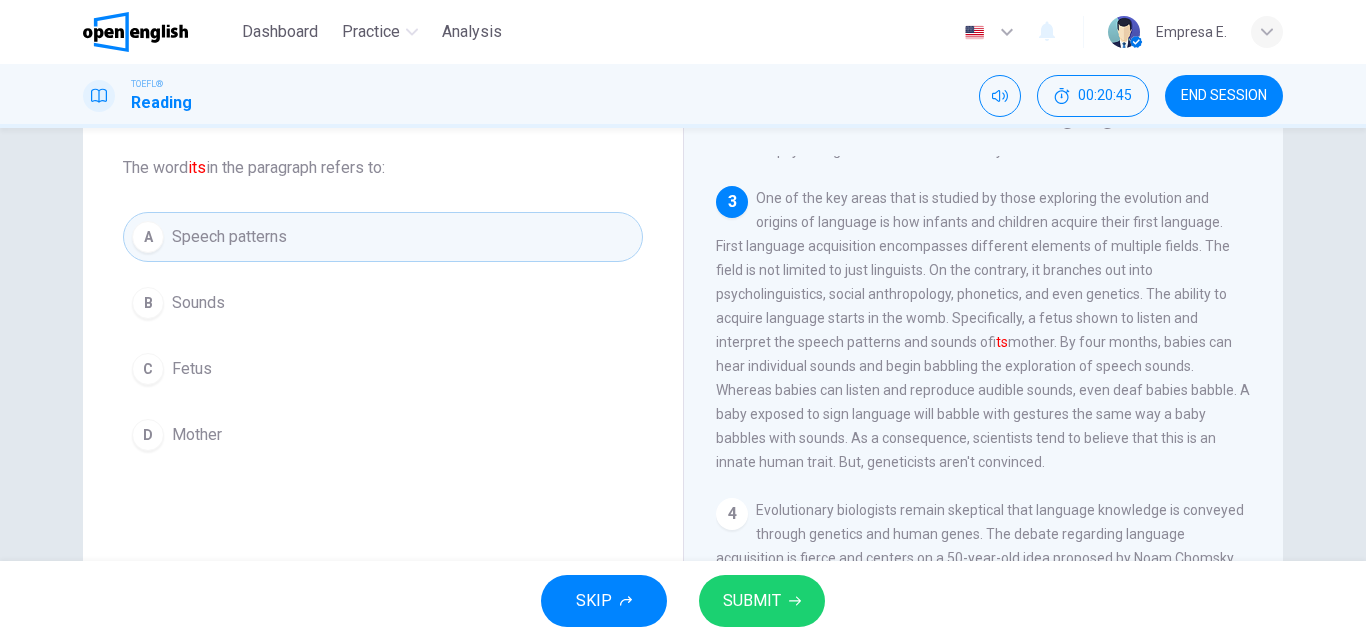 click on "Sounds" at bounding box center [198, 303] 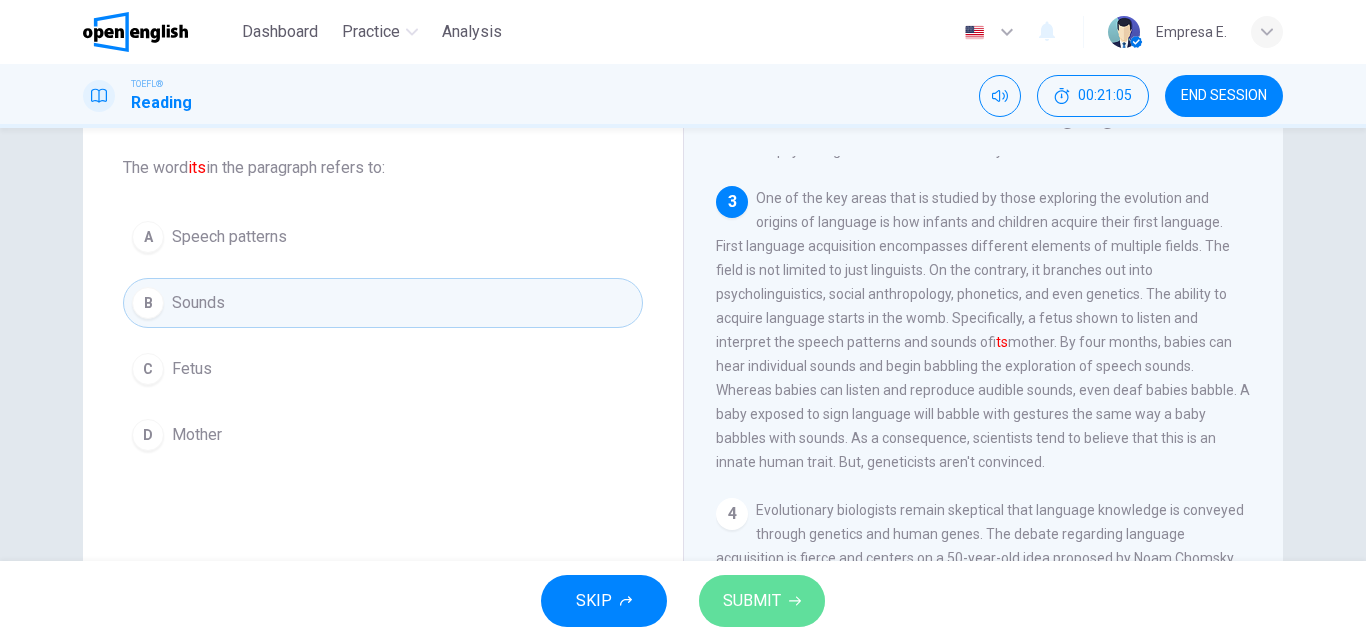 click on "SUBMIT" at bounding box center [762, 601] 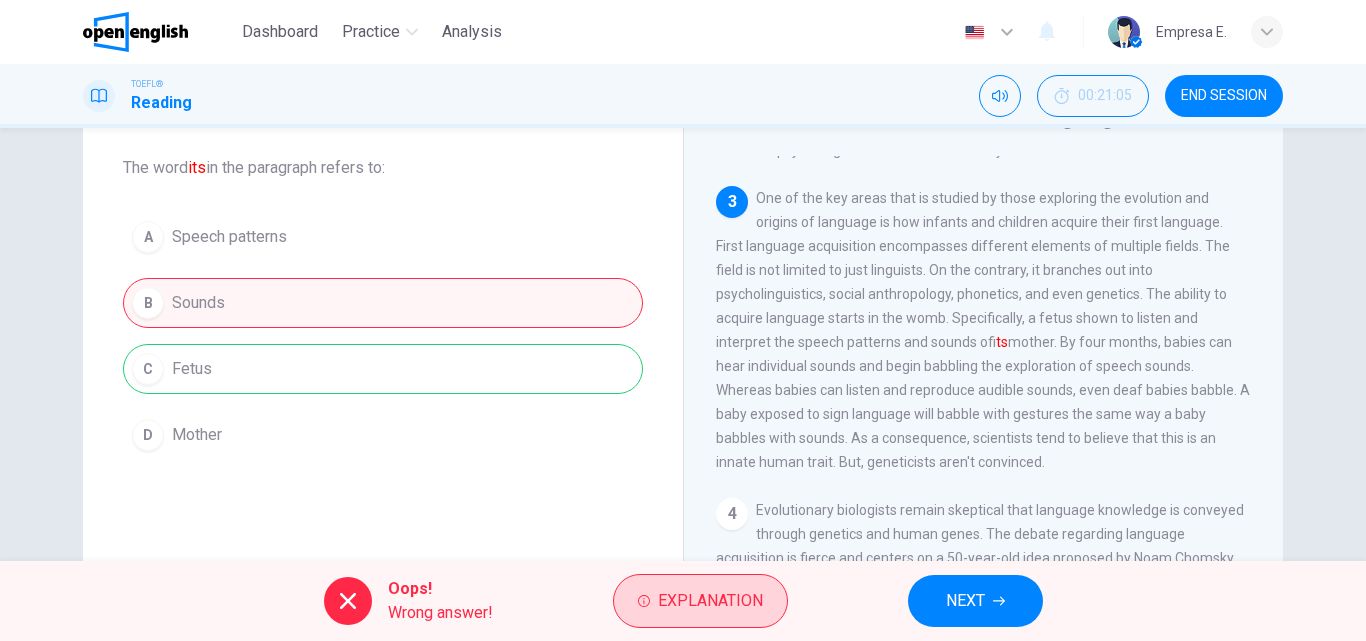 click on "Explanation" at bounding box center (710, 601) 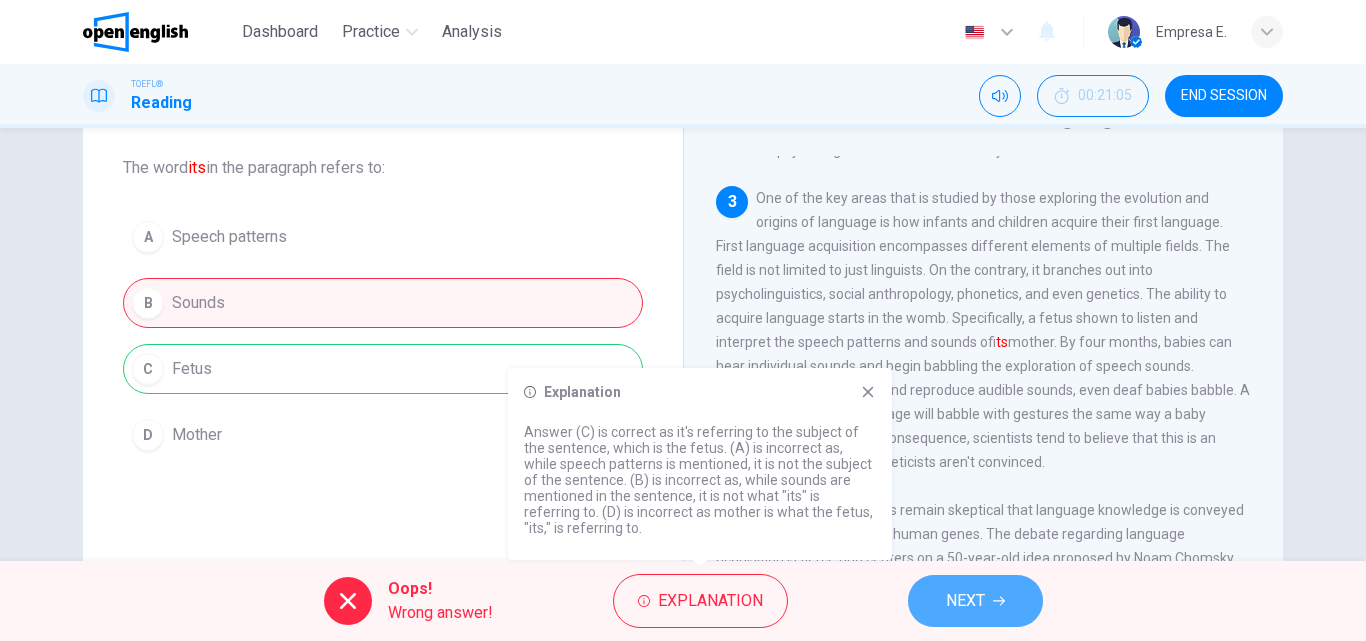 click on "NEXT" at bounding box center [975, 601] 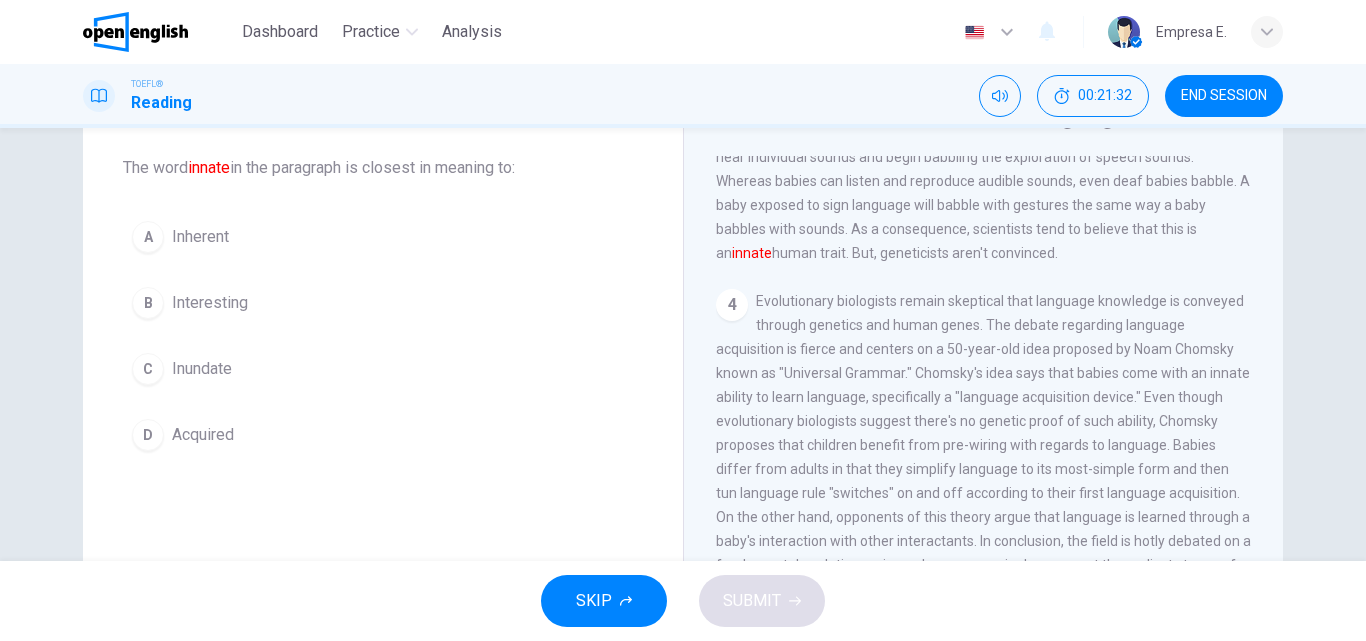scroll, scrollTop: 673, scrollLeft: 0, axis: vertical 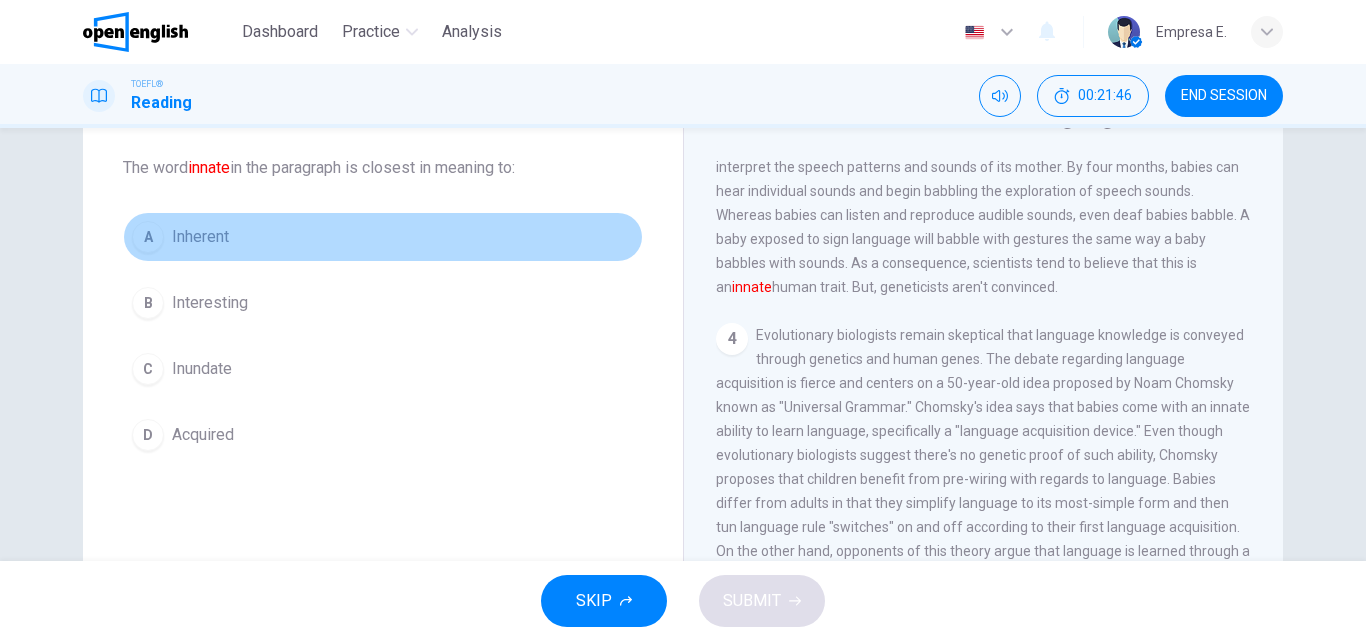 click on "Inherent" at bounding box center [200, 237] 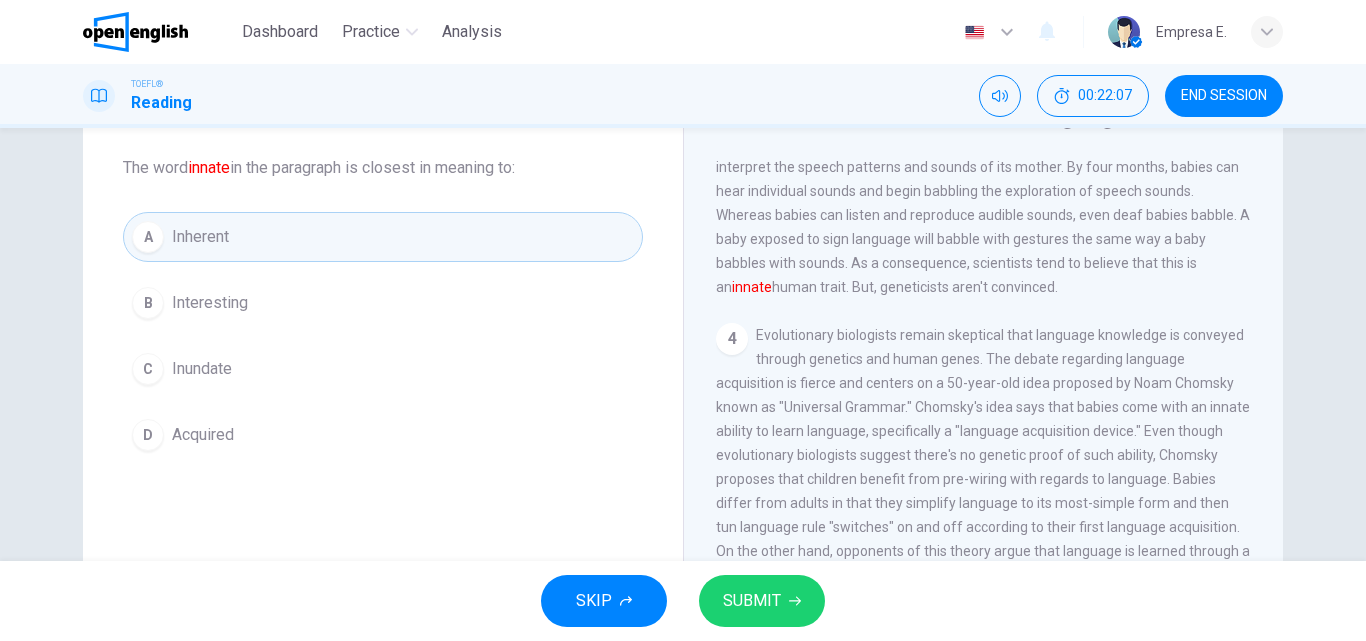 scroll, scrollTop: 773, scrollLeft: 0, axis: vertical 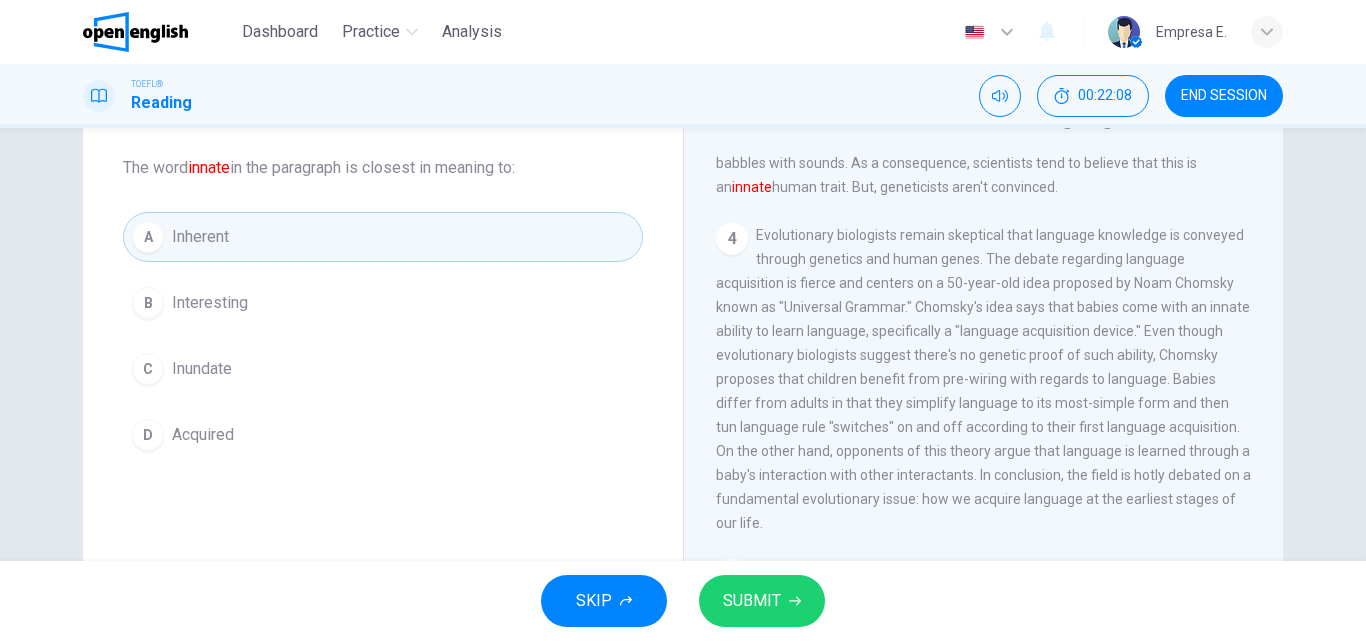 click on "SUBMIT" at bounding box center (752, 601) 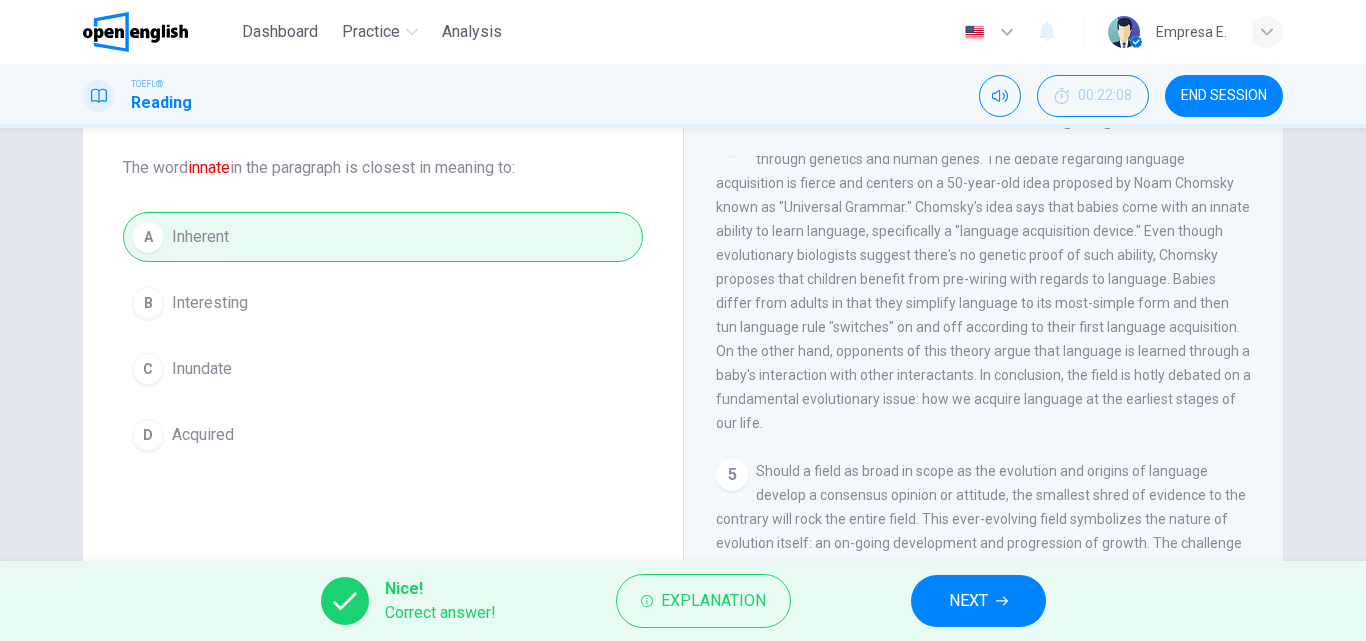 scroll, scrollTop: 970, scrollLeft: 0, axis: vertical 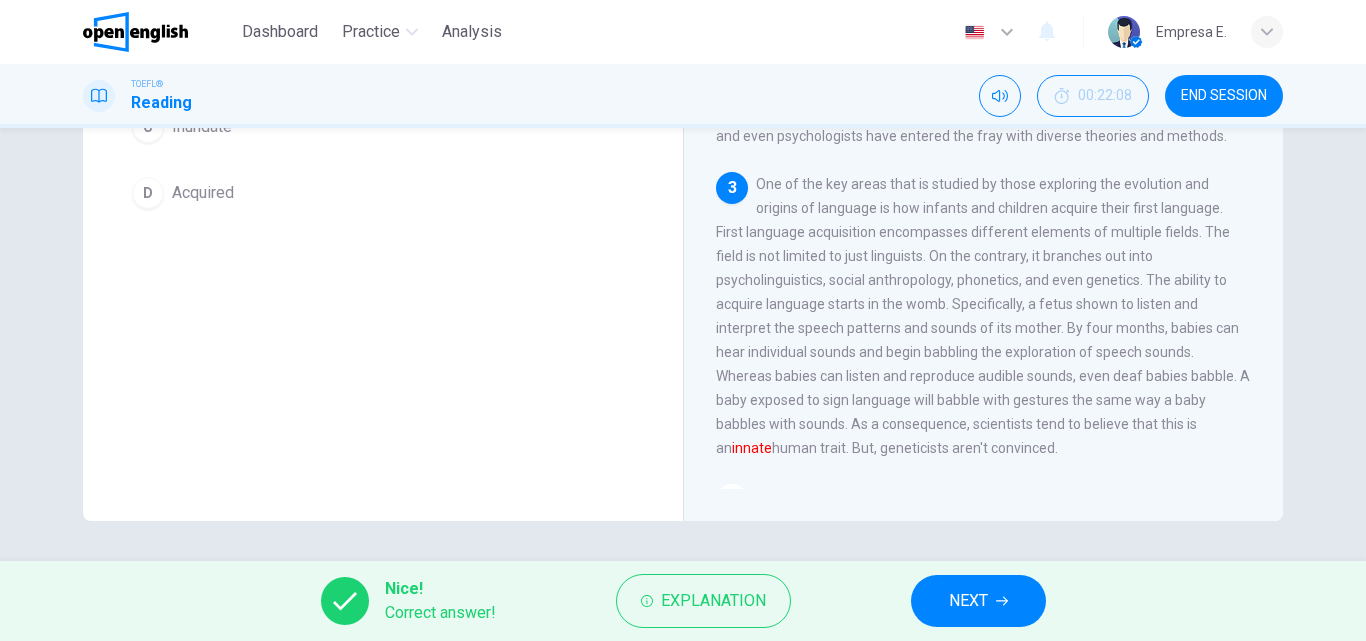 click on "NEXT" at bounding box center (968, 601) 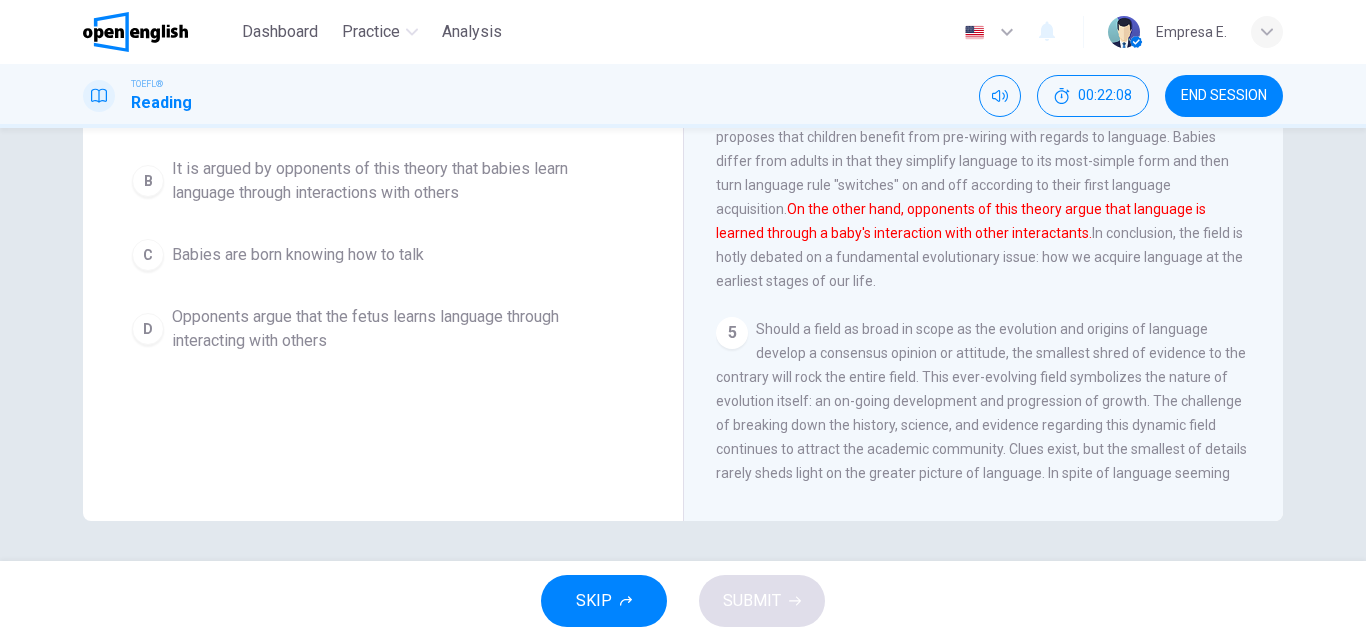 scroll, scrollTop: 847, scrollLeft: 0, axis: vertical 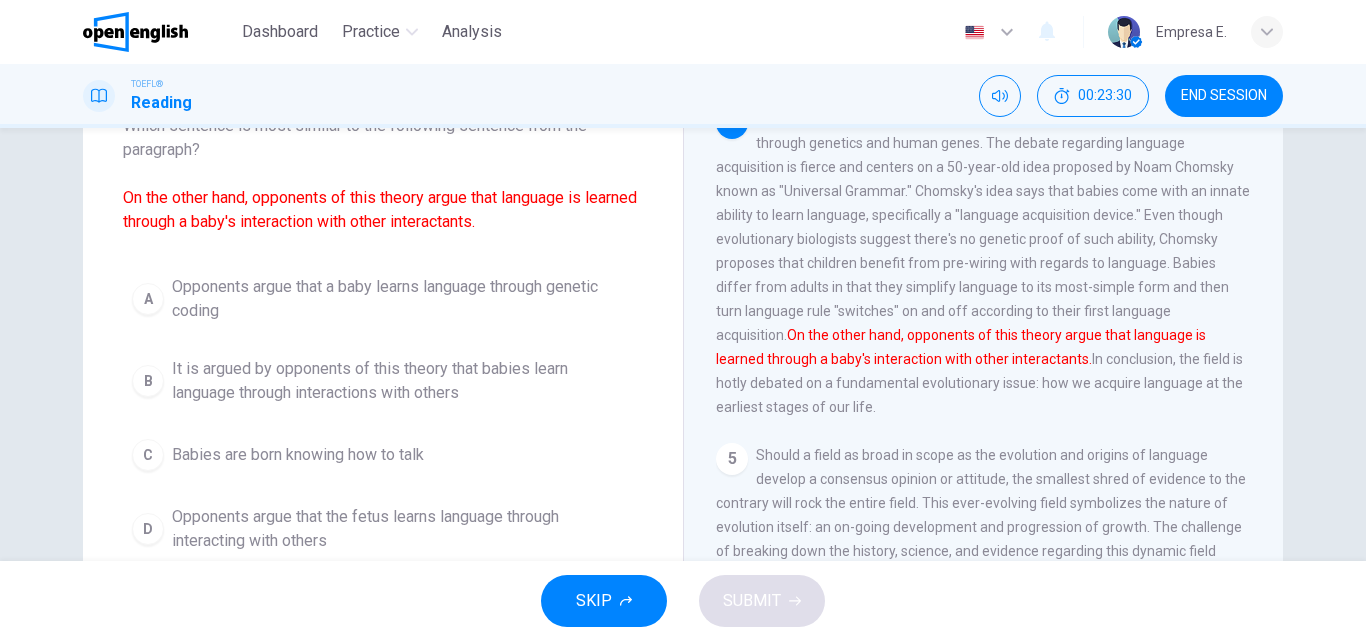click on "It is argued by opponents of this theory that babies learn language through interactions with others" at bounding box center [403, 381] 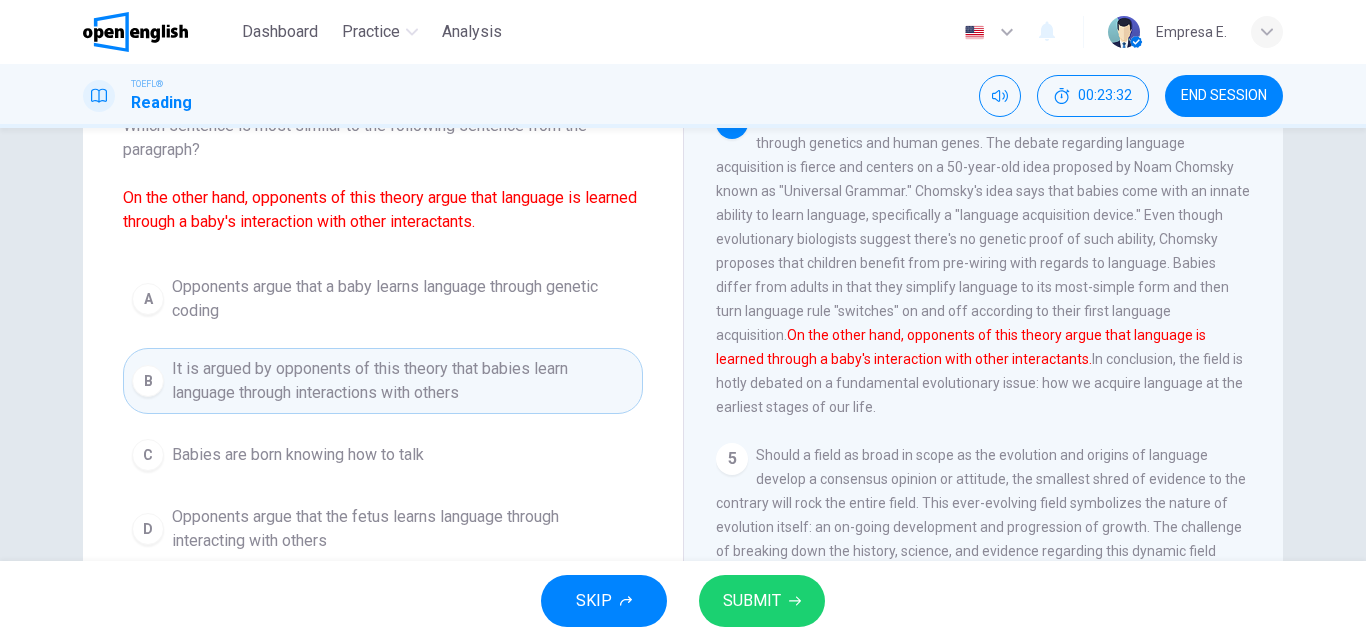 scroll, scrollTop: 342, scrollLeft: 0, axis: vertical 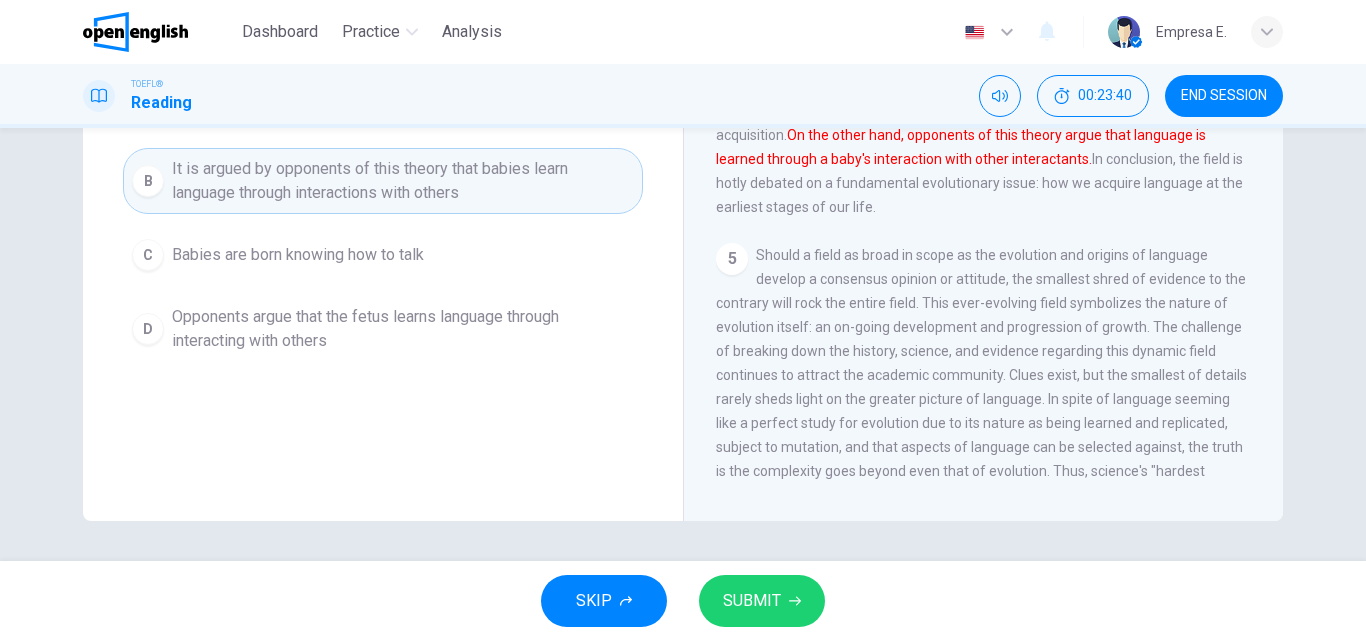click on "SUBMIT" at bounding box center (762, 601) 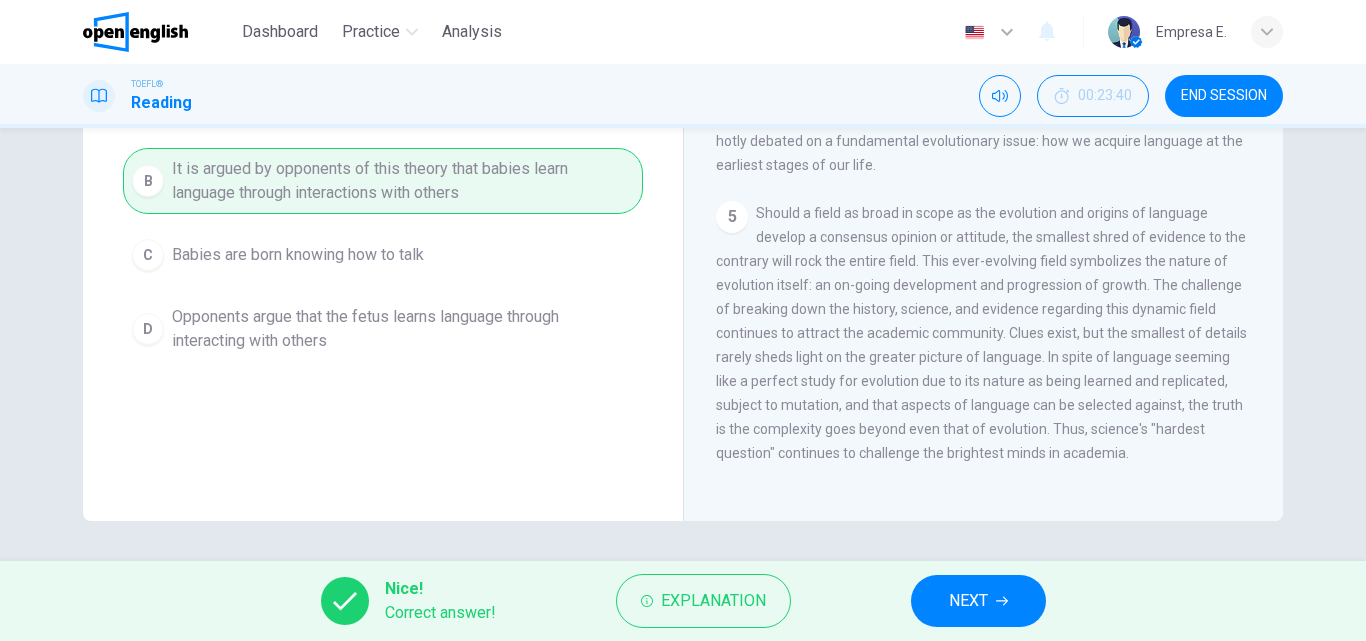 scroll, scrollTop: 970, scrollLeft: 0, axis: vertical 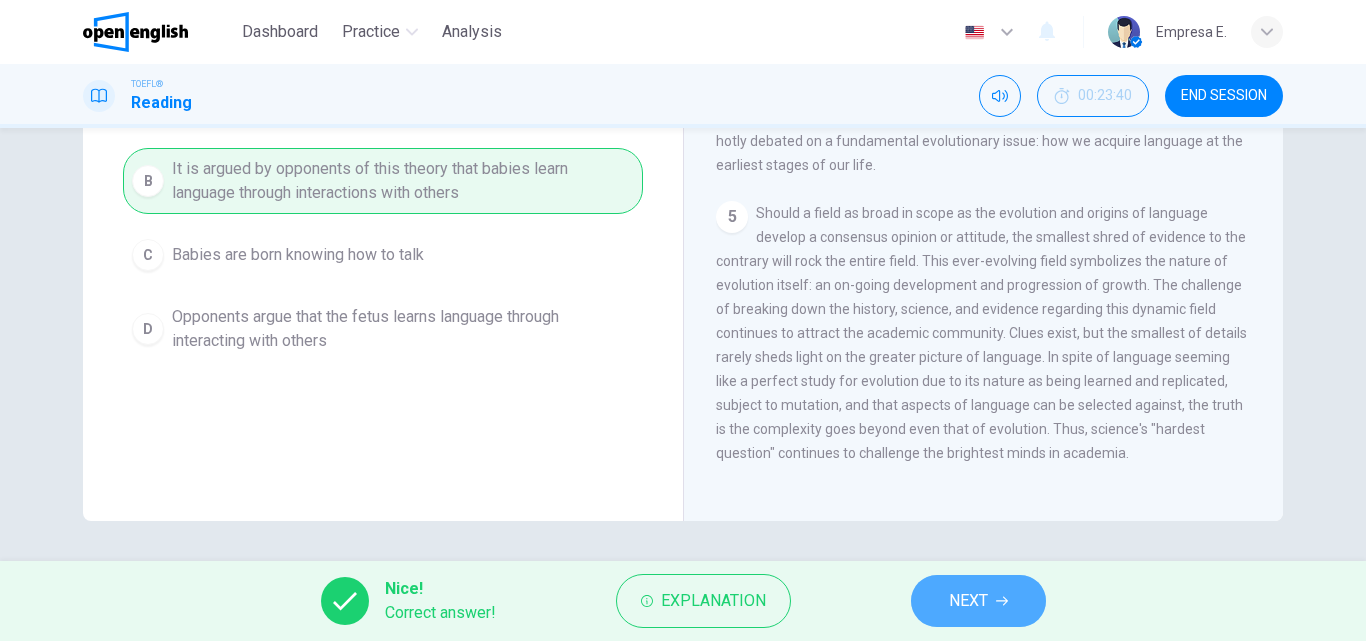 click on "NEXT" at bounding box center [978, 601] 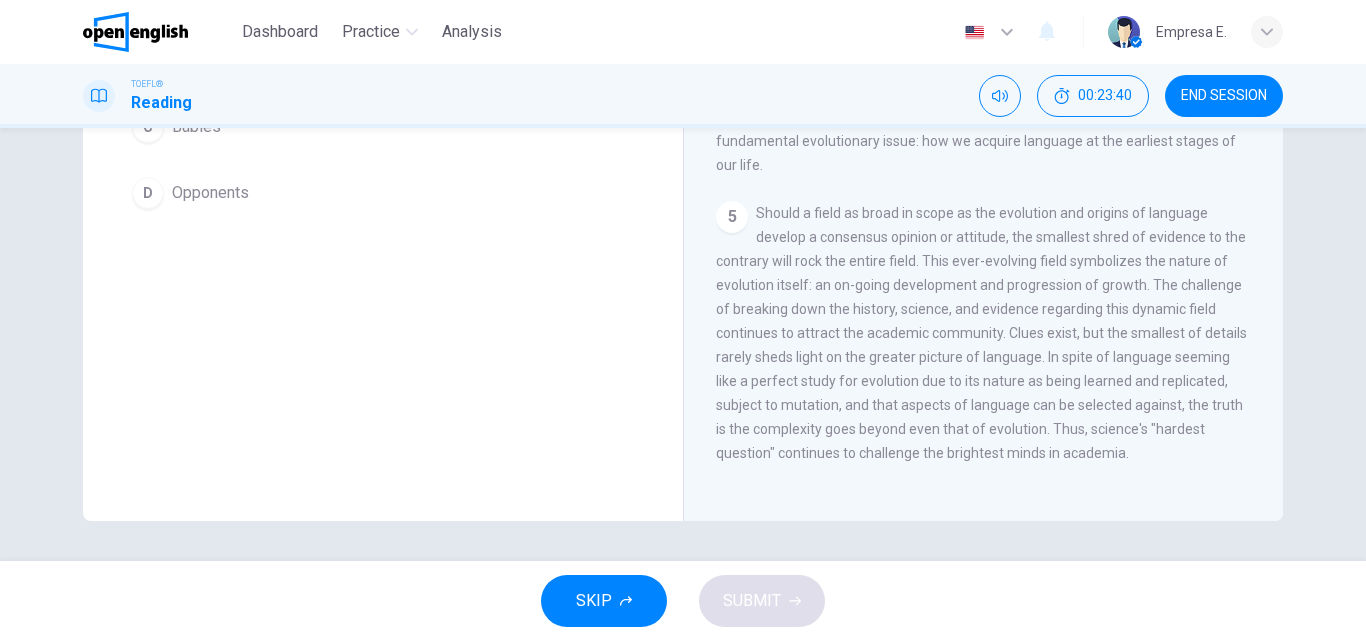 scroll, scrollTop: 246, scrollLeft: 0, axis: vertical 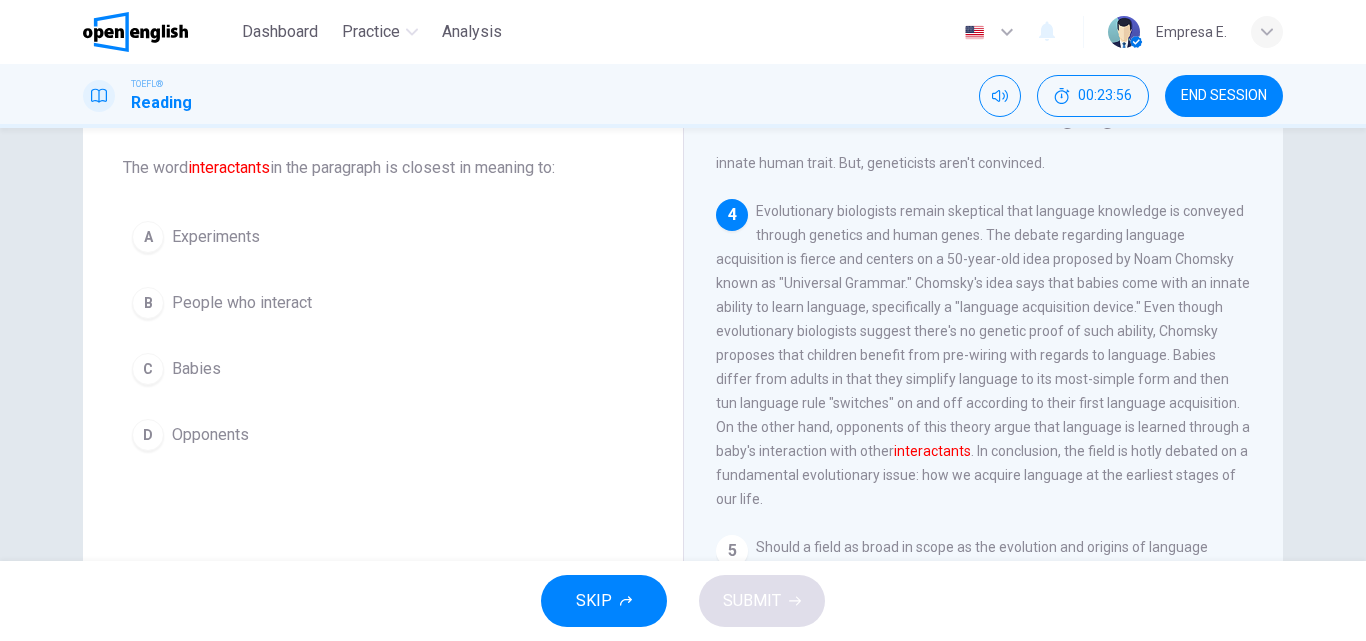 click on "B People who interact" at bounding box center [383, 303] 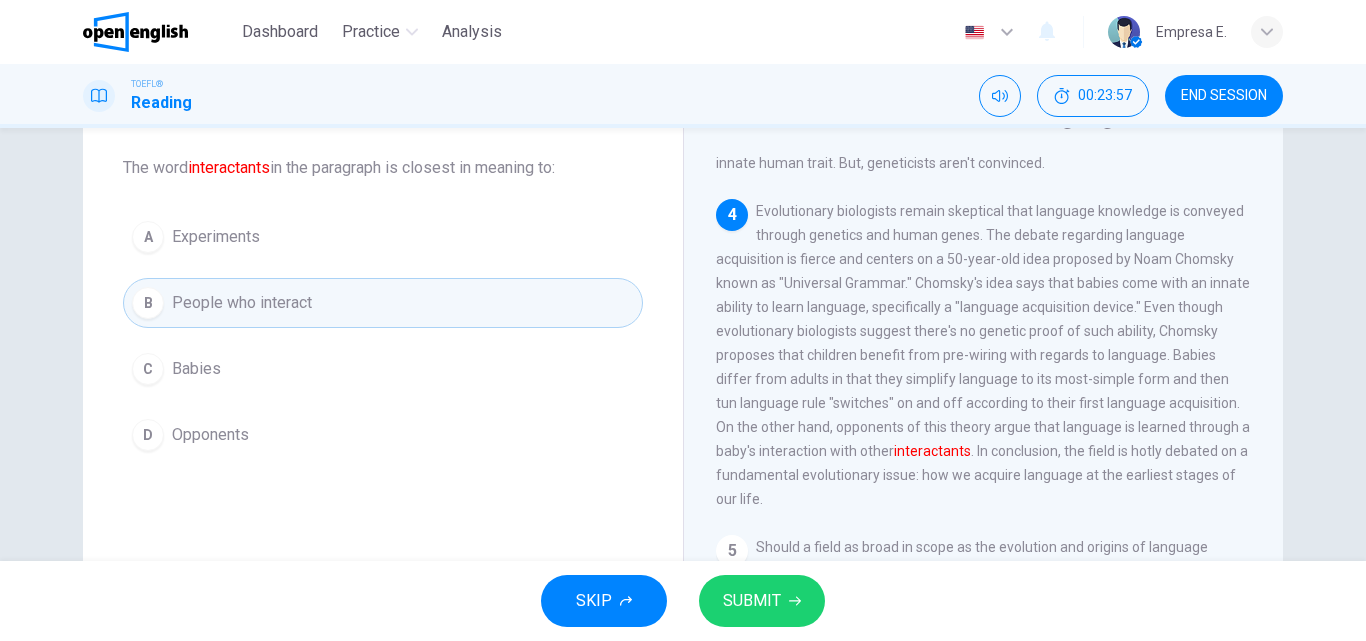 click on "SUBMIT" at bounding box center [752, 601] 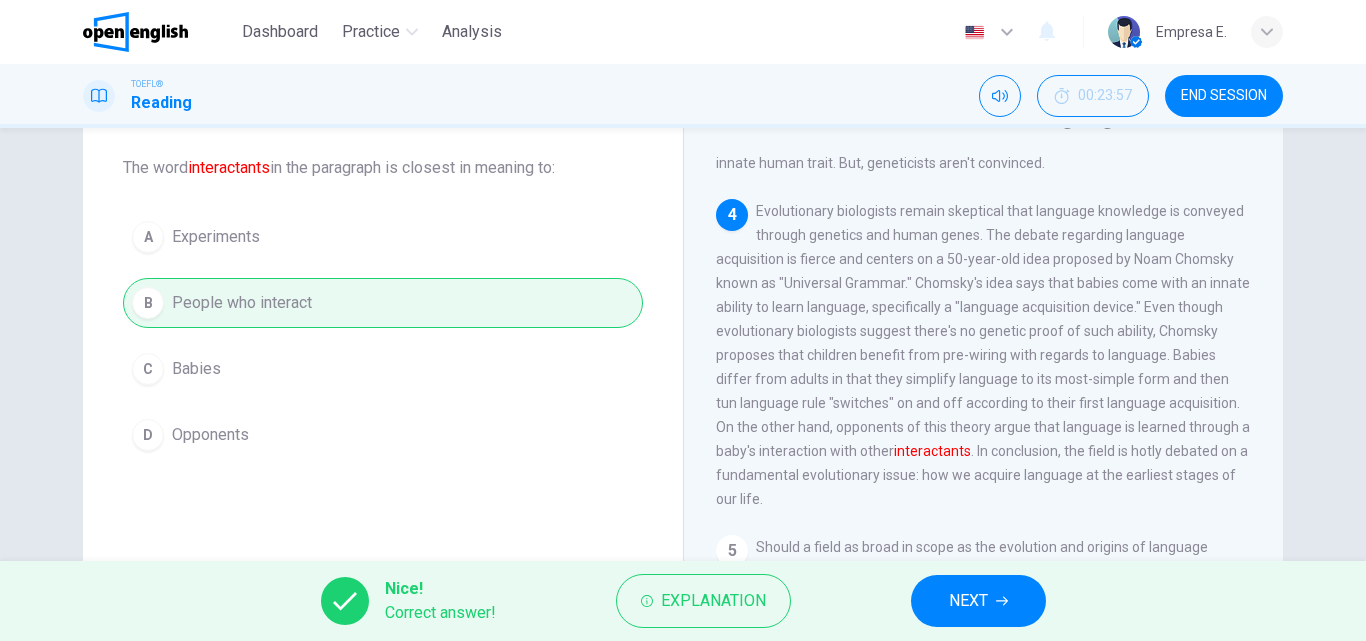 click on "NEXT" at bounding box center [978, 601] 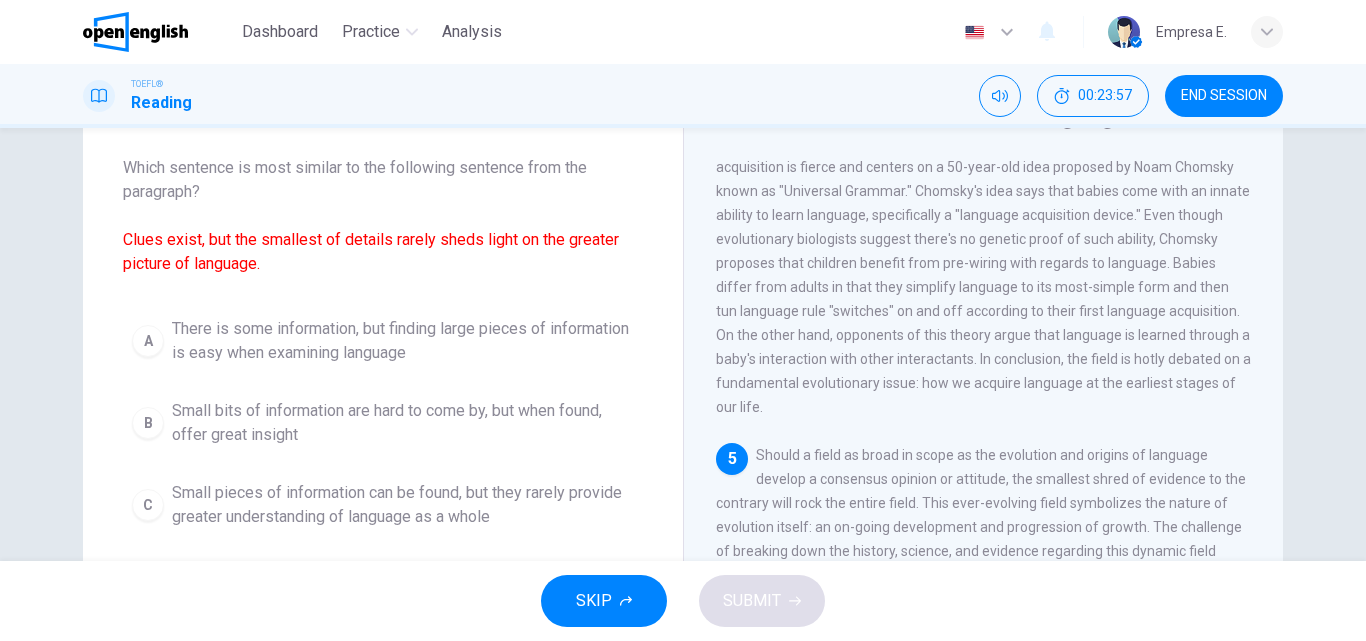 scroll, scrollTop: 970, scrollLeft: 0, axis: vertical 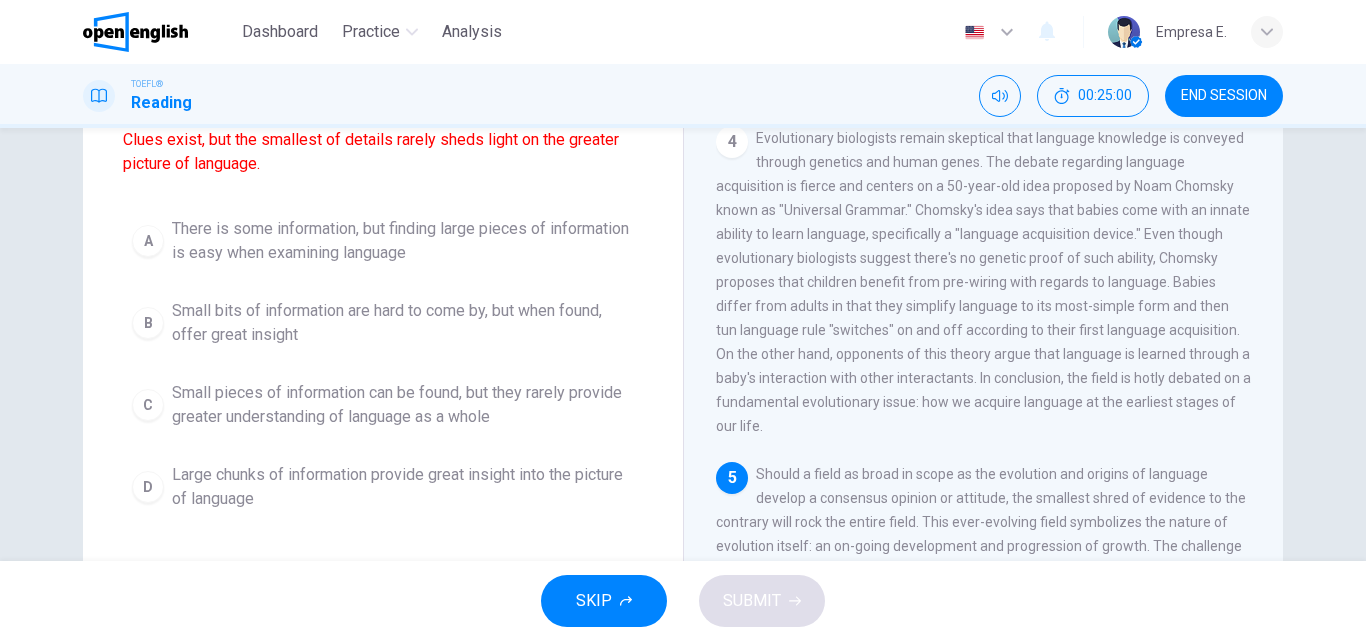 click on "Small pieces of information can be found, but they rarely provide greater understanding of language as a whole" at bounding box center [403, 405] 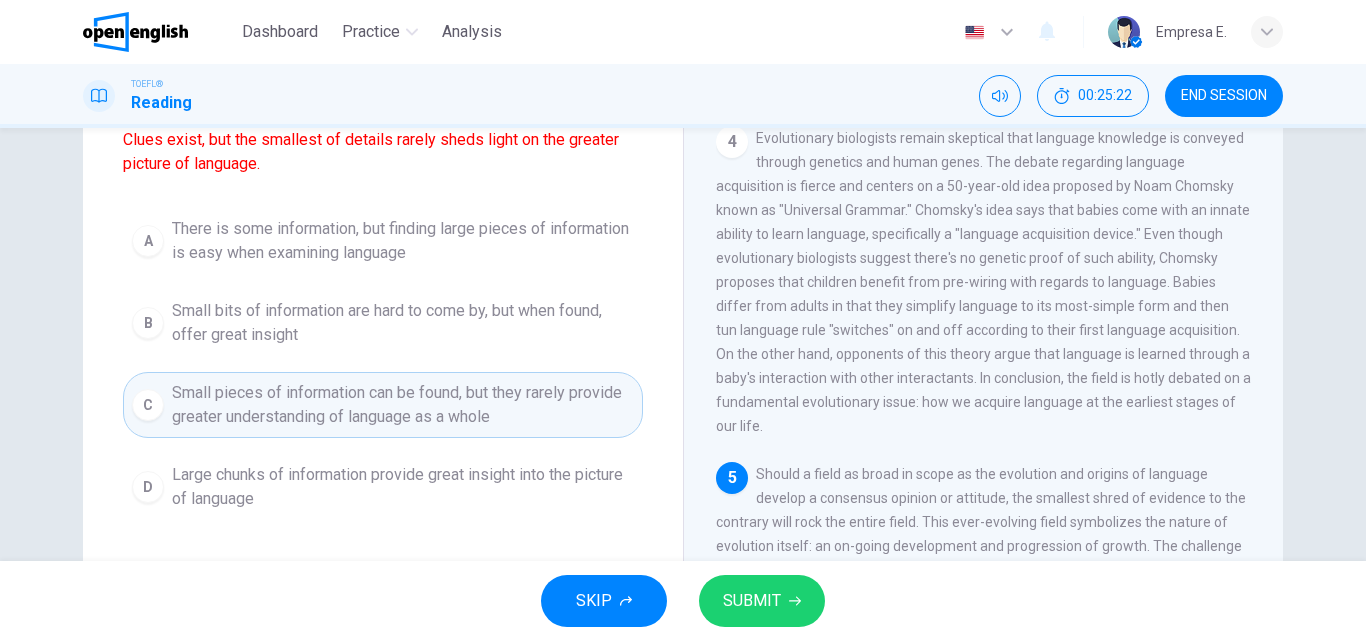 click on "SUBMIT" at bounding box center [752, 601] 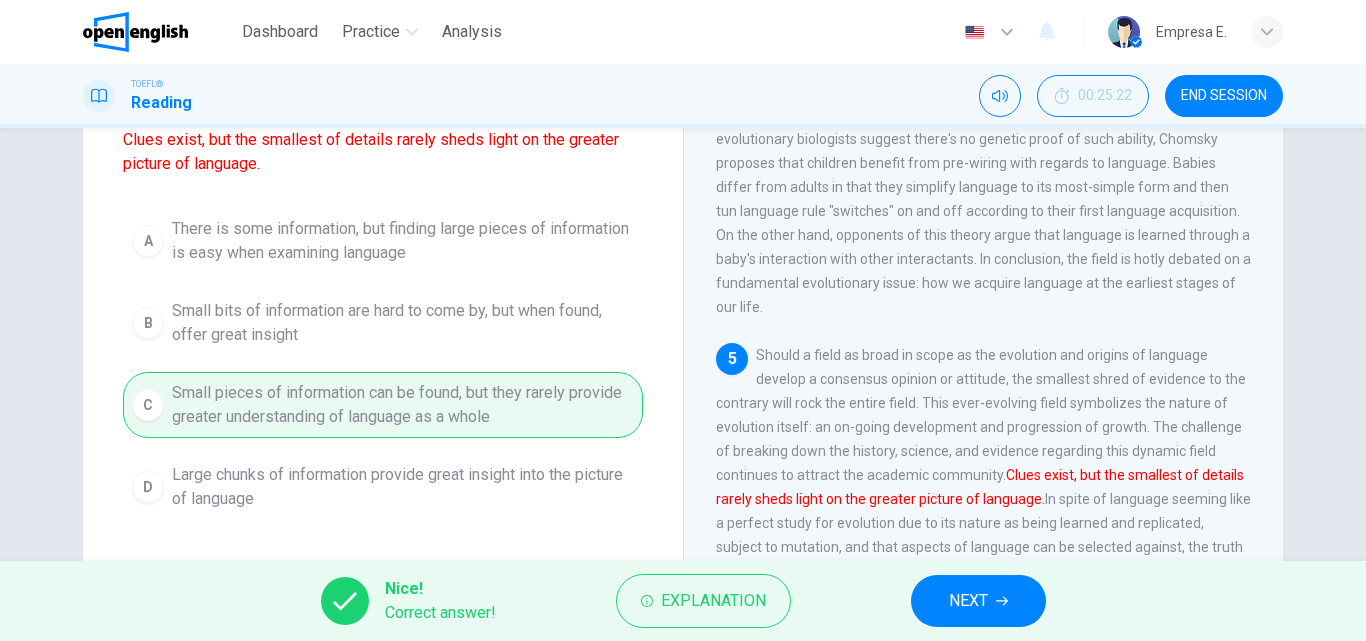 scroll, scrollTop: 970, scrollLeft: 0, axis: vertical 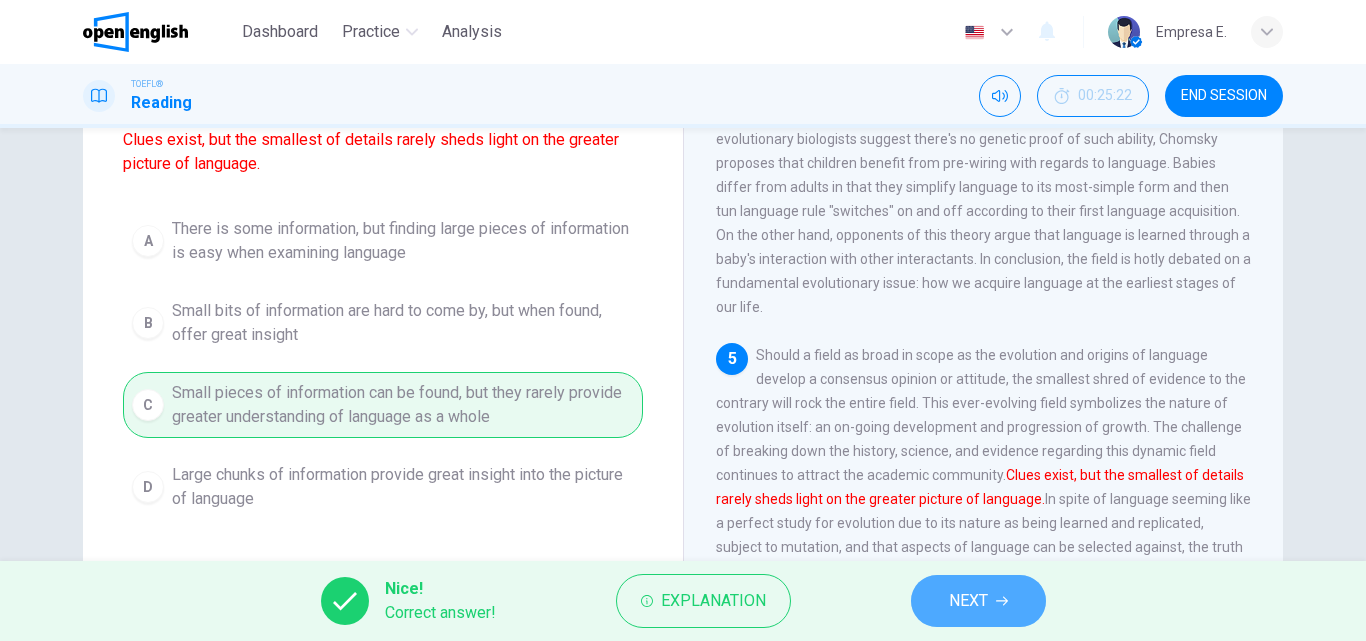 click on "NEXT" at bounding box center (978, 601) 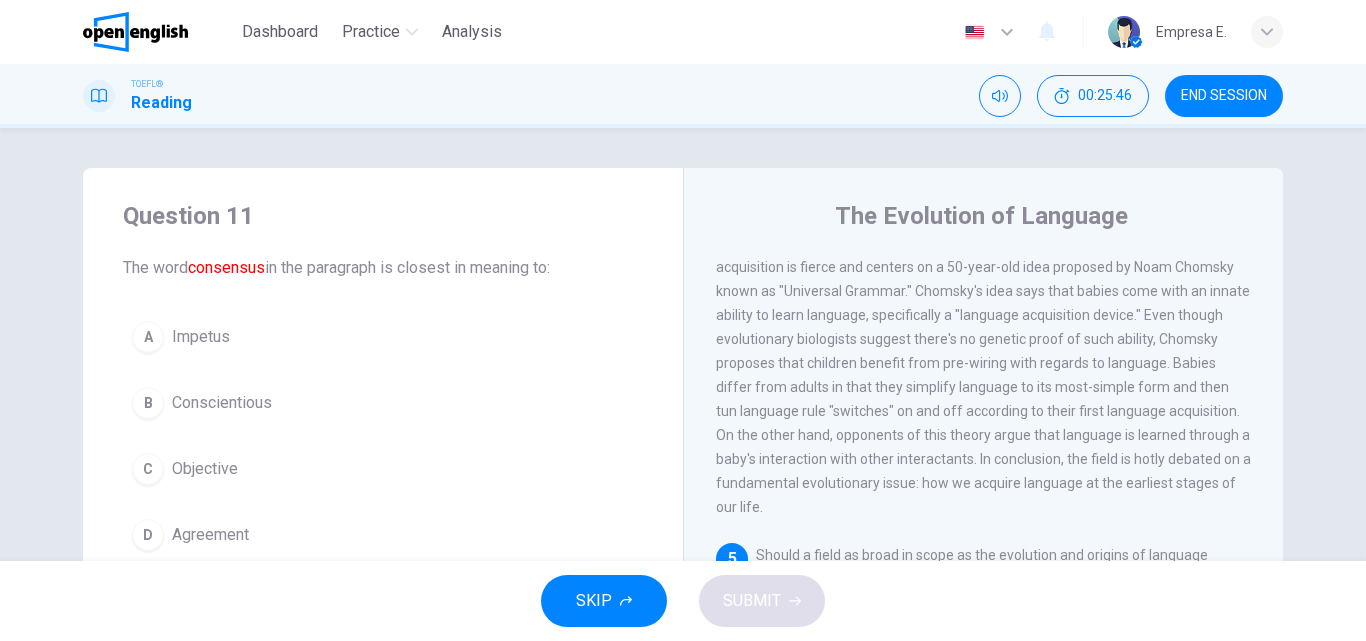 scroll, scrollTop: 100, scrollLeft: 0, axis: vertical 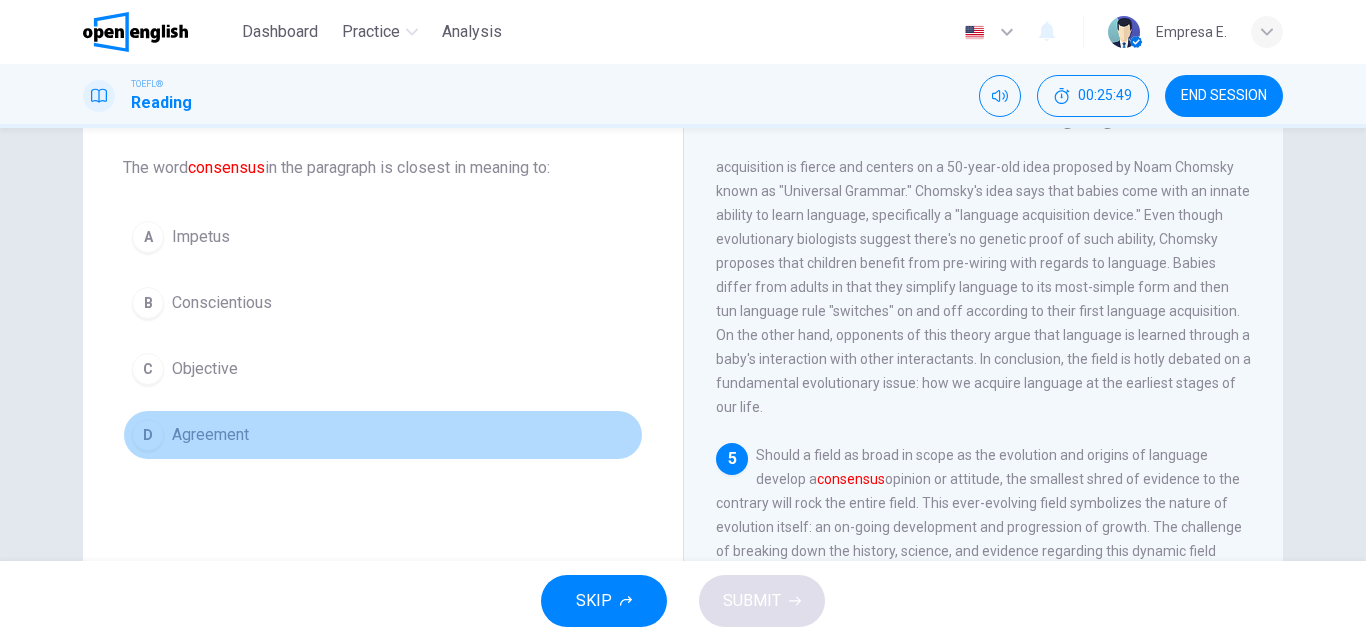 click on "Agreement" at bounding box center [210, 435] 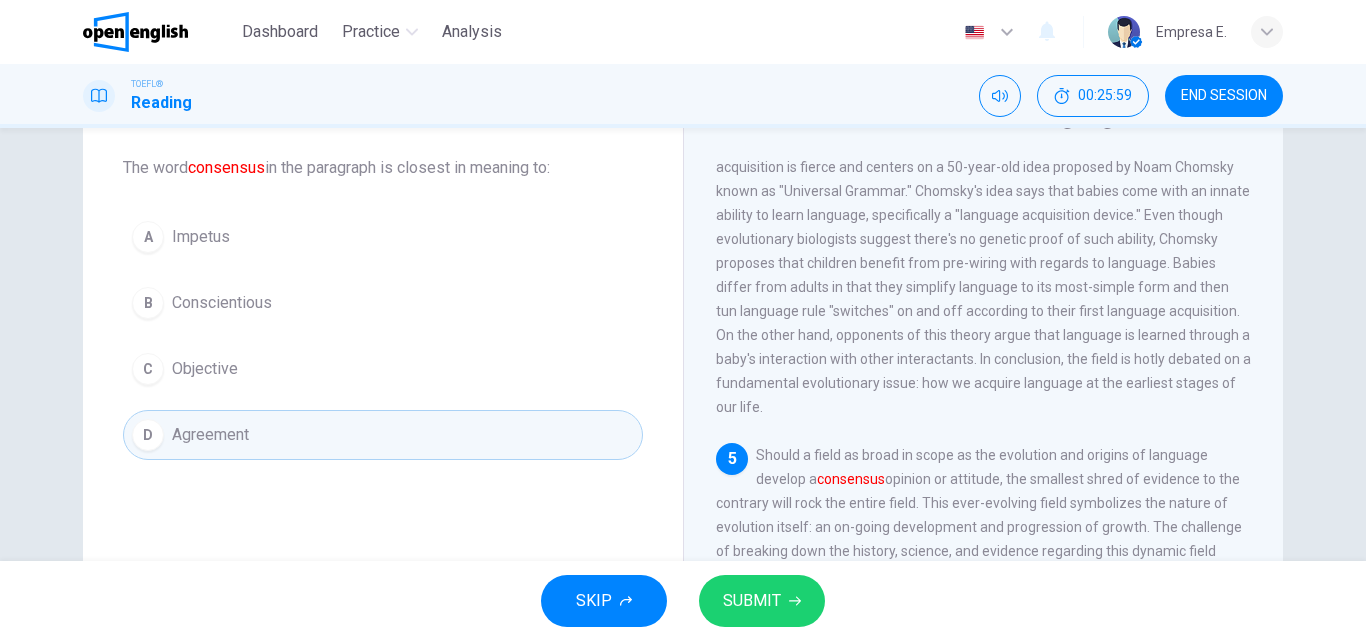 click on "SUBMIT" at bounding box center (752, 601) 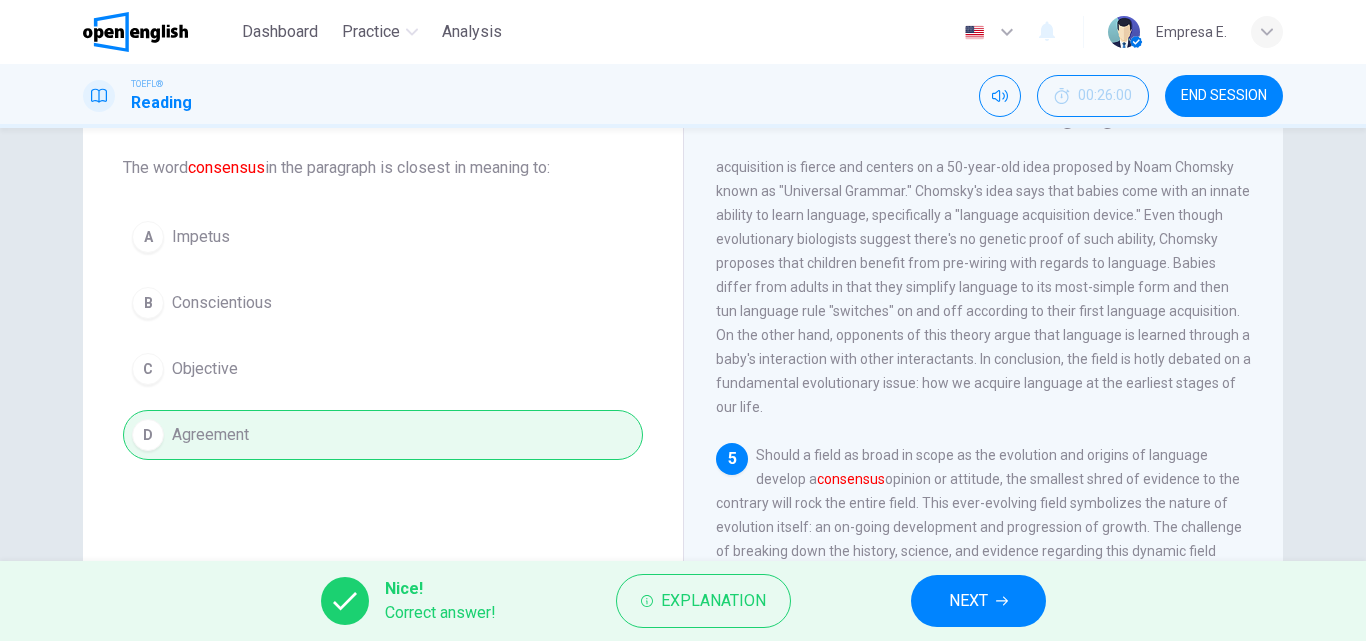 click on "NEXT" at bounding box center (978, 601) 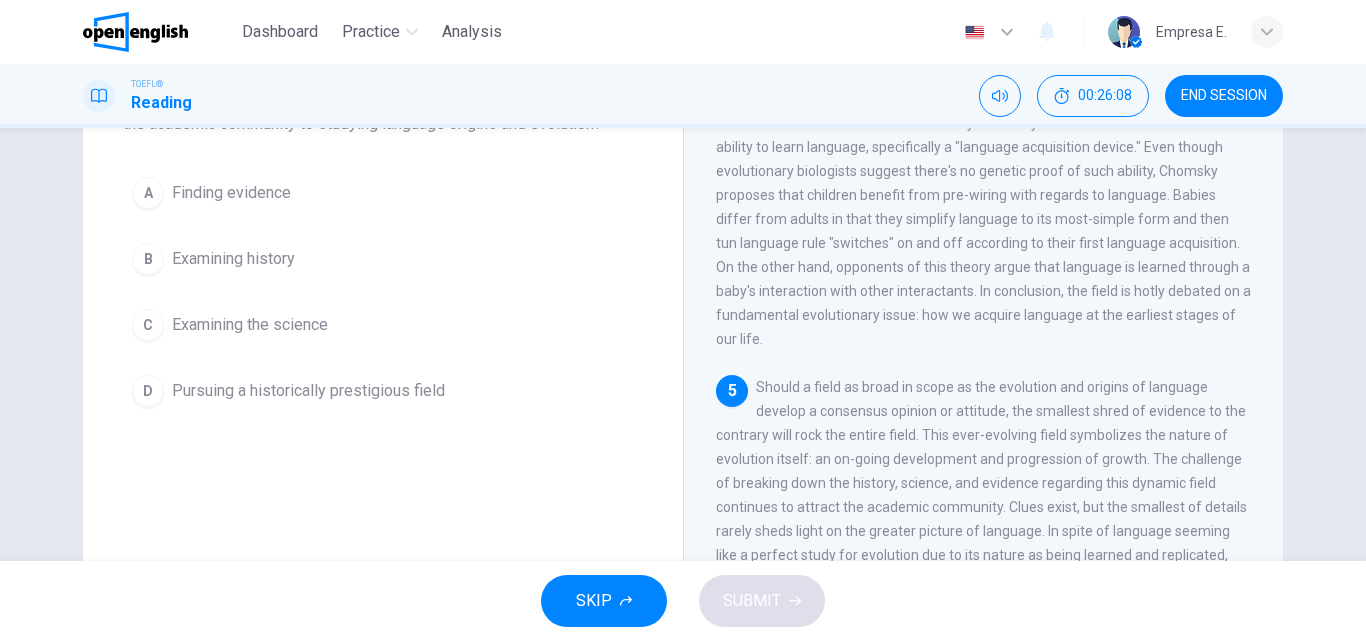 scroll, scrollTop: 200, scrollLeft: 0, axis: vertical 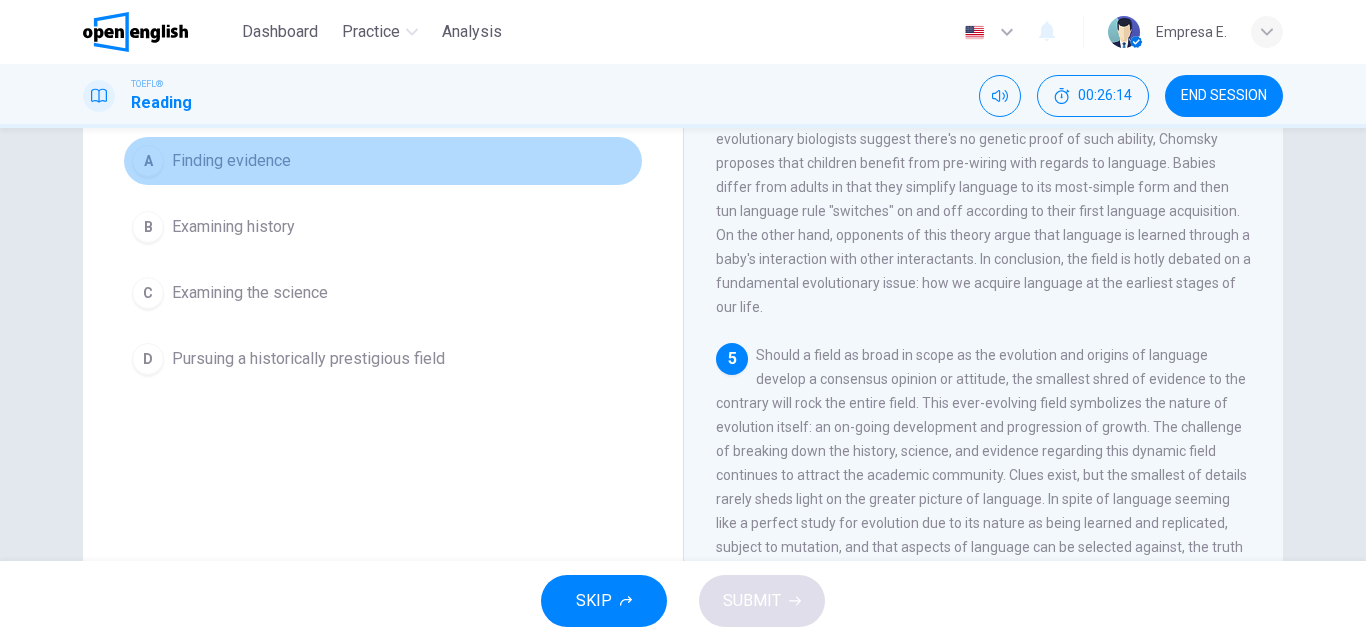 click on "Finding evidence" at bounding box center [231, 161] 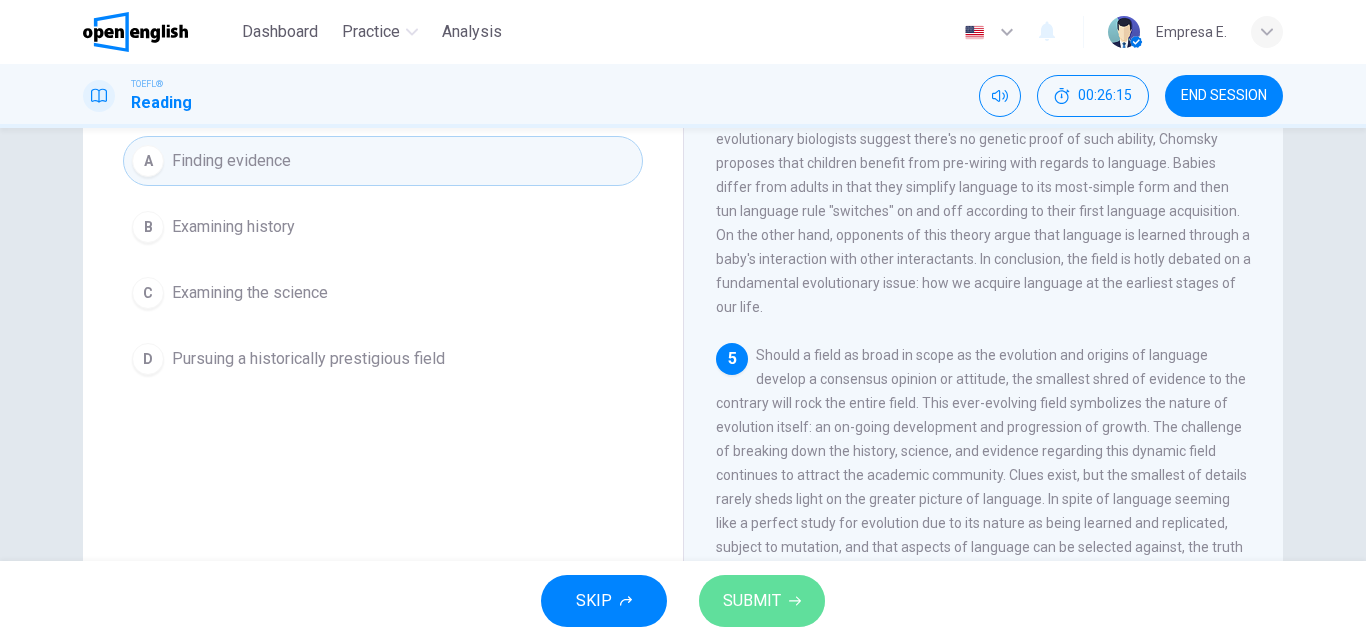 click on "SUBMIT" at bounding box center [752, 601] 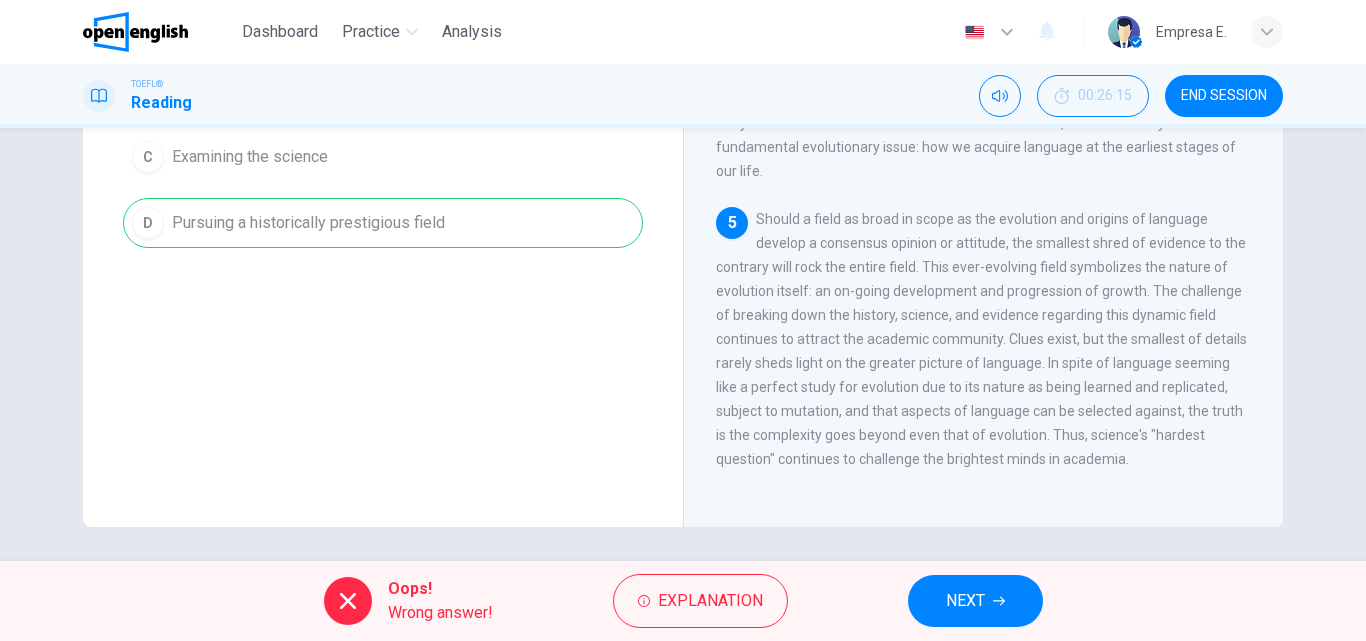 scroll, scrollTop: 342, scrollLeft: 0, axis: vertical 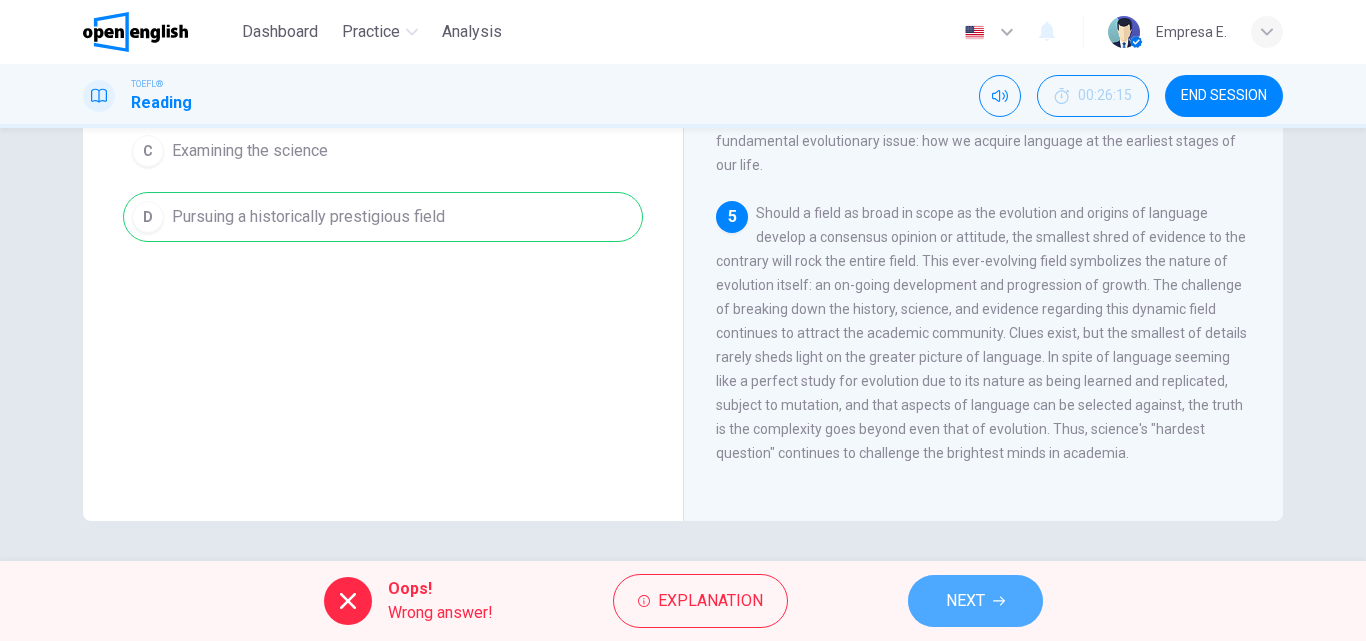 click on "NEXT" at bounding box center (975, 601) 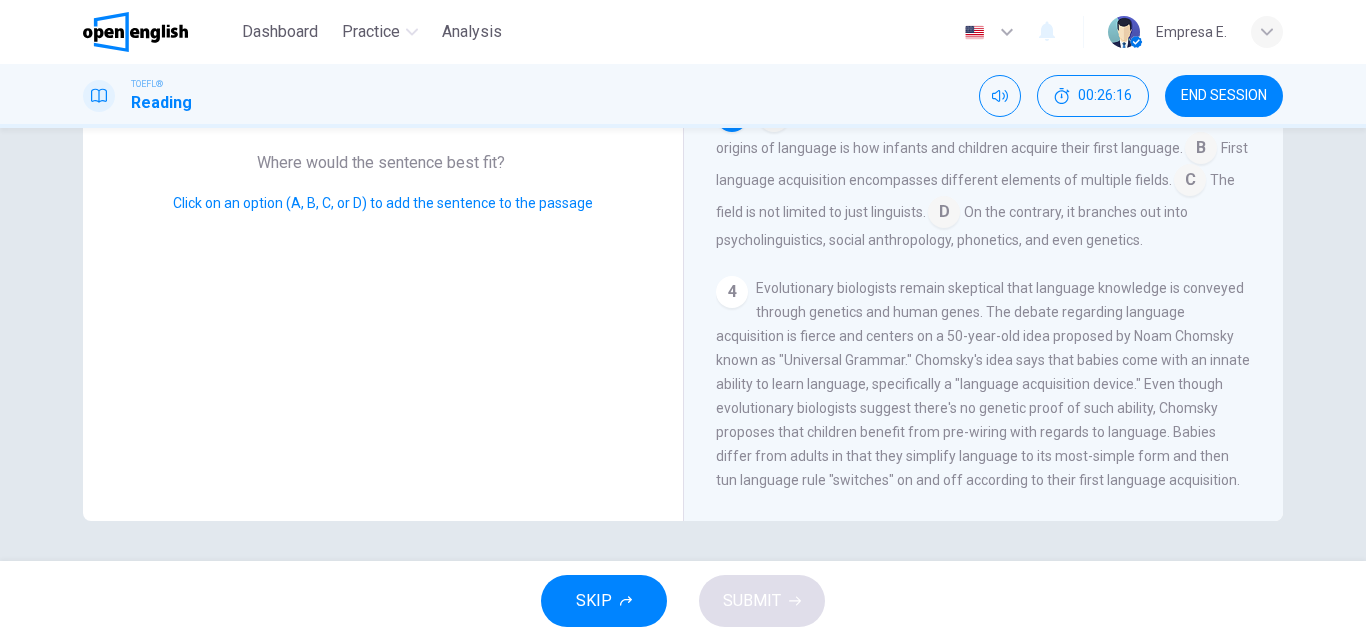 scroll, scrollTop: 0, scrollLeft: 0, axis: both 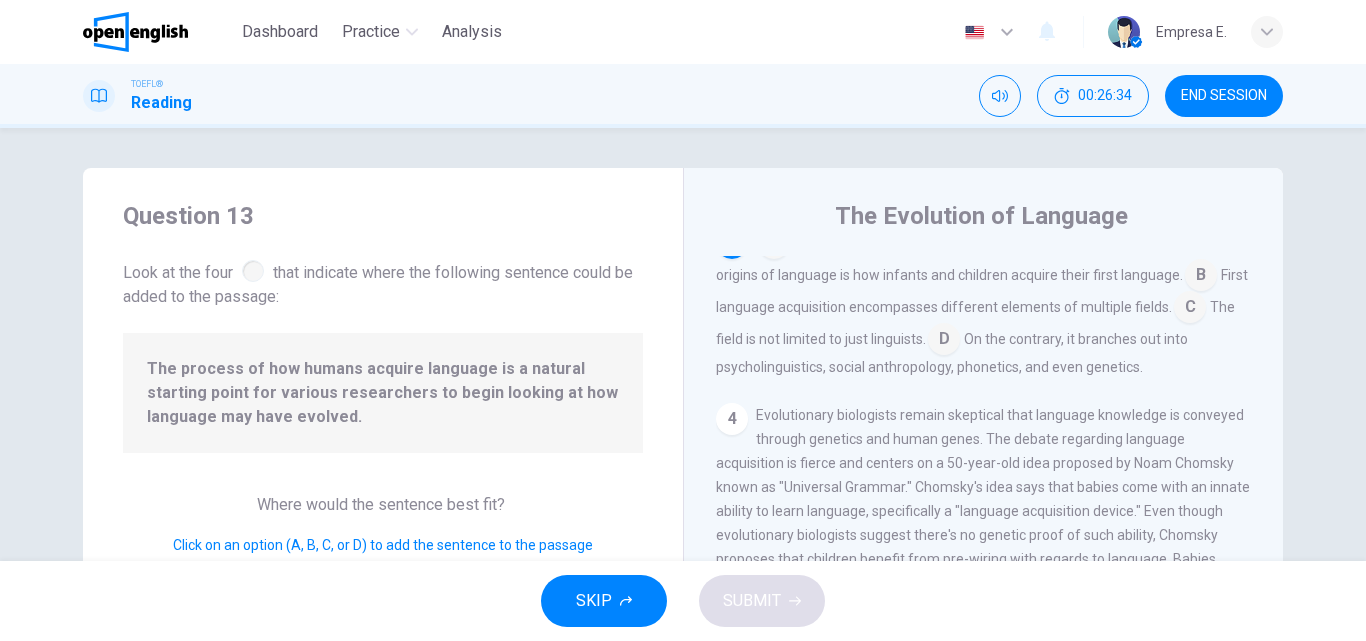 click on "Question 13 Look at the four     that indicate where the following sentence could be added to the passage: The process of how humans acquire language is a natural starting point for various researchers to begin looking at how language may have evolved. Where would the sentence best fit?   Click on an option (A, B, C, or D) to add the sentence to the passage" at bounding box center [383, 515] 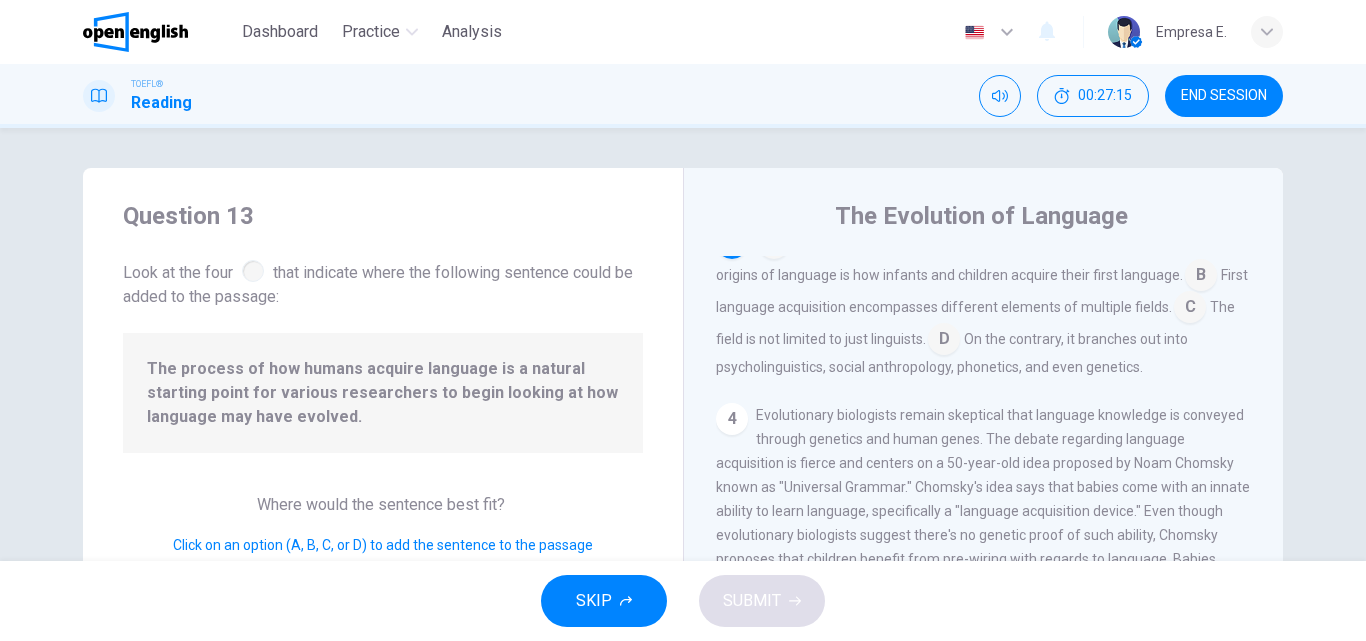 click at bounding box center [774, 245] 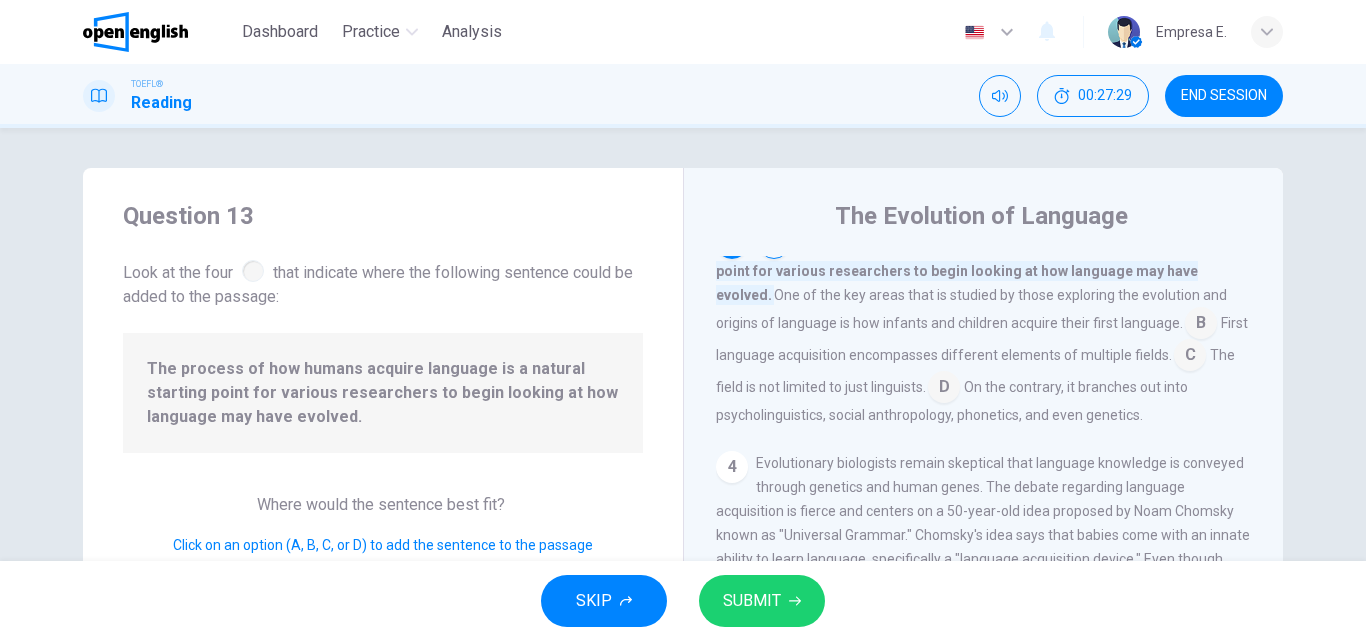 click at bounding box center [1201, 325] 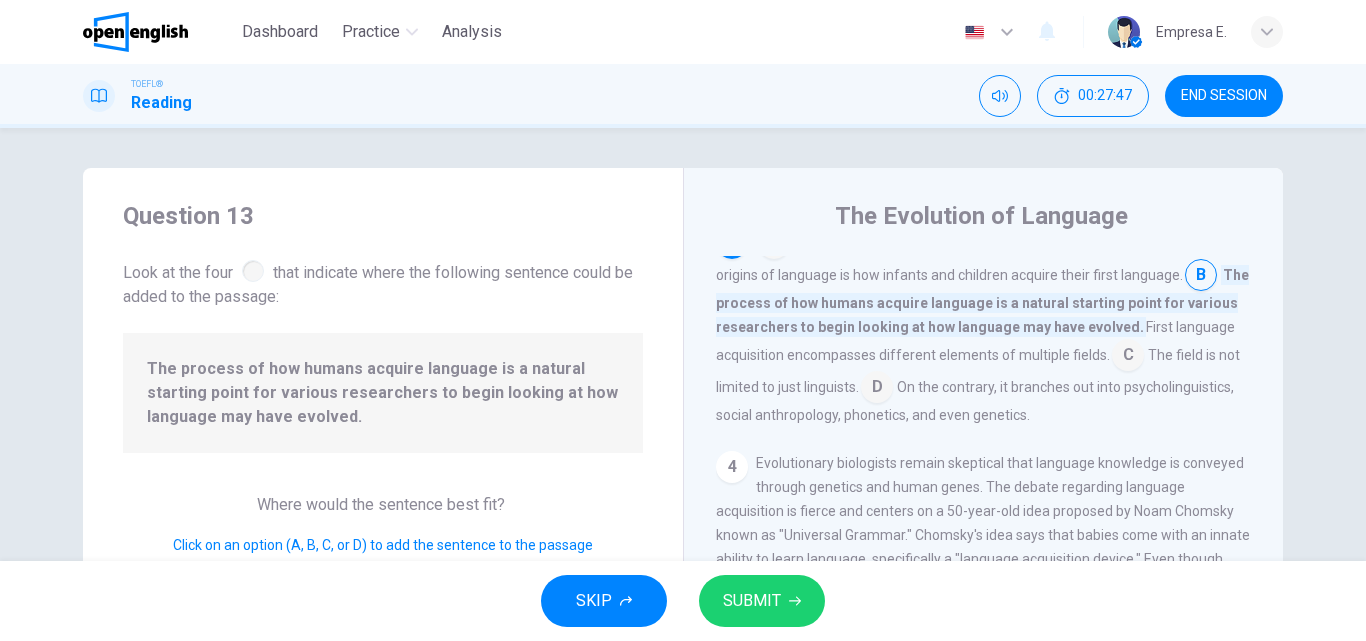 click on "On the contrary, it branches out into psycholinguistics, social anthropology, phonetics, and even genetics." at bounding box center [975, 401] 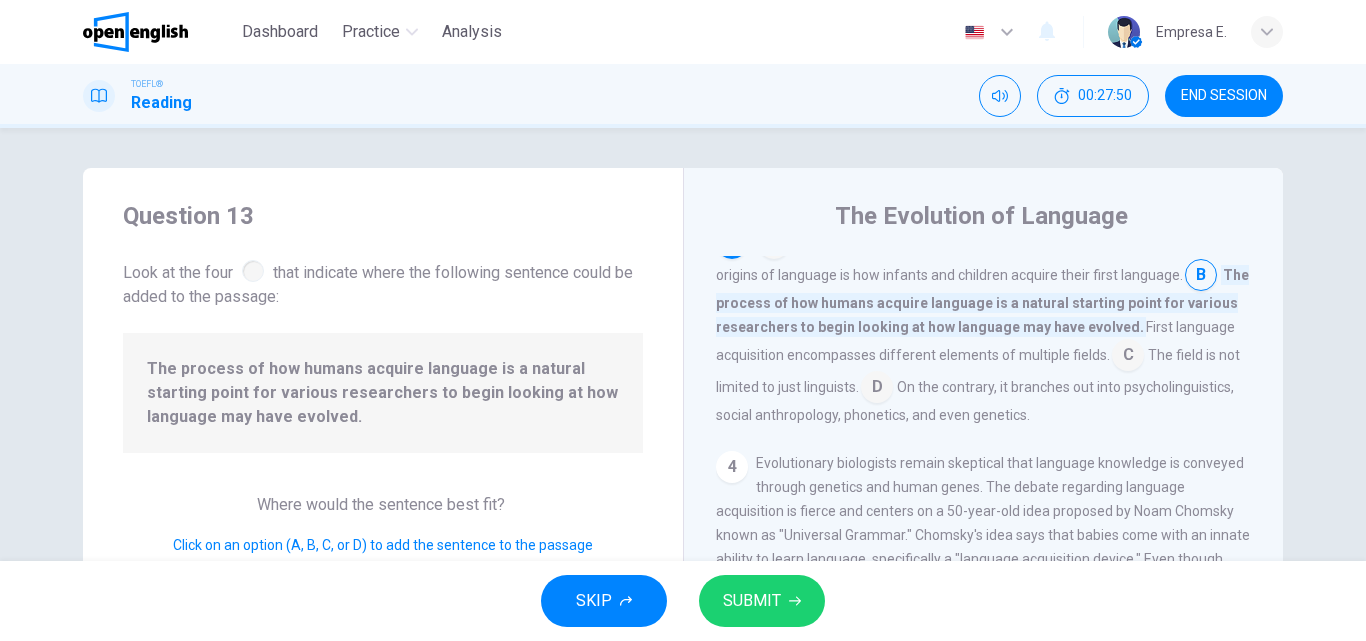 click at bounding box center (877, 389) 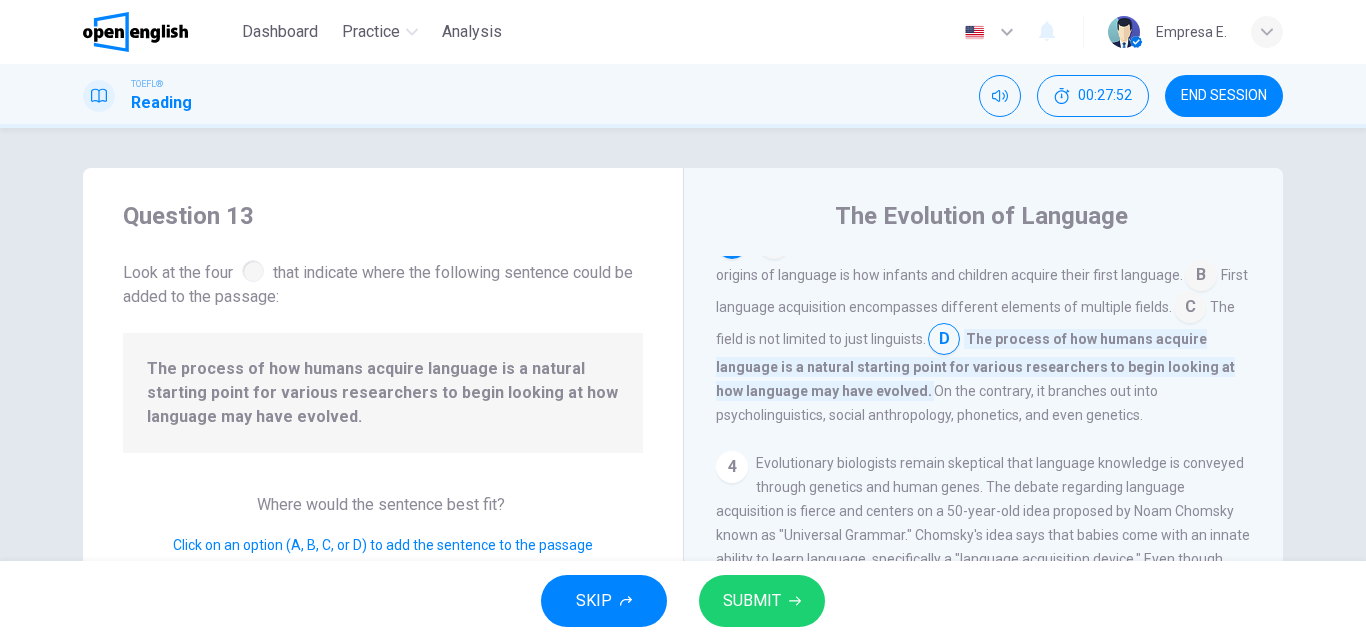 click at bounding box center (1190, 309) 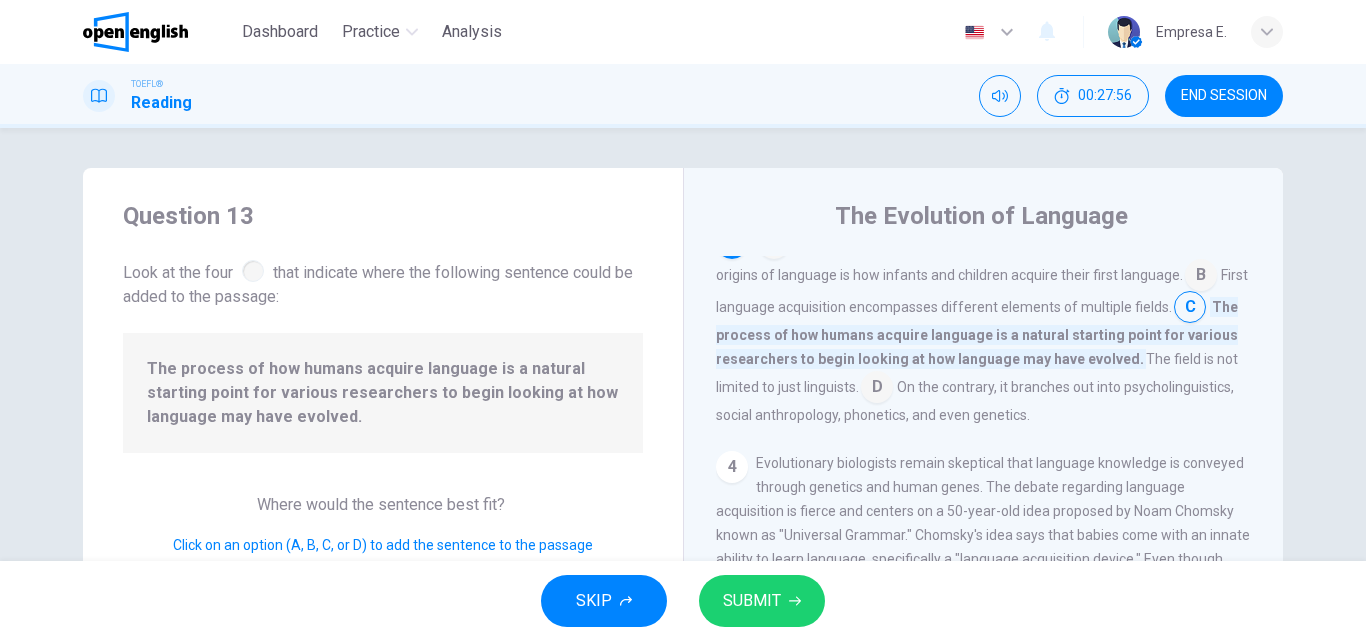 click at bounding box center [877, 389] 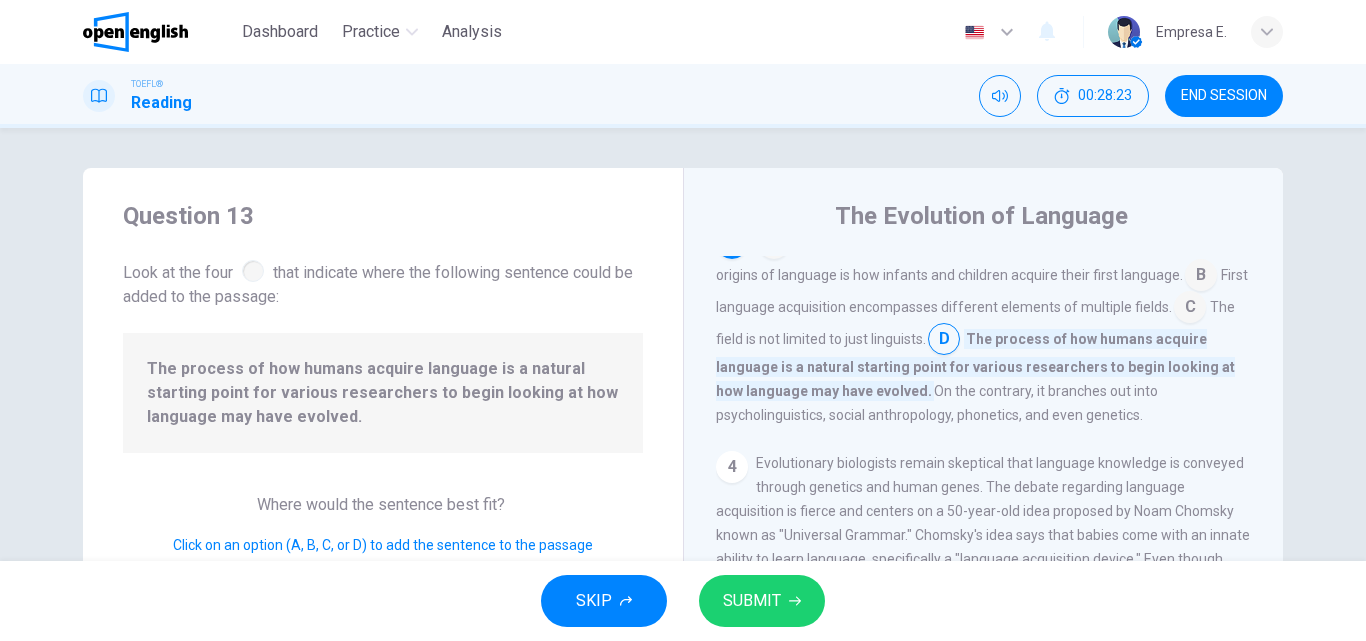 click at bounding box center (774, 245) 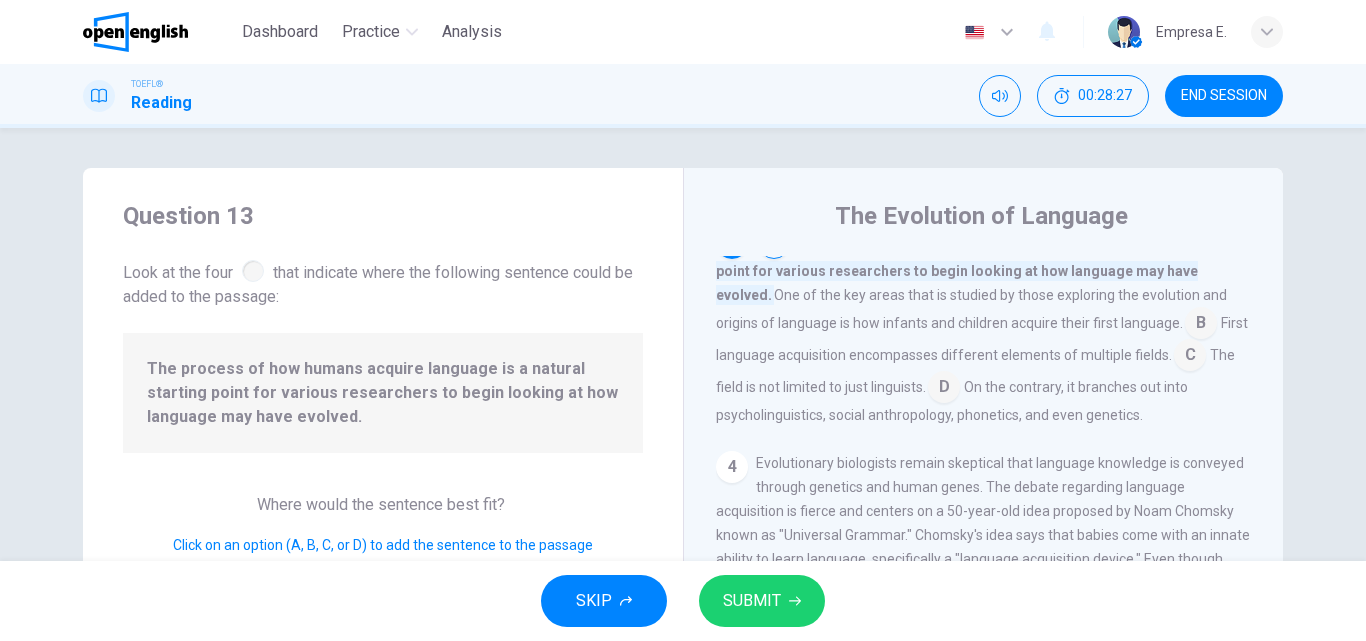 click at bounding box center (944, 389) 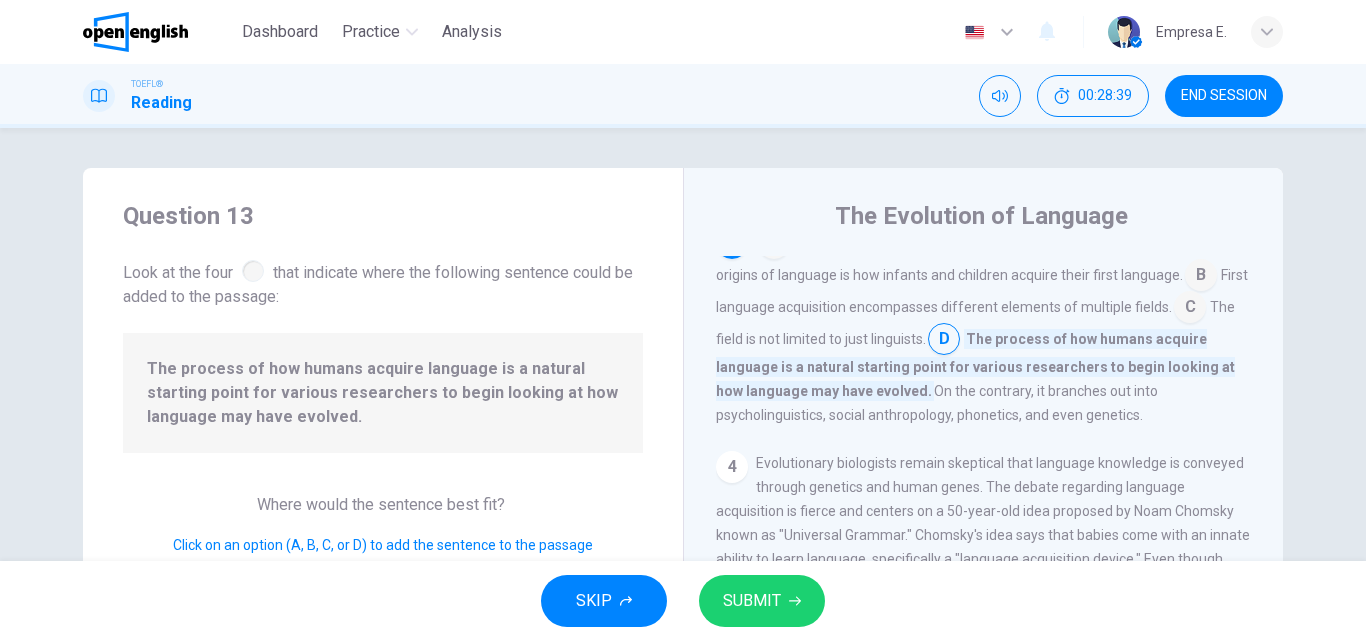 click at bounding box center [774, 245] 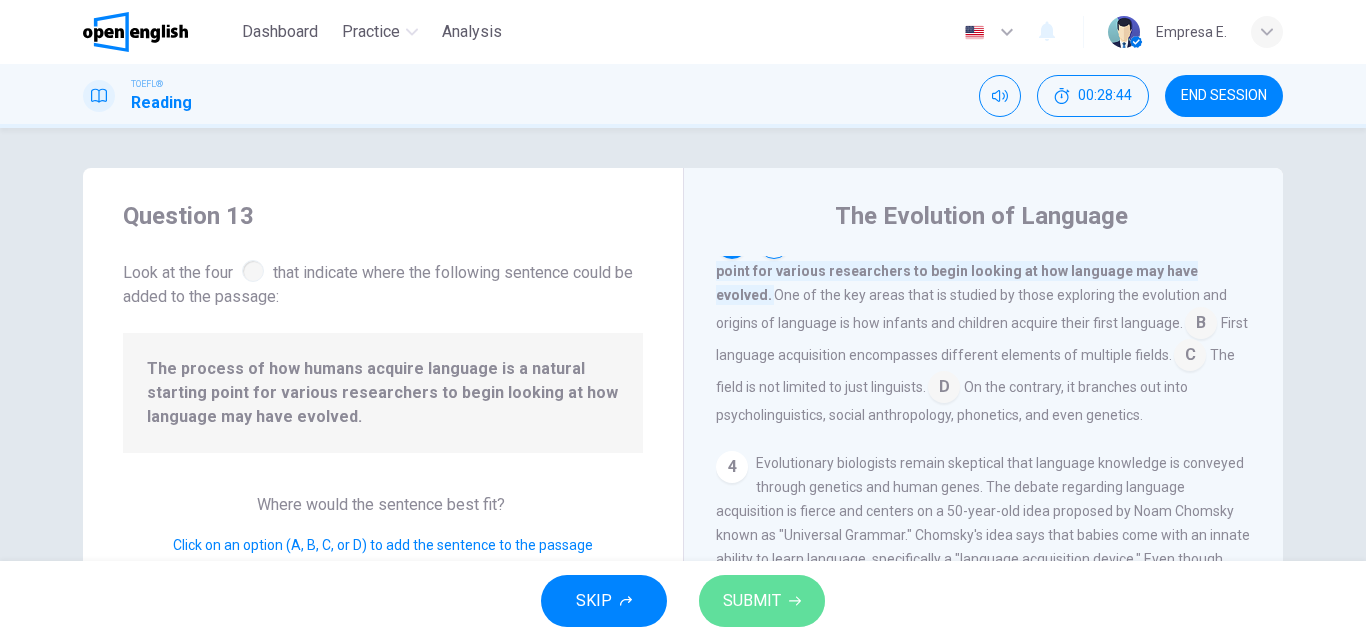 click on "SUBMIT" at bounding box center [762, 601] 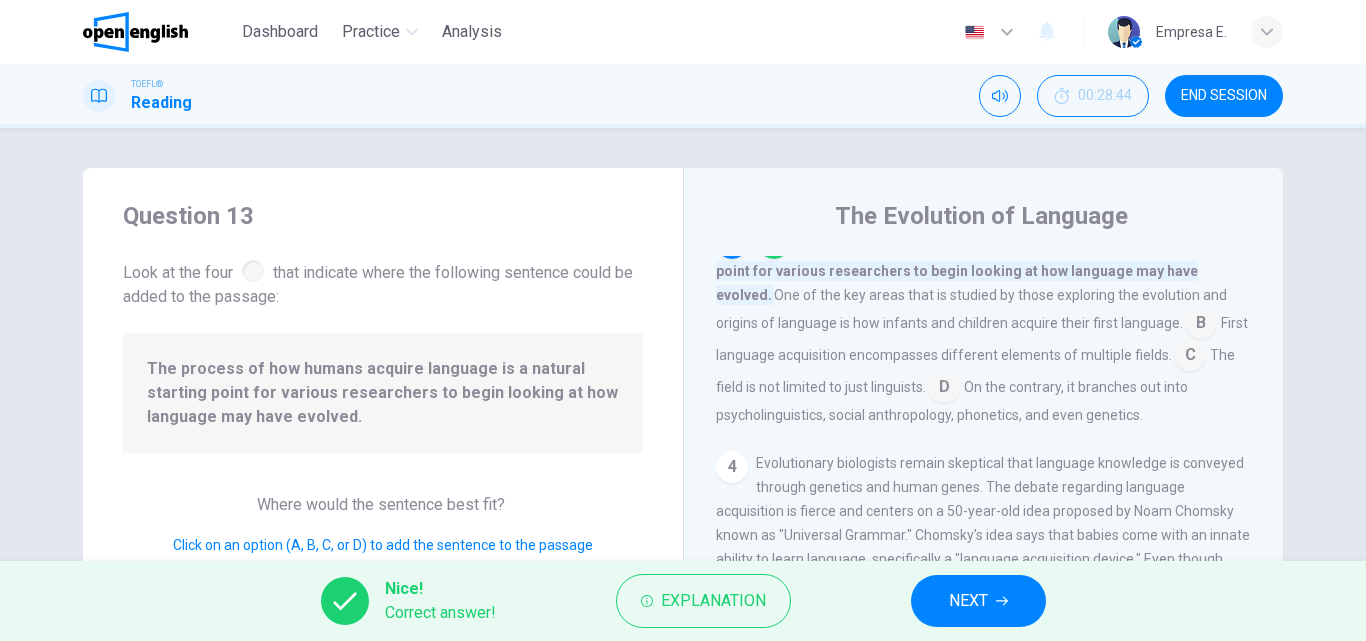 click on "NEXT" at bounding box center [968, 601] 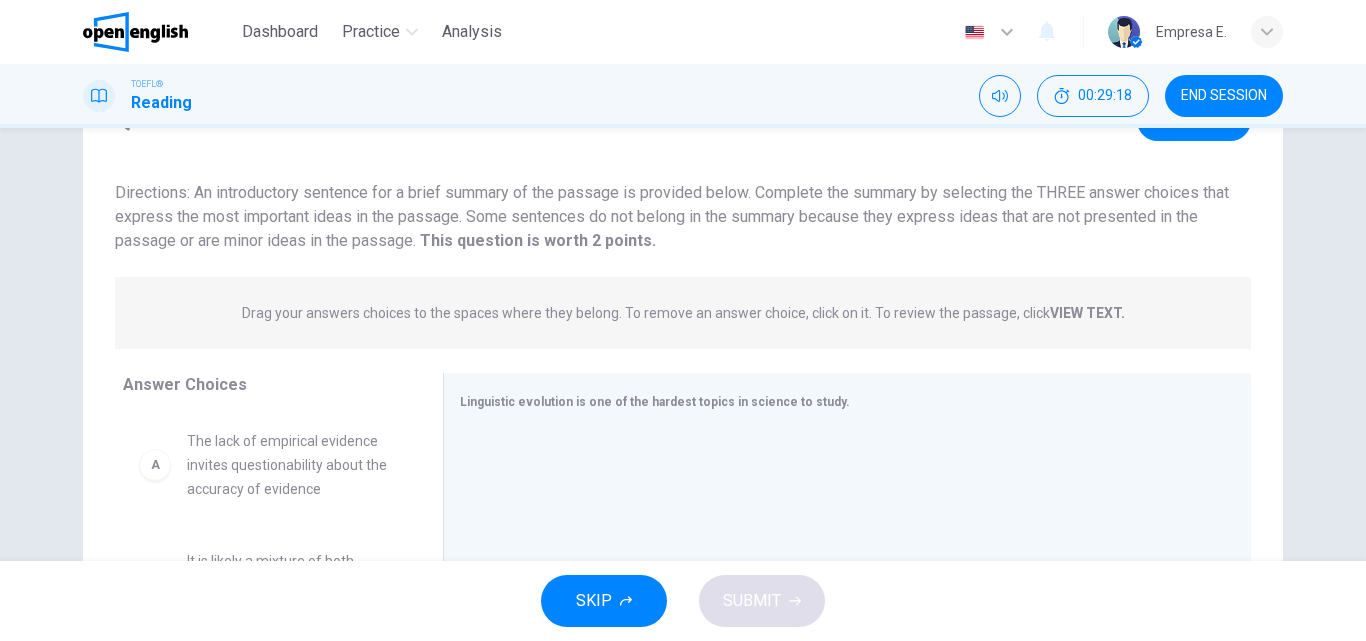 scroll, scrollTop: 342, scrollLeft: 0, axis: vertical 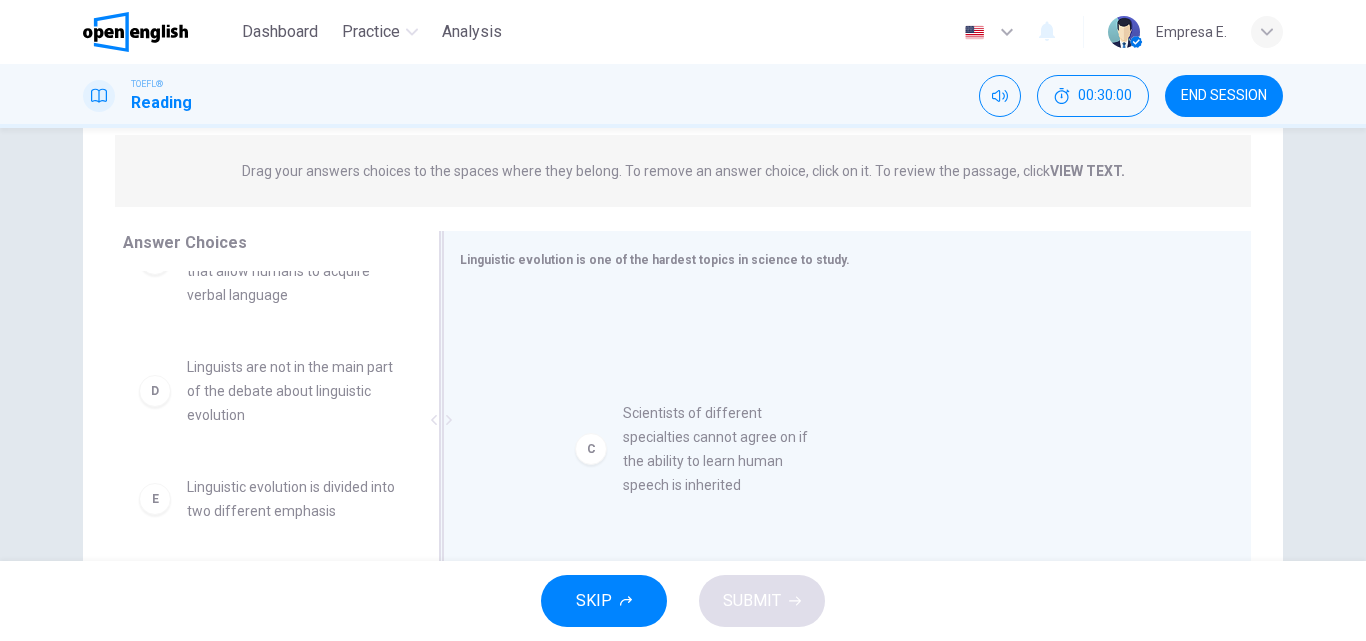 drag, startPoint x: 290, startPoint y: 420, endPoint x: 718, endPoint y: 425, distance: 428.0292 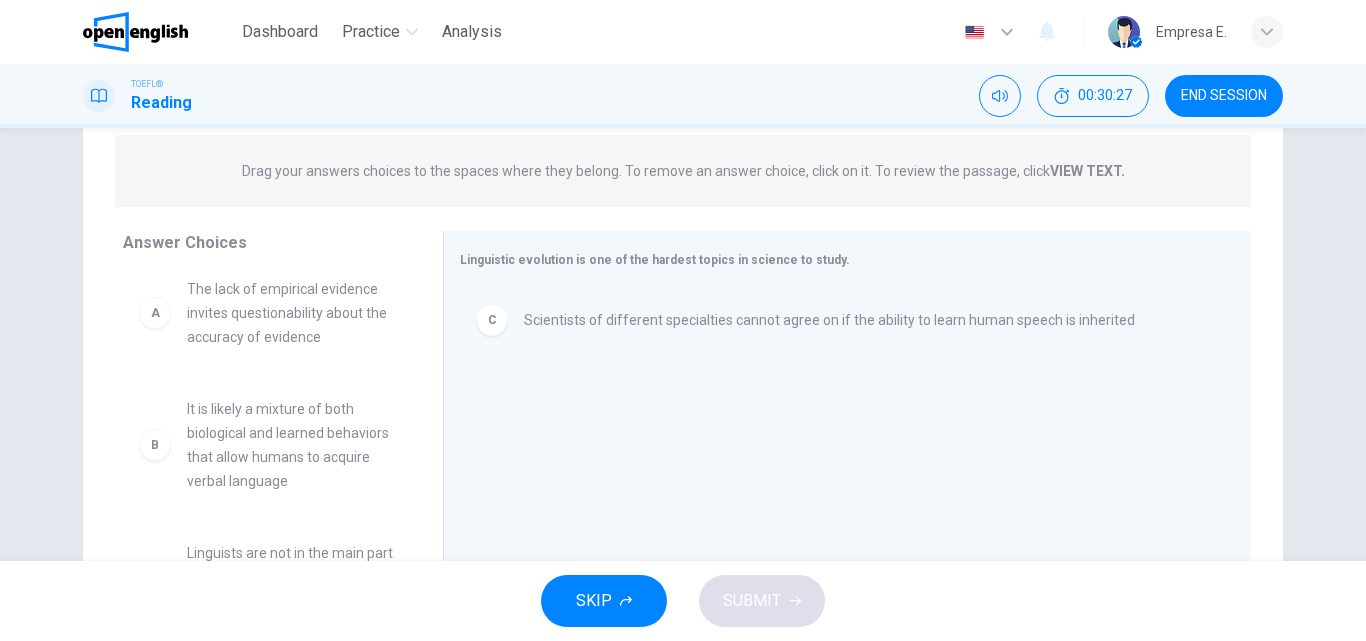 scroll, scrollTop: 0, scrollLeft: 0, axis: both 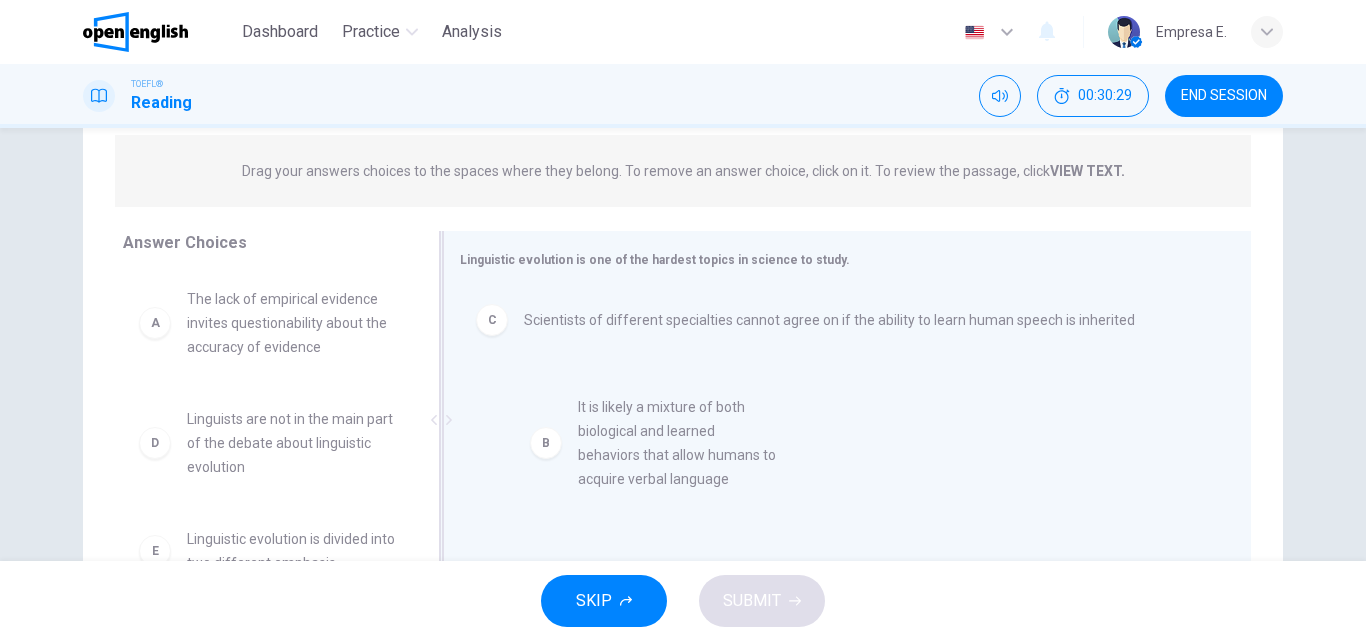 drag, startPoint x: 251, startPoint y: 458, endPoint x: 659, endPoint y: 446, distance: 408.17642 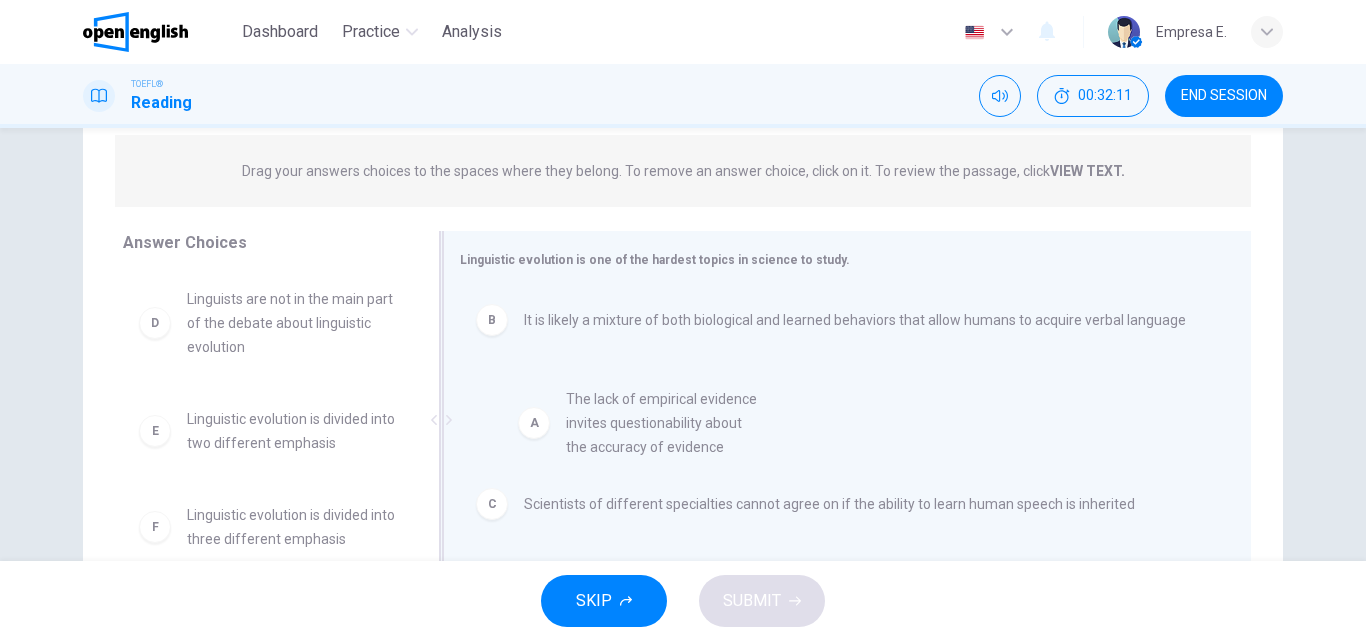 drag, startPoint x: 281, startPoint y: 321, endPoint x: 694, endPoint y: 439, distance: 429.5265 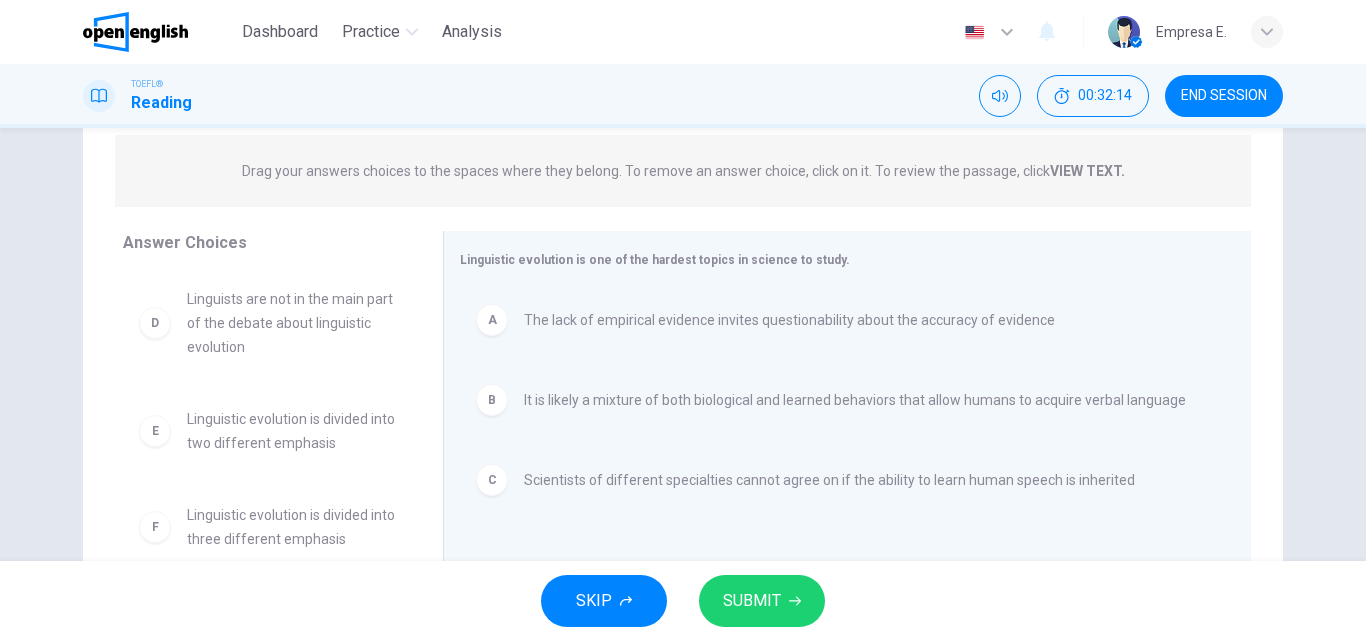 click on "SUBMIT" at bounding box center (752, 601) 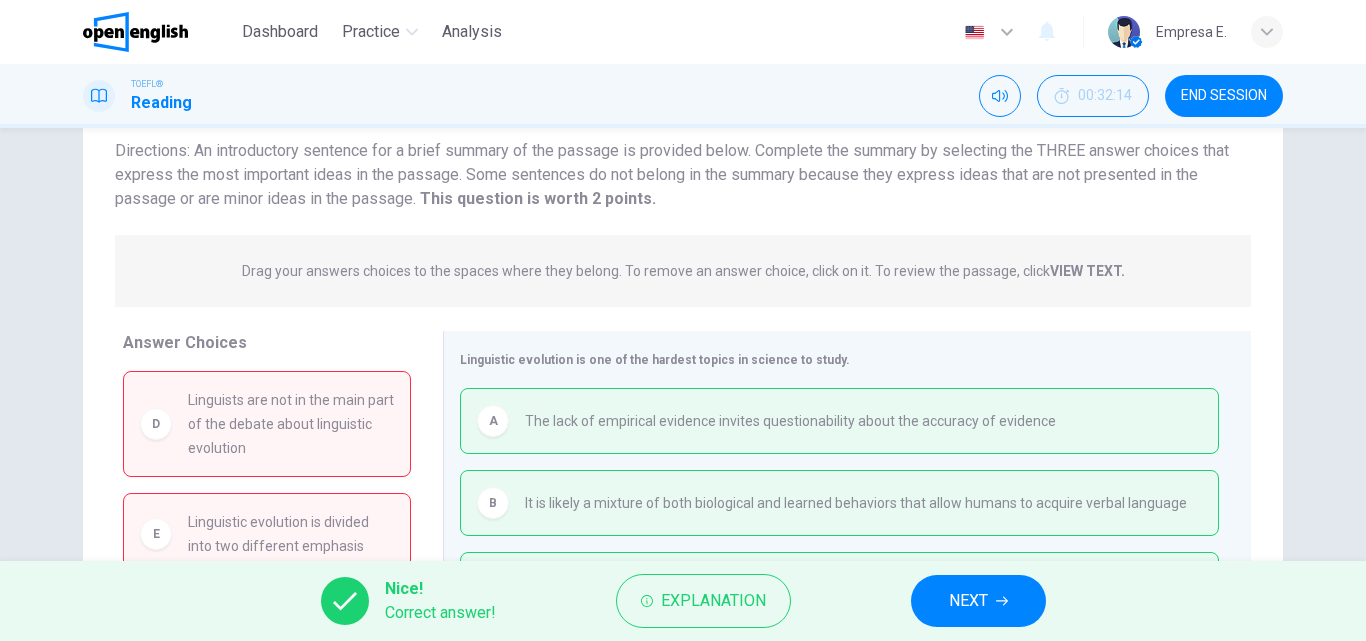 scroll, scrollTop: 342, scrollLeft: 0, axis: vertical 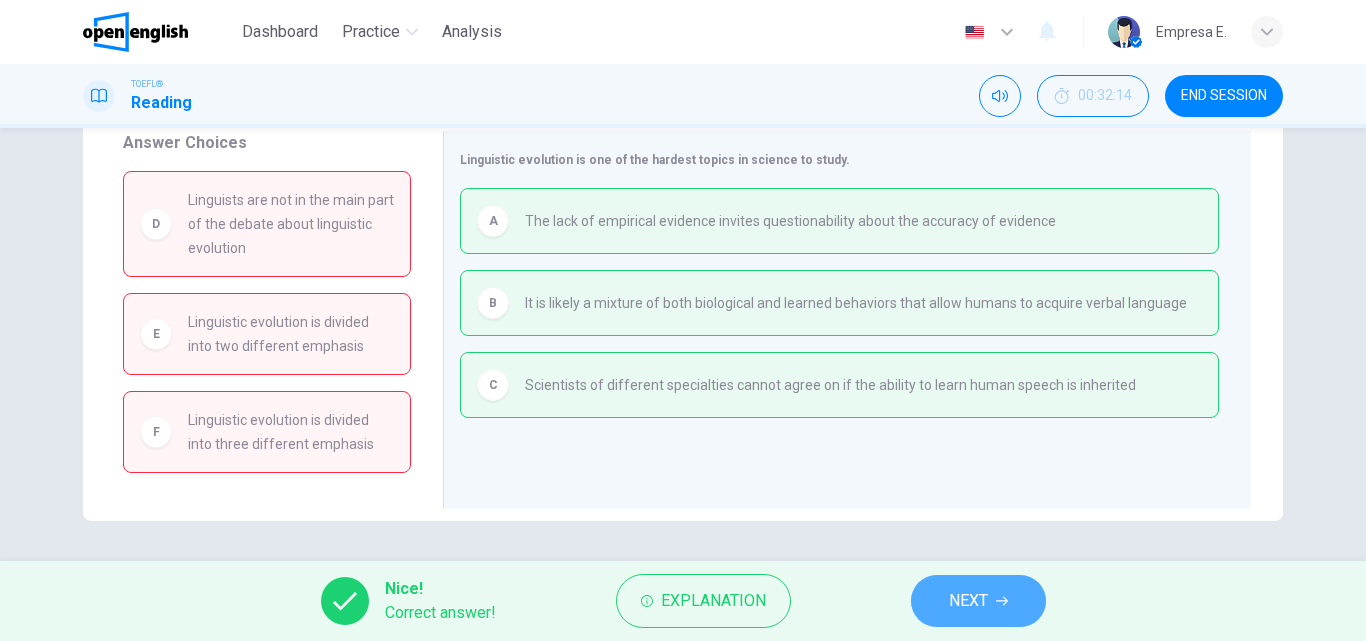 click on "NEXT" at bounding box center [968, 601] 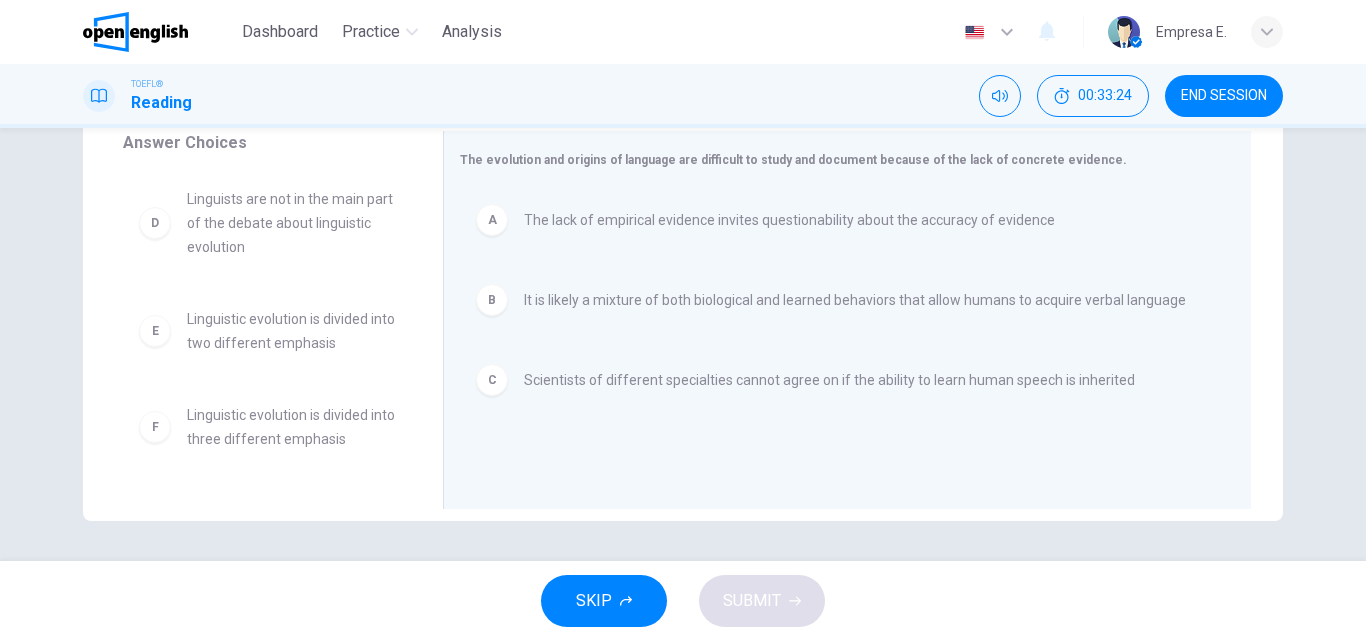 scroll, scrollTop: 242, scrollLeft: 0, axis: vertical 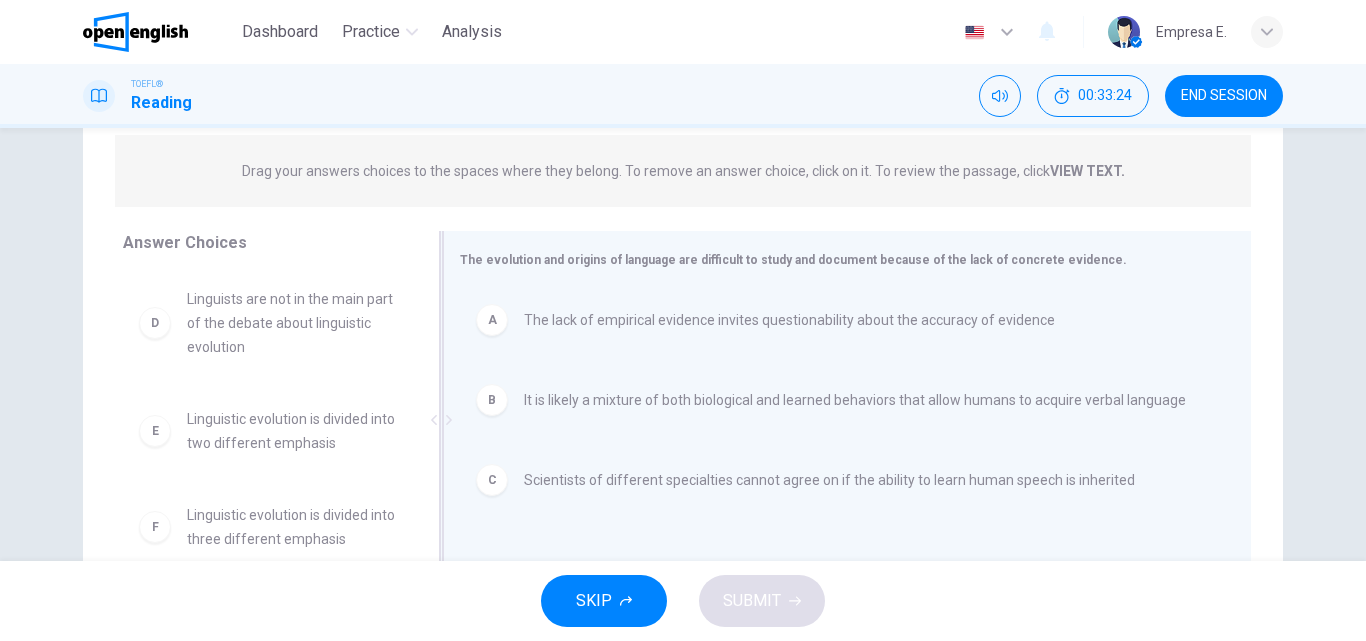 drag, startPoint x: 712, startPoint y: 282, endPoint x: 712, endPoint y: 296, distance: 14 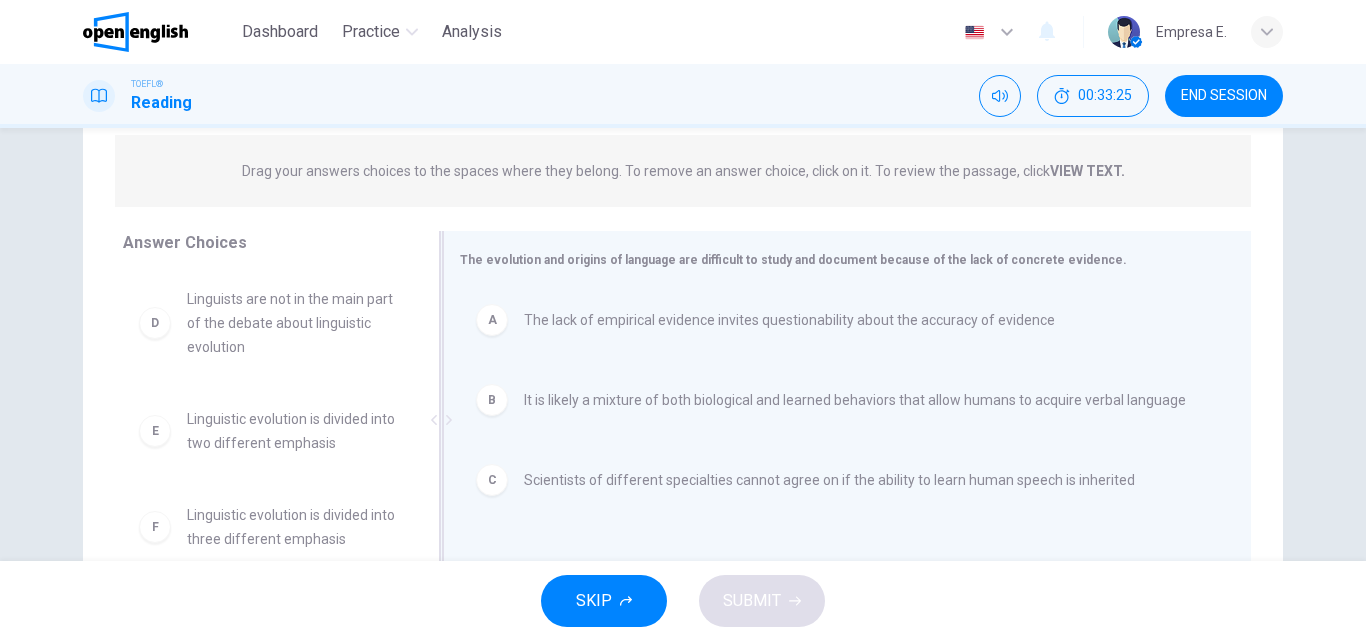 click on "The lack of empirical evidence invites questionability about the accuracy of evidence" at bounding box center (789, 320) 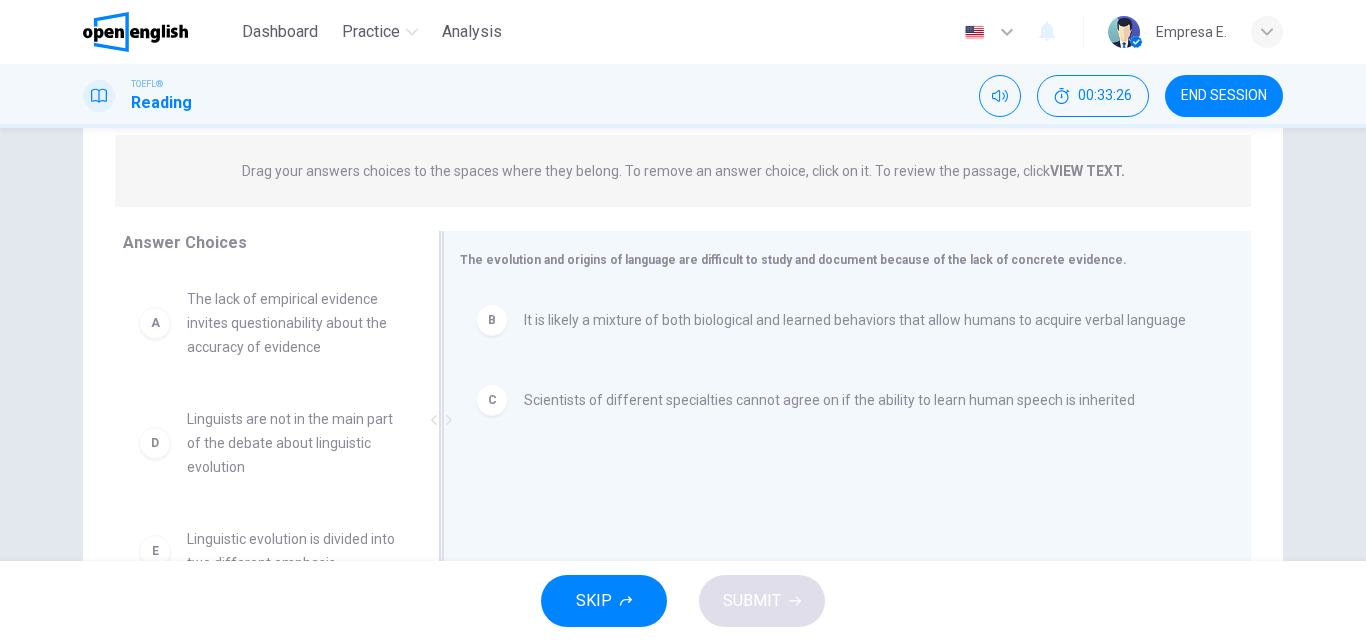 click on "It is likely a mixture of both biological and learned behaviors that allow humans to acquire verbal language" at bounding box center (855, 320) 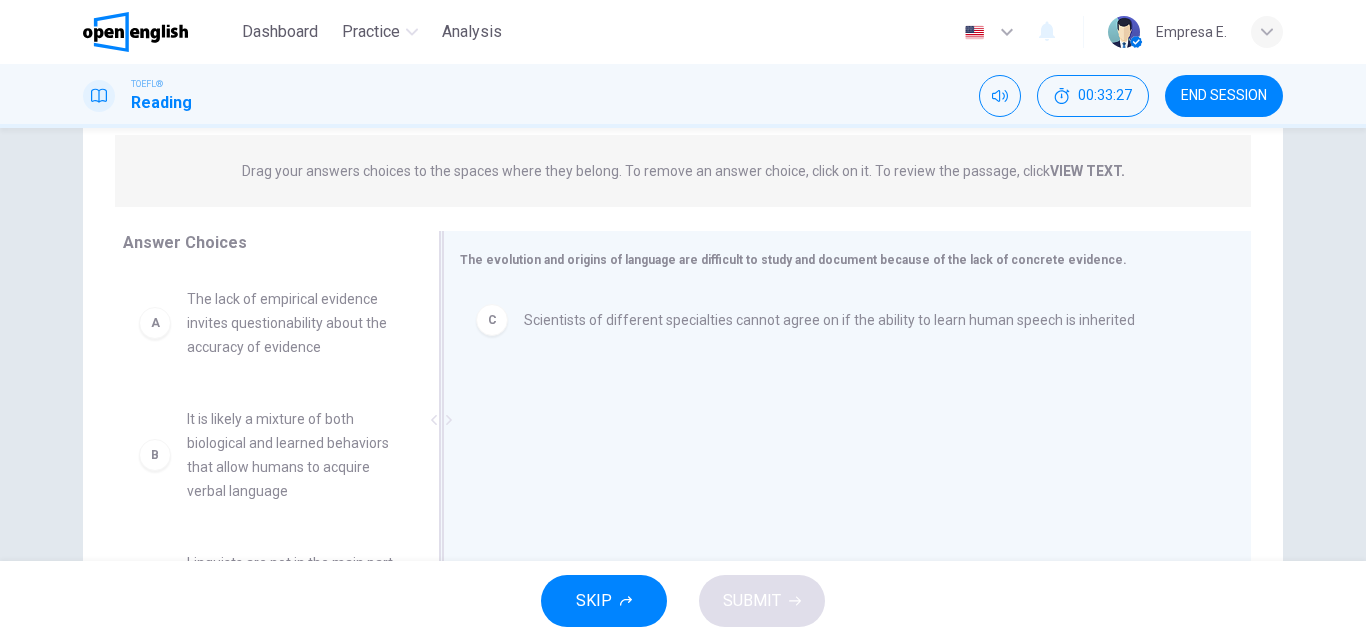 click on "Scientists of different specialties cannot agree on if the ability to learn human speech is inherited" at bounding box center (829, 320) 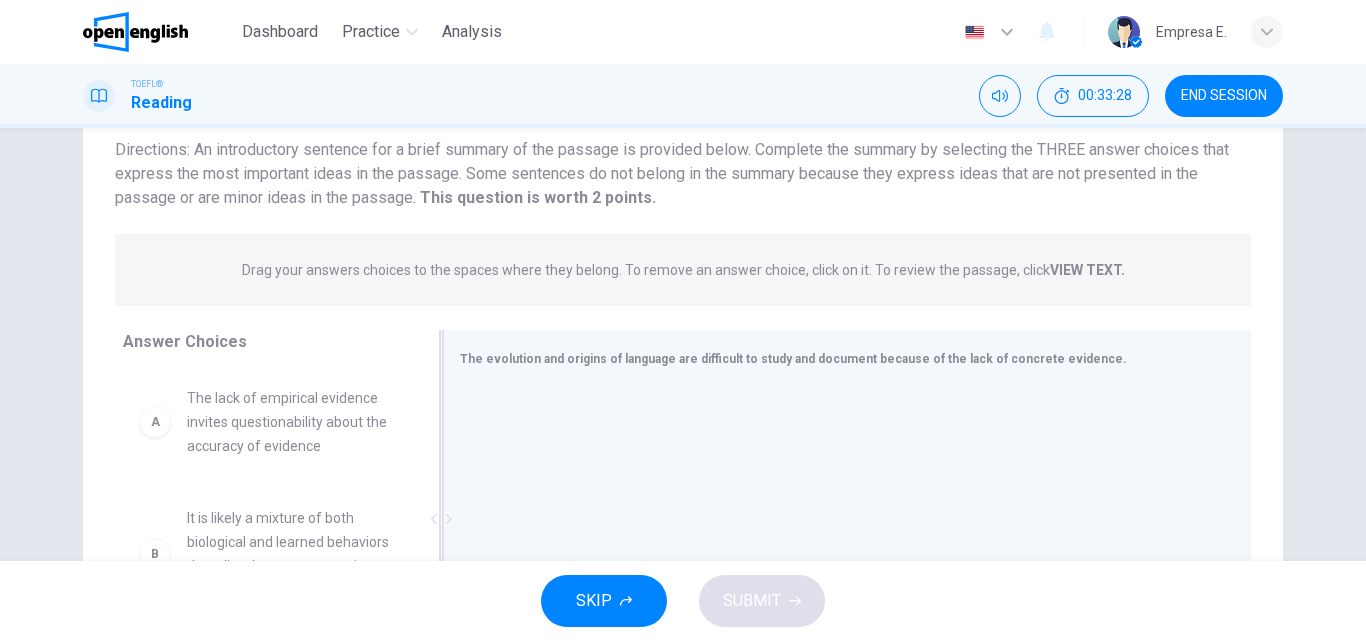 scroll, scrollTop: 142, scrollLeft: 0, axis: vertical 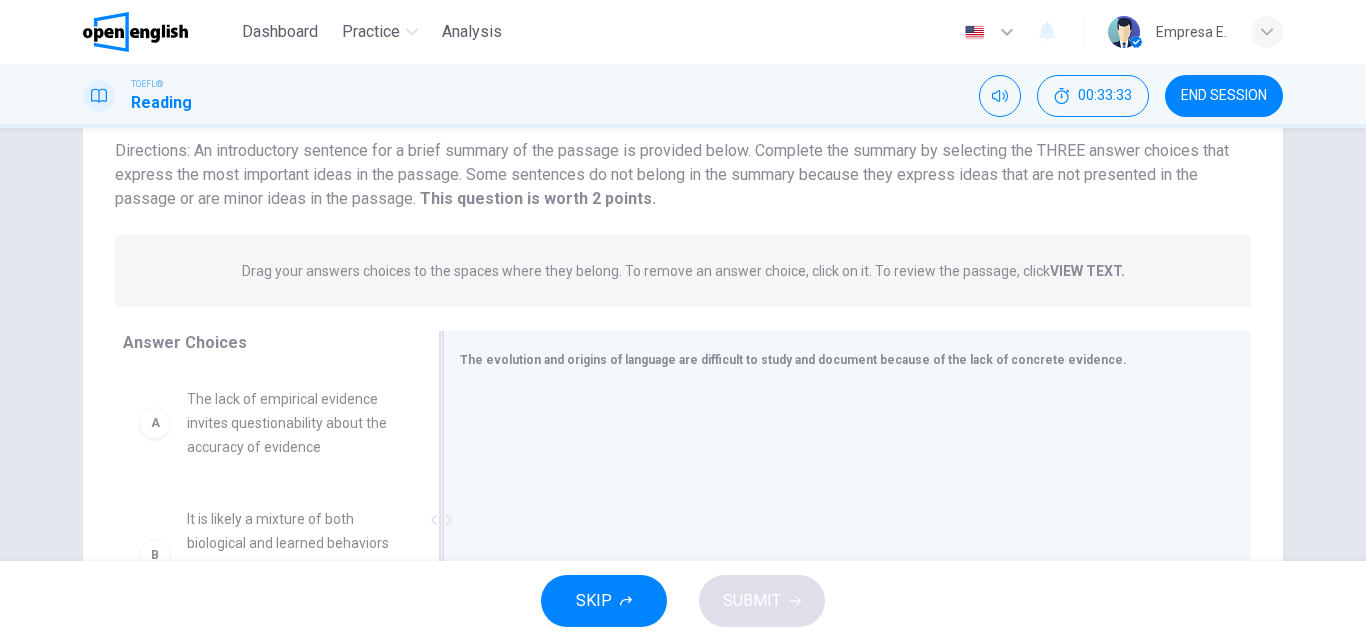 drag, startPoint x: 531, startPoint y: 358, endPoint x: 819, endPoint y: 358, distance: 288 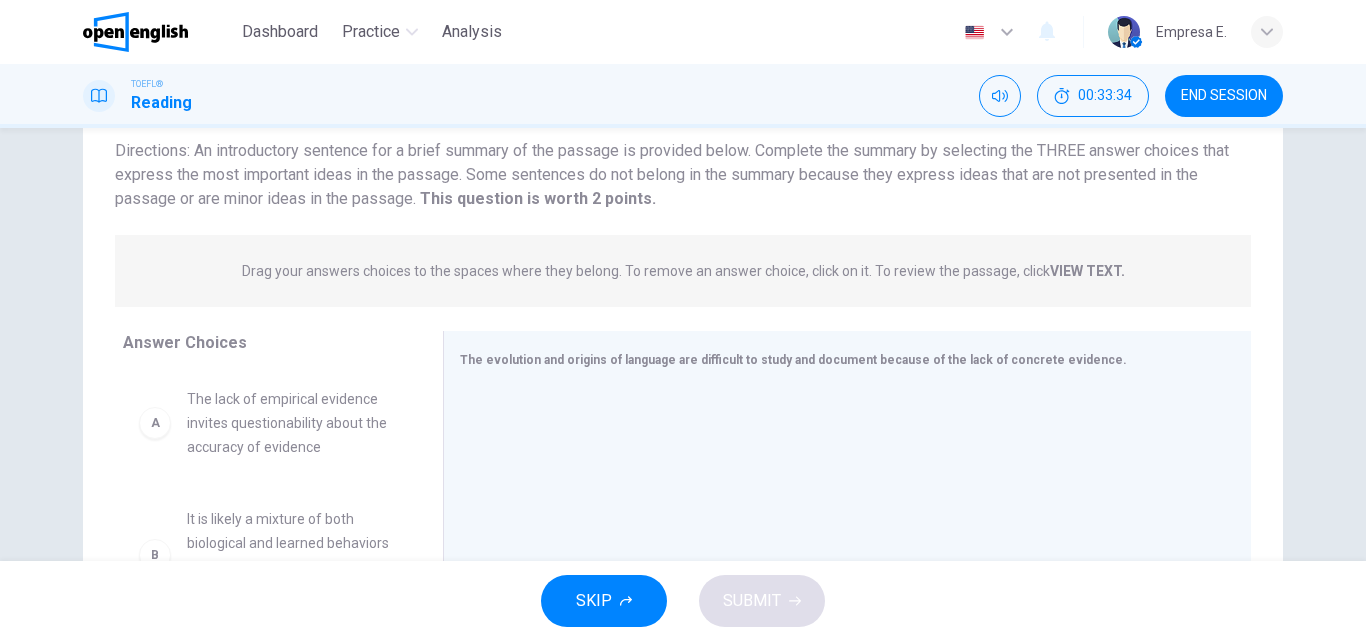 drag, startPoint x: 871, startPoint y: 358, endPoint x: 840, endPoint y: 419, distance: 68.42514 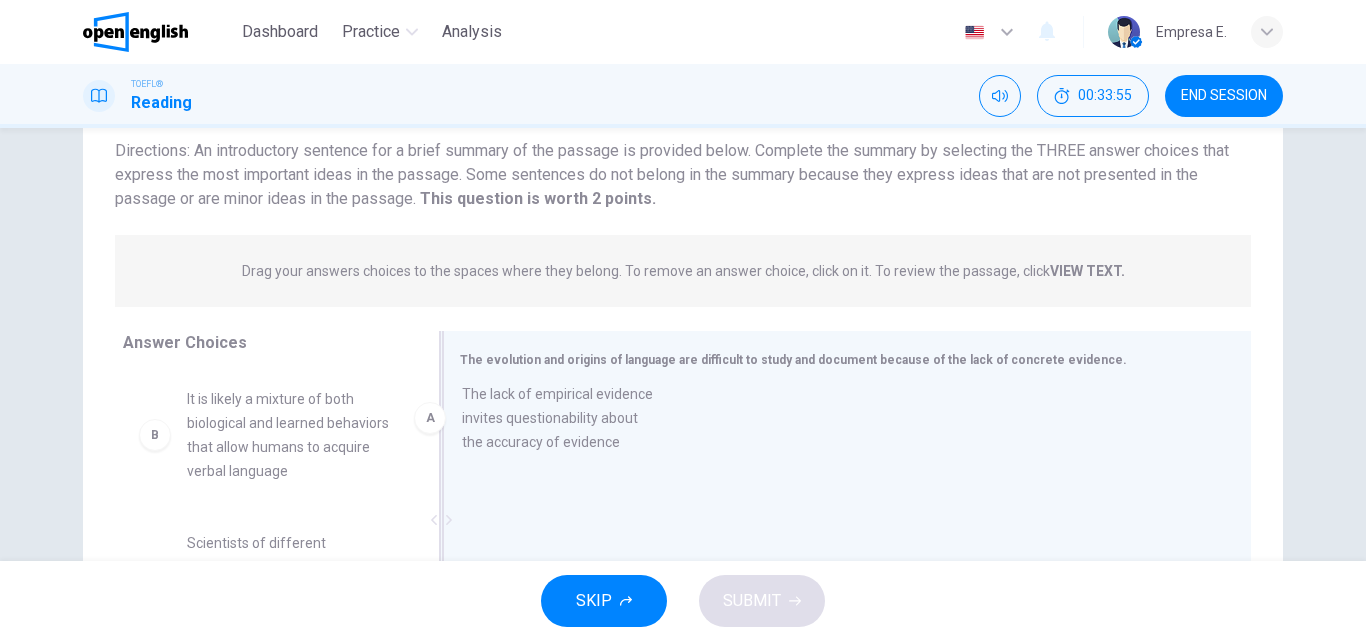 drag, startPoint x: 291, startPoint y: 422, endPoint x: 582, endPoint y: 417, distance: 291.04294 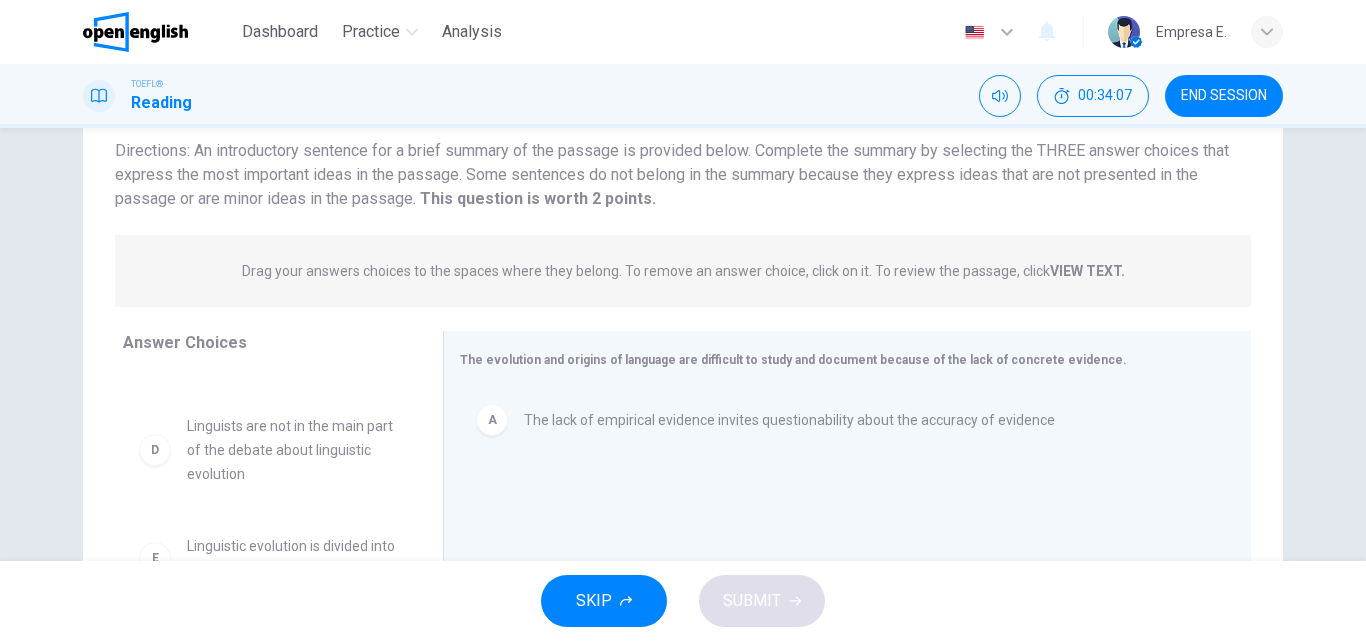 scroll, scrollTop: 276, scrollLeft: 0, axis: vertical 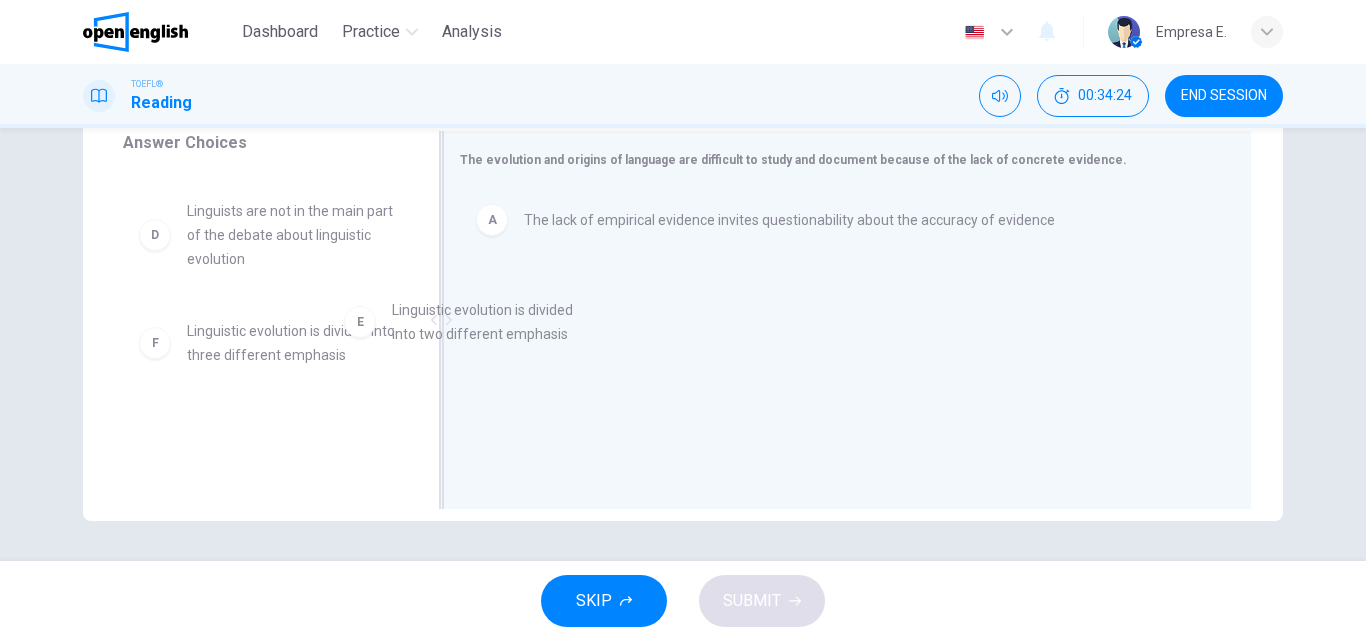 drag, startPoint x: 286, startPoint y: 352, endPoint x: 733, endPoint y: 303, distance: 449.67767 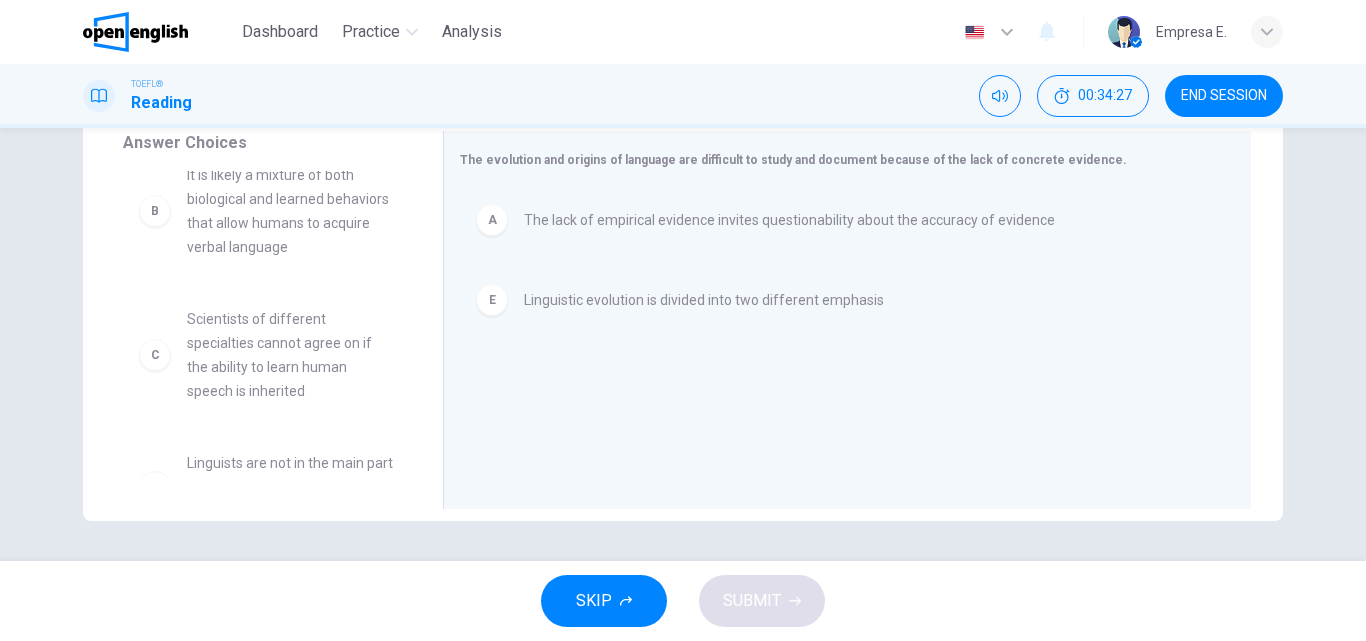 scroll, scrollTop: 0, scrollLeft: 0, axis: both 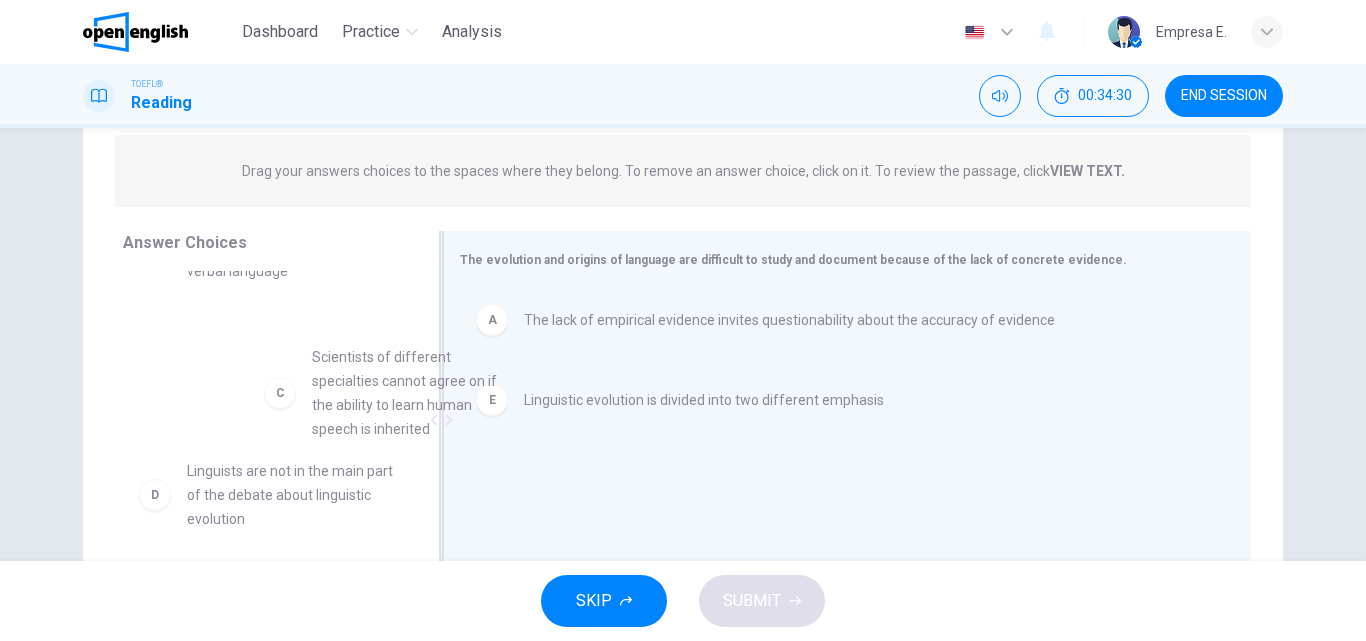 drag, startPoint x: 293, startPoint y: 378, endPoint x: 681, endPoint y: 433, distance: 391.8788 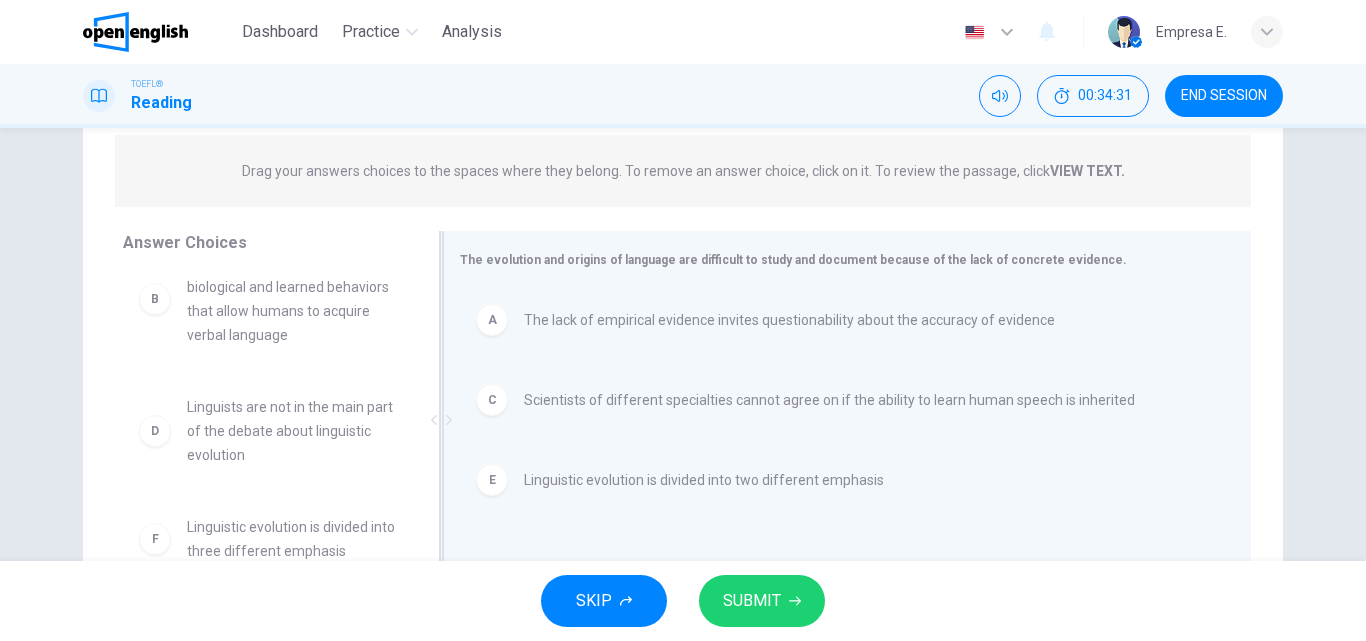scroll, scrollTop: 36, scrollLeft: 0, axis: vertical 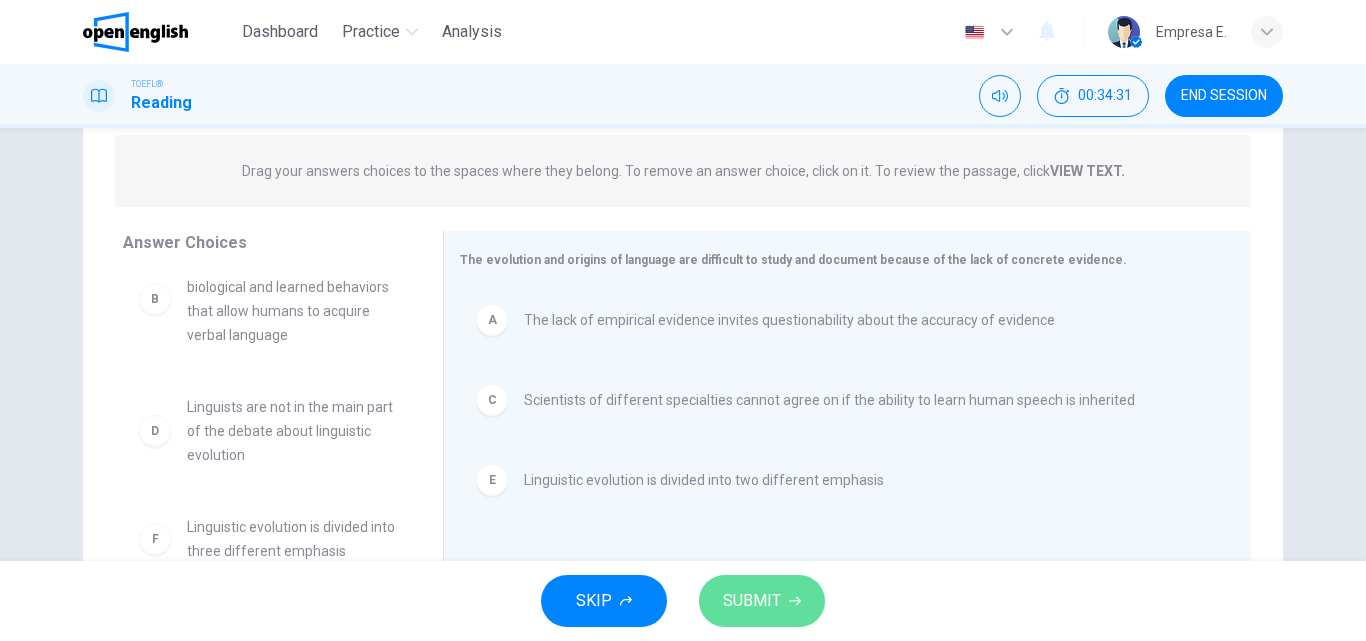 click on "SUBMIT" at bounding box center [762, 601] 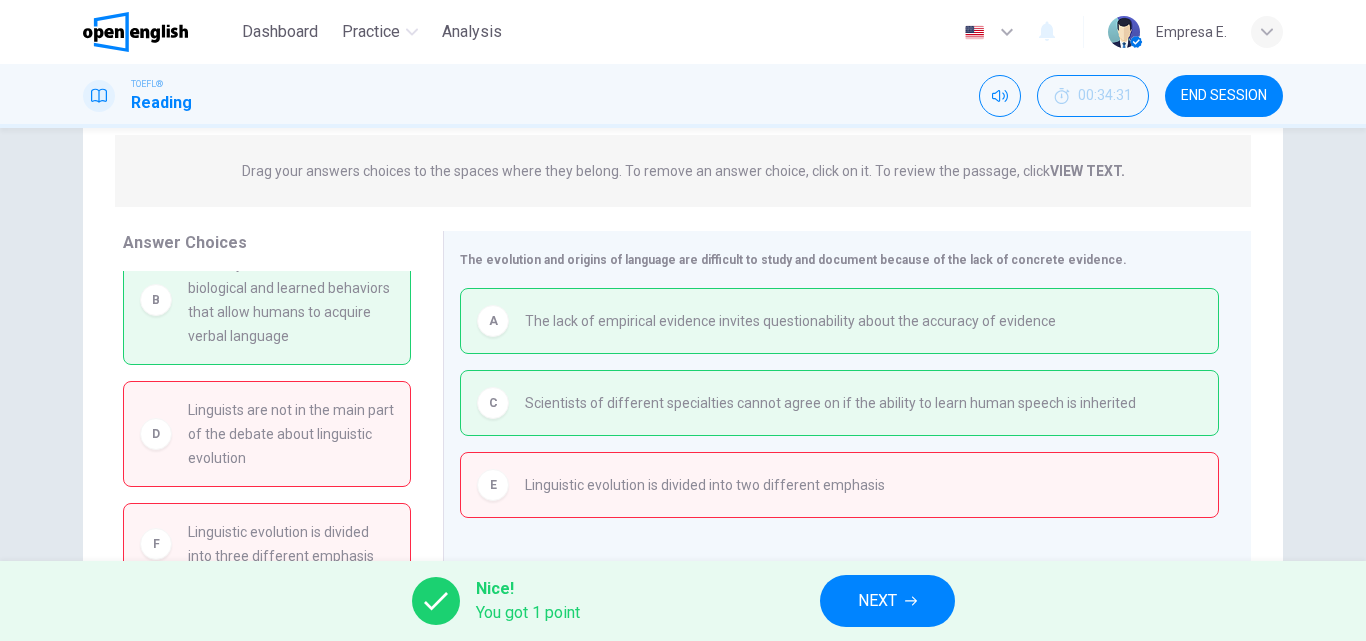 scroll, scrollTop: 0, scrollLeft: 0, axis: both 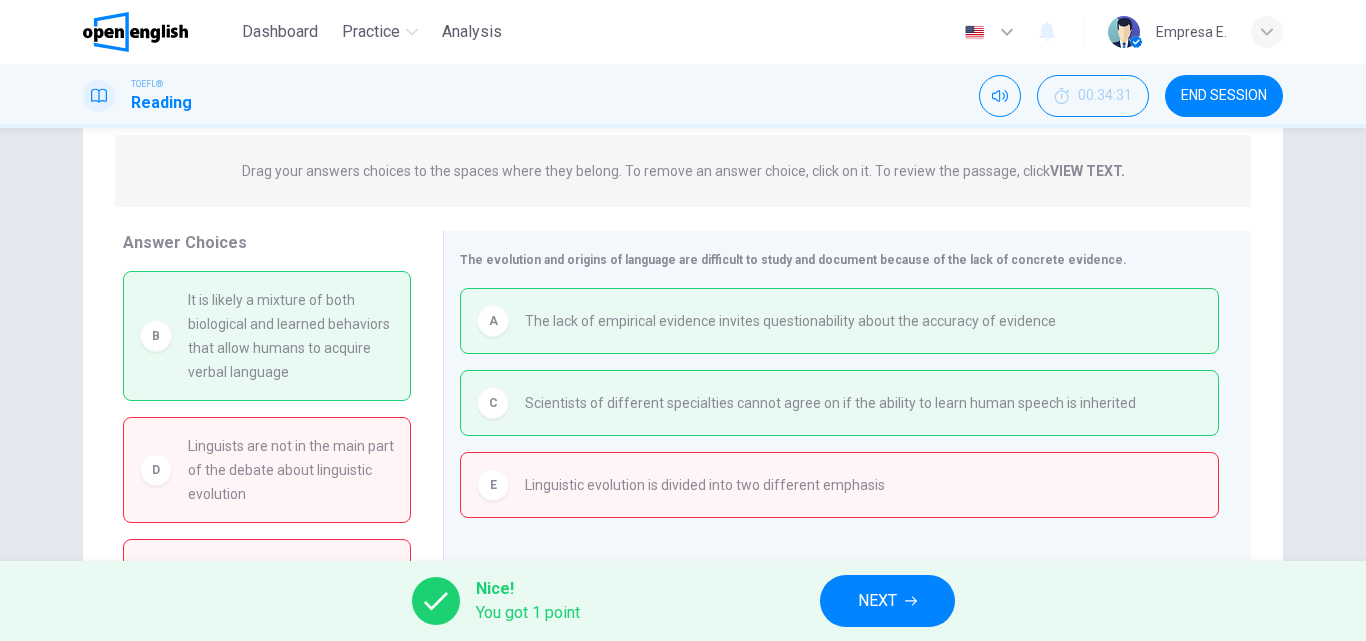 click on "NEXT" at bounding box center [877, 601] 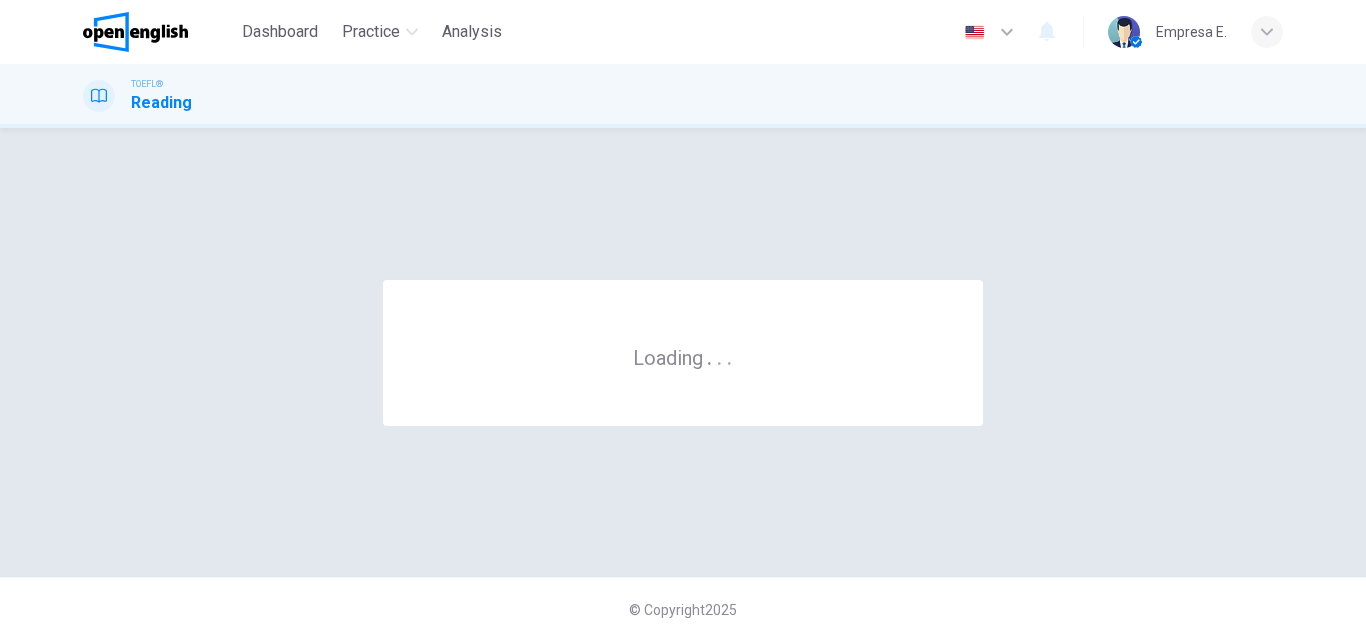scroll, scrollTop: 0, scrollLeft: 0, axis: both 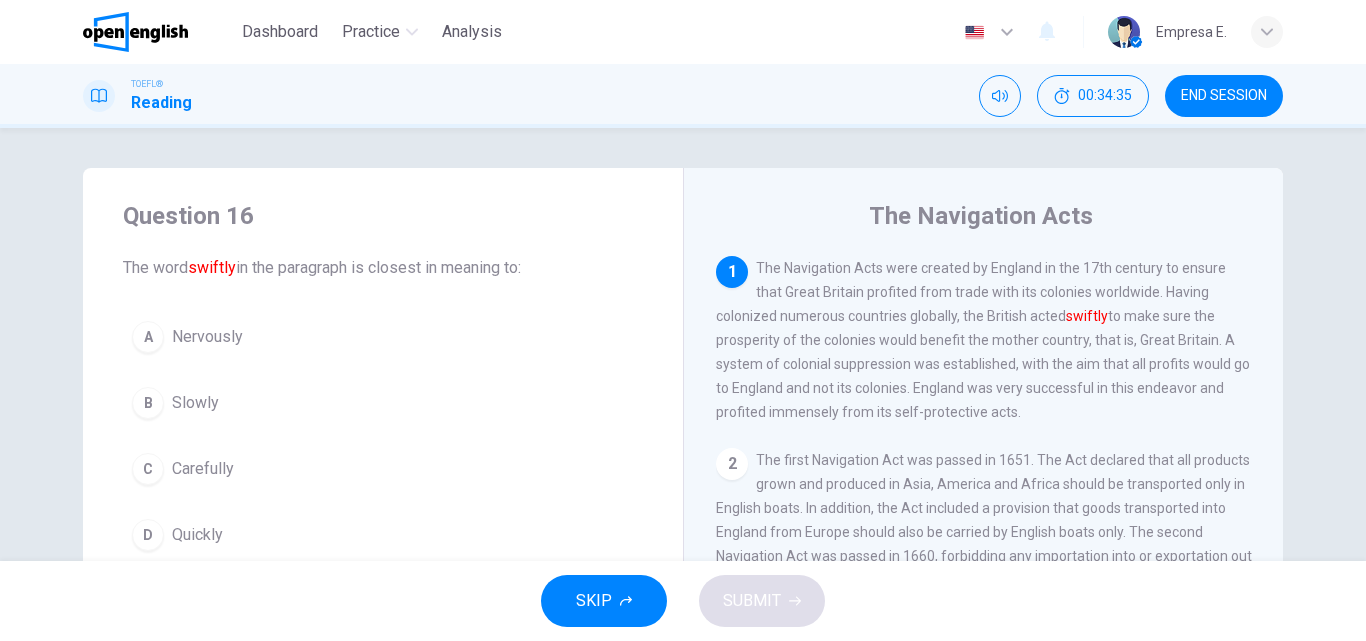 click on "END SESSION" at bounding box center (1224, 96) 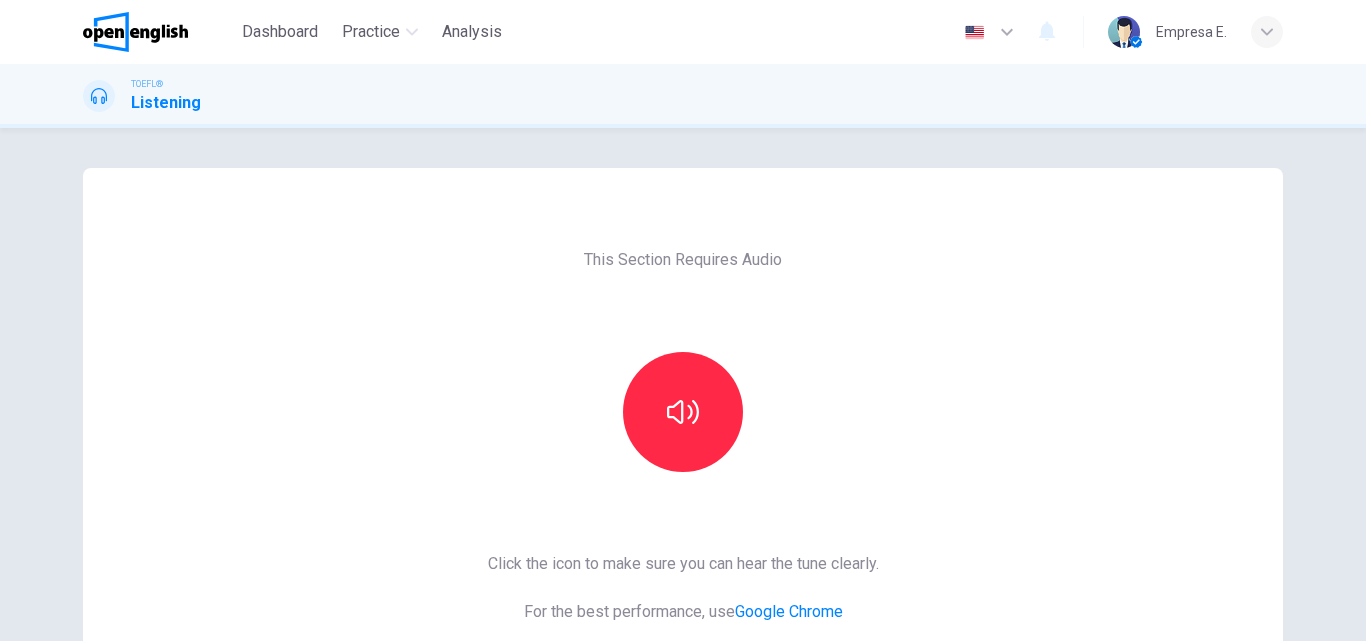 scroll, scrollTop: 0, scrollLeft: 0, axis: both 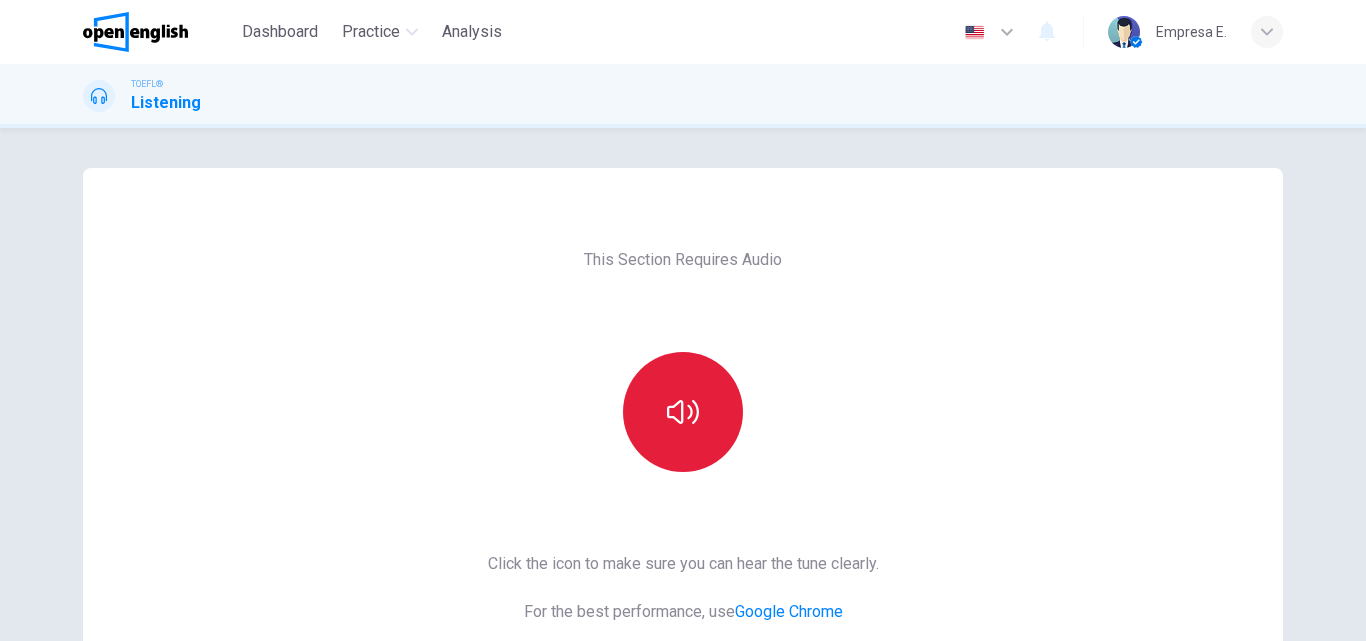 click 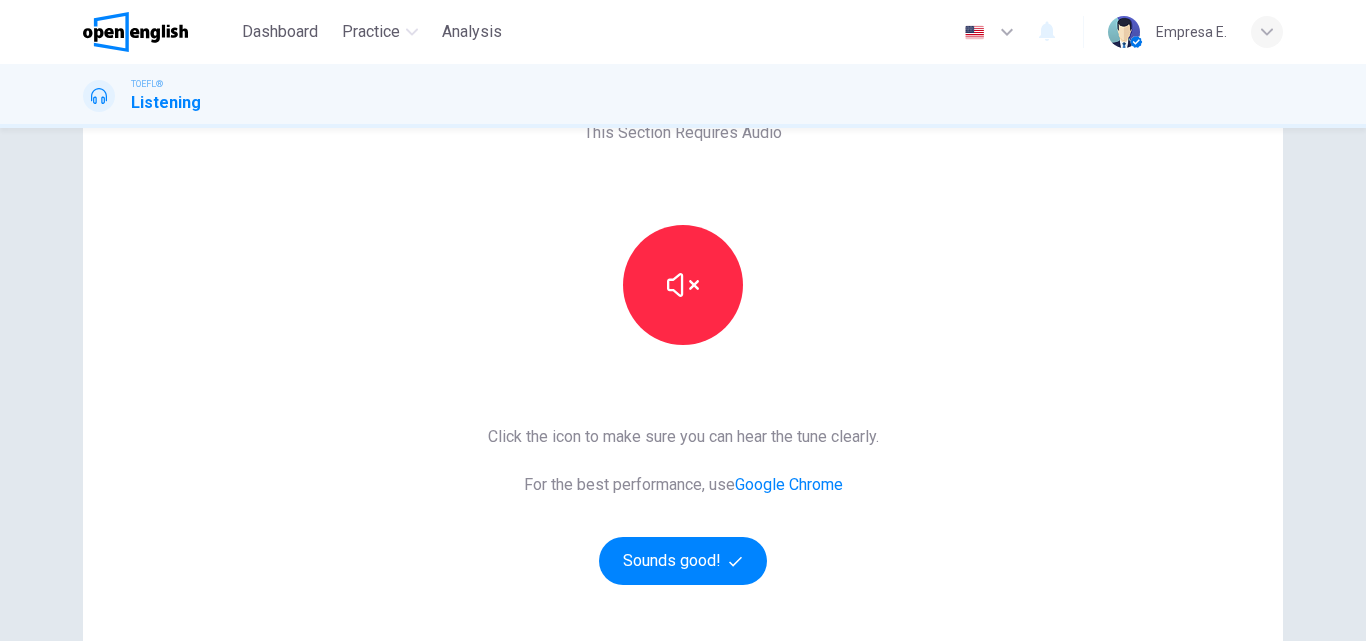 scroll, scrollTop: 326, scrollLeft: 0, axis: vertical 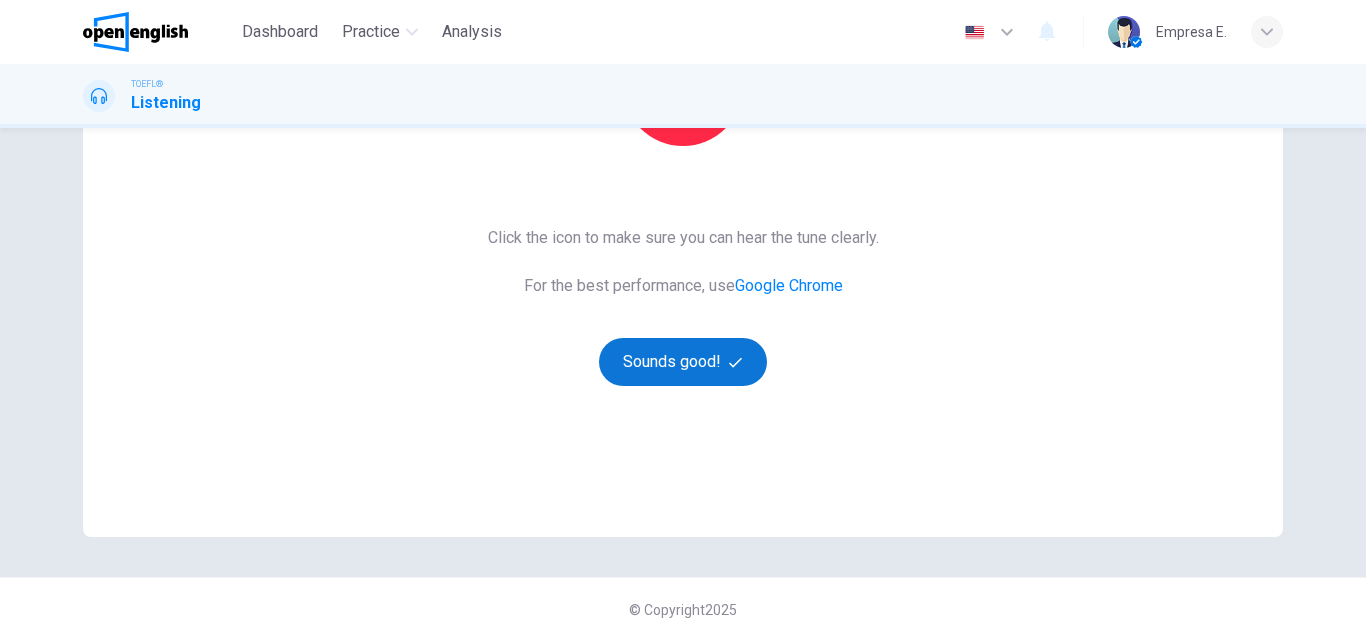 click on "Sounds good!" at bounding box center [683, 362] 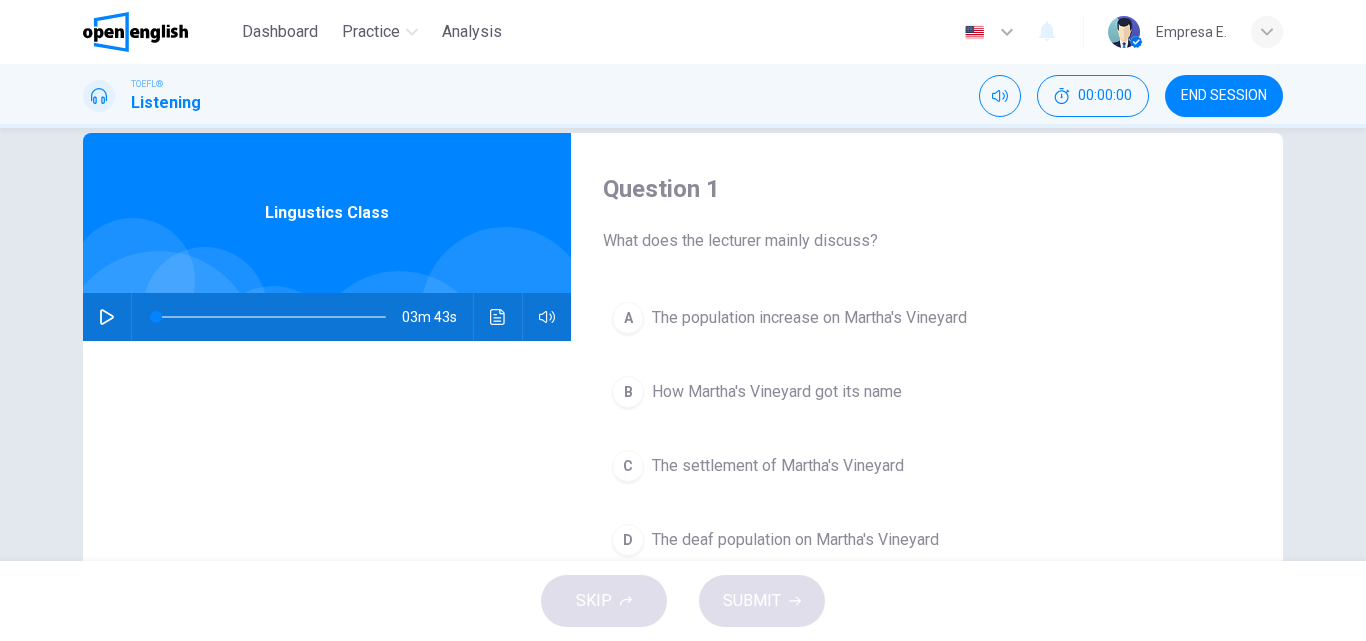 scroll, scrollTop: 0, scrollLeft: 0, axis: both 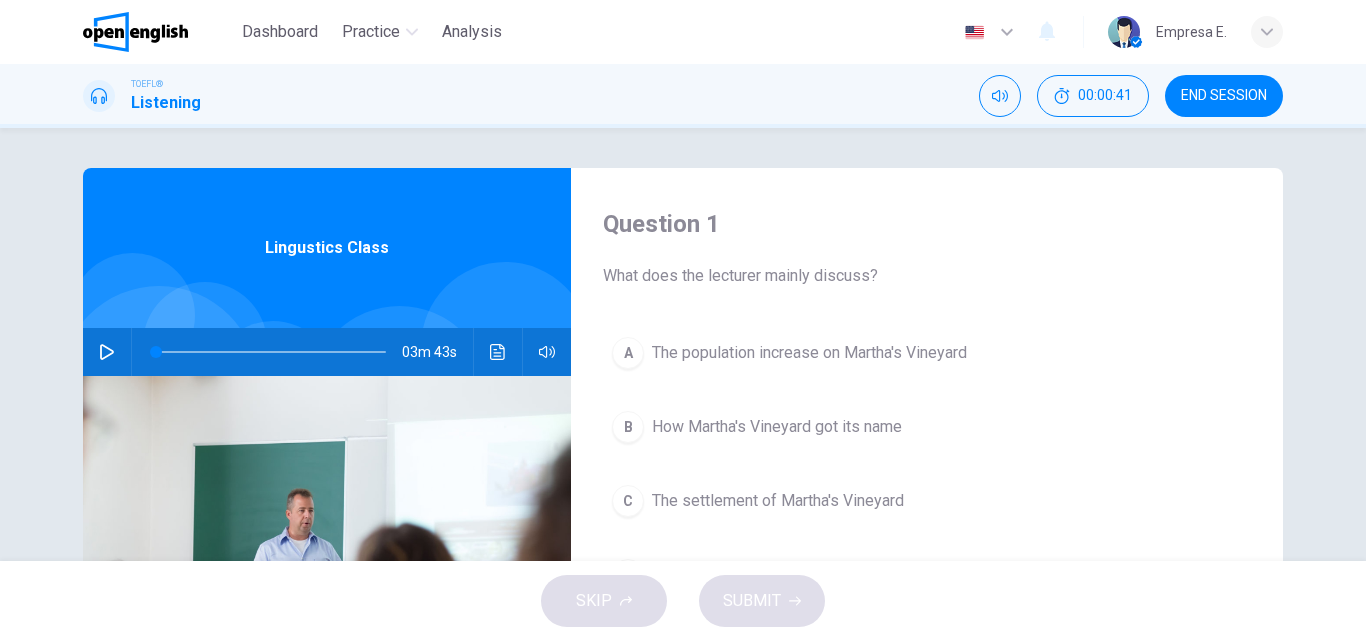click 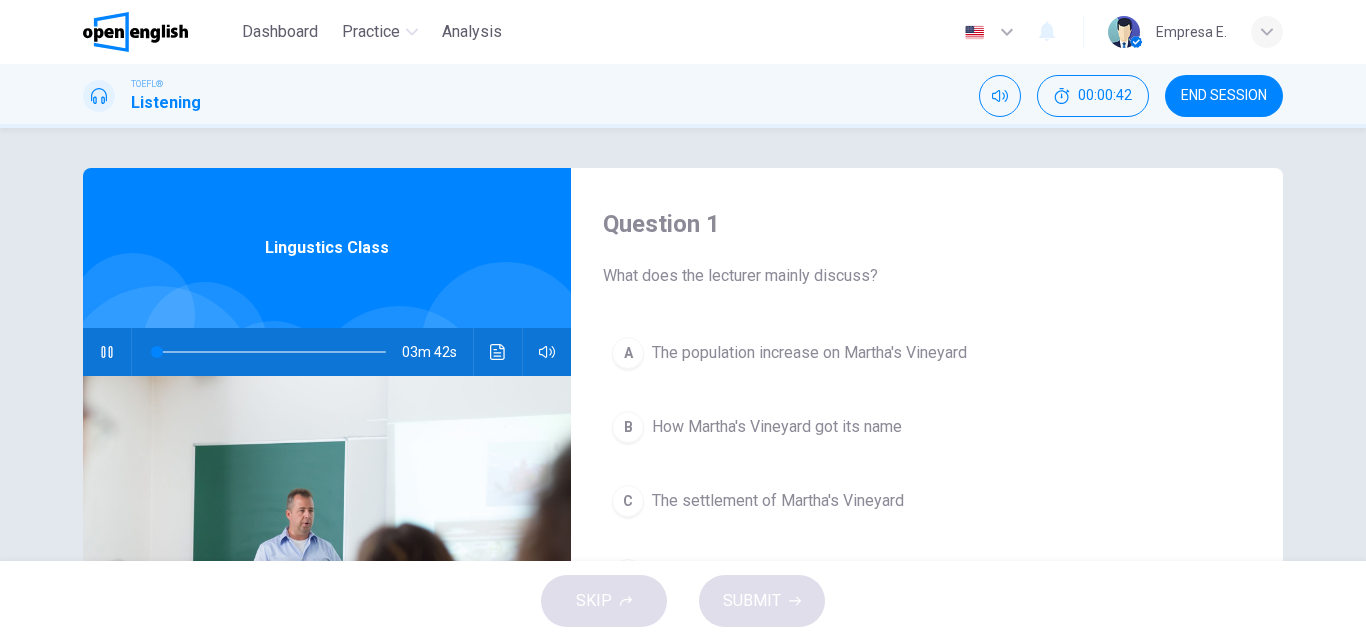 type on "*" 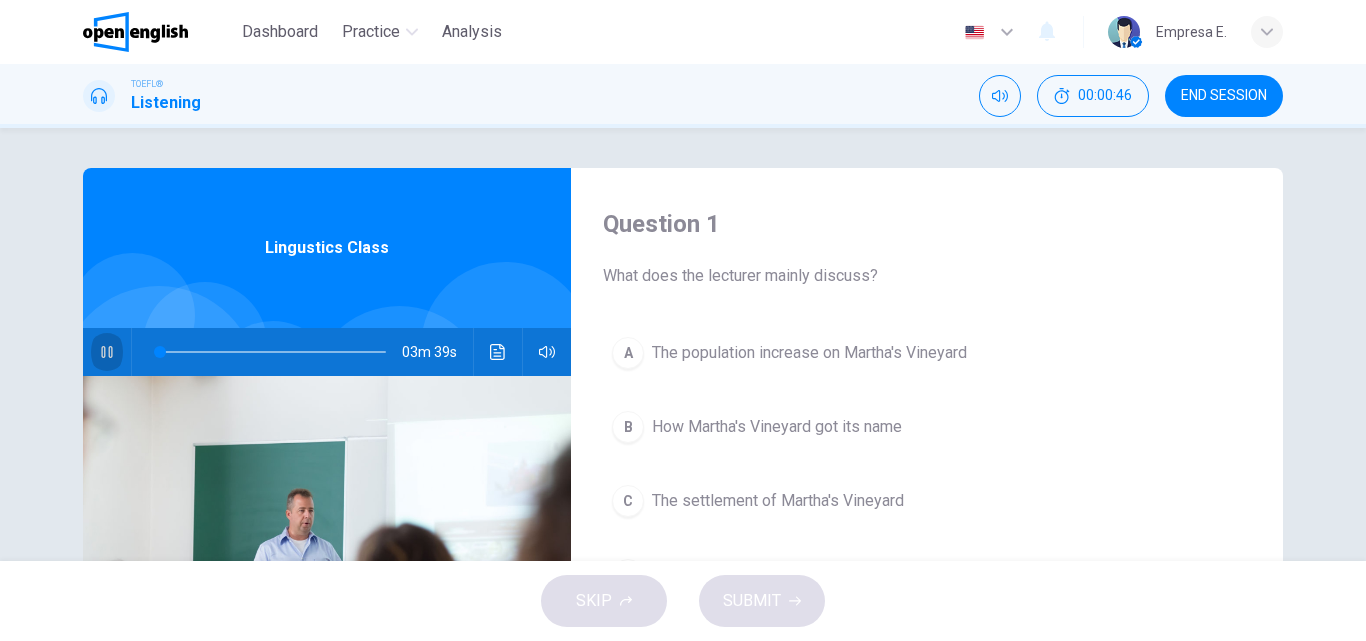 click 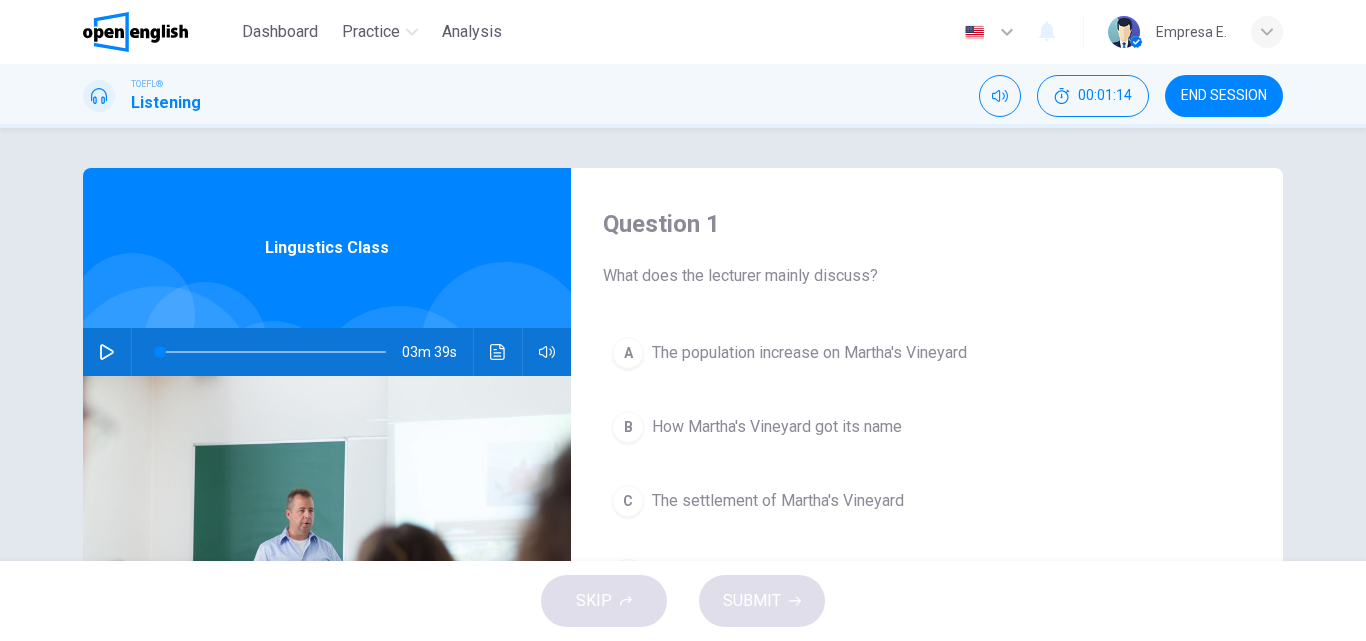 click at bounding box center [107, 352] 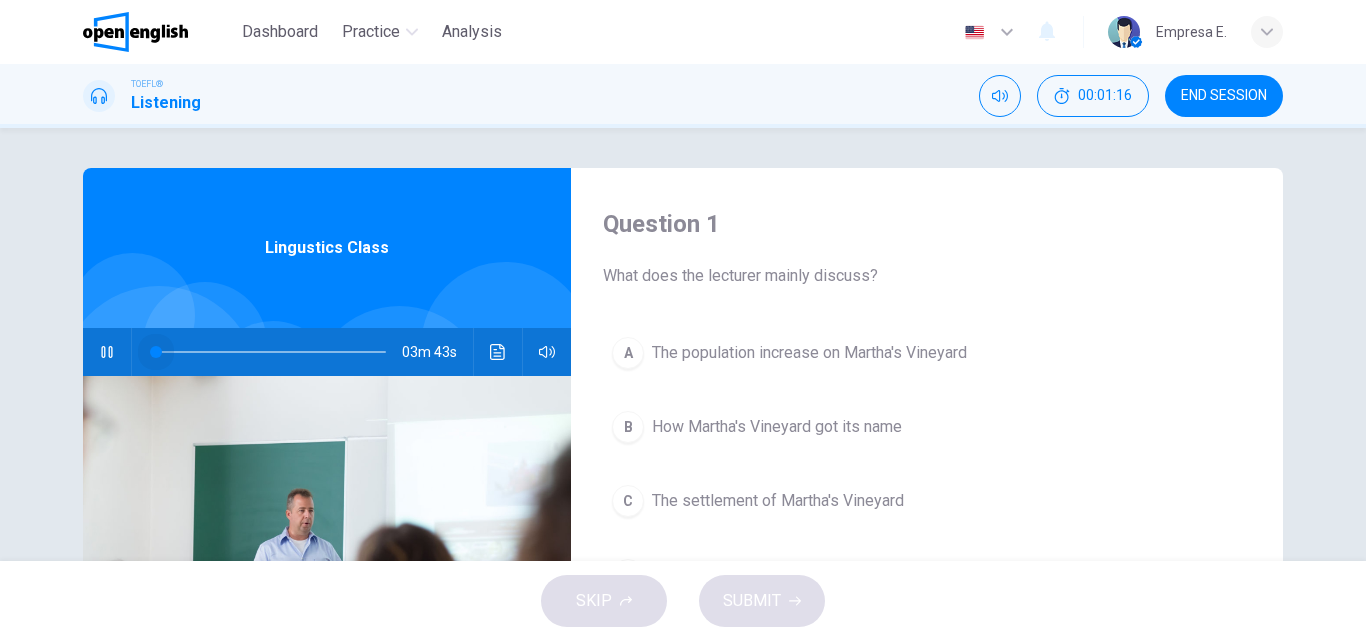 drag, startPoint x: 152, startPoint y: 349, endPoint x: 51, endPoint y: 360, distance: 101.597244 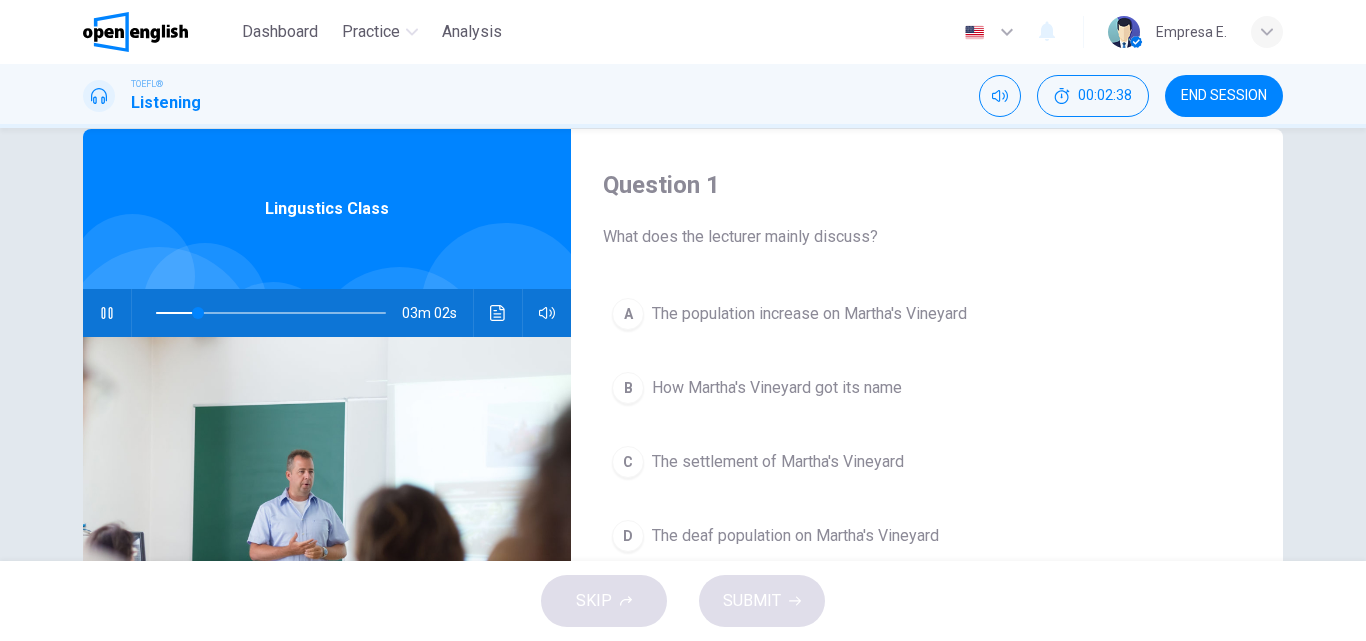 scroll, scrollTop: 0, scrollLeft: 0, axis: both 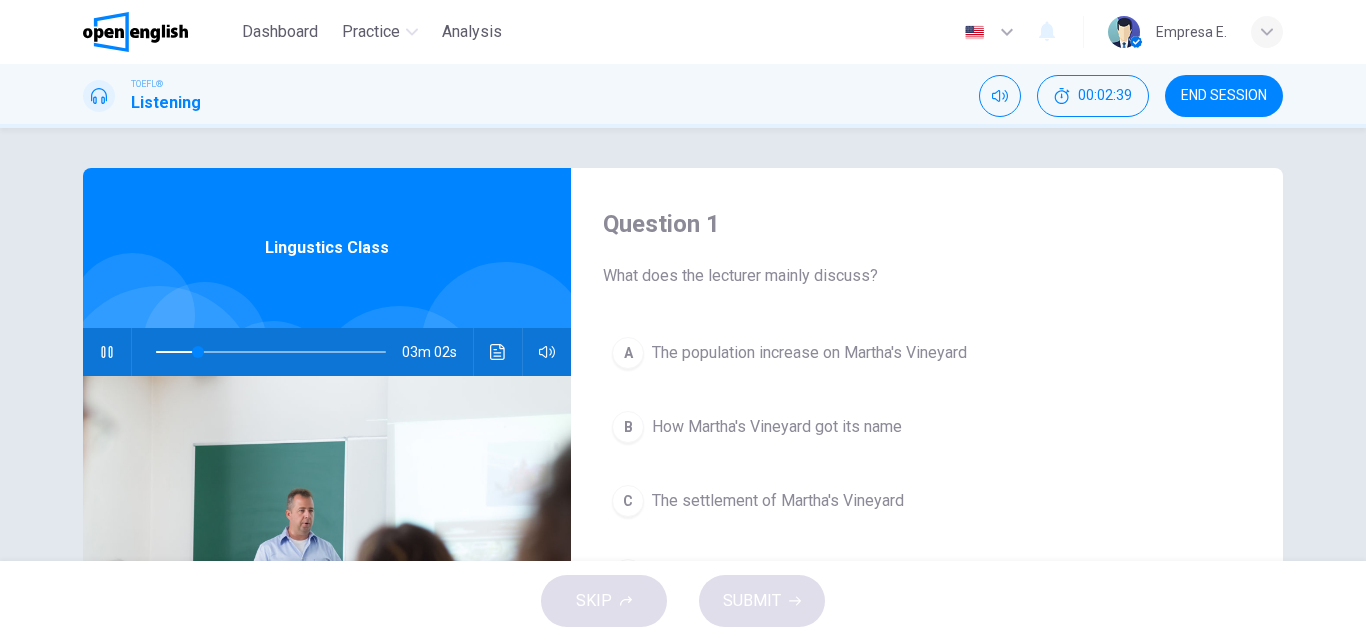 click at bounding box center (107, 352) 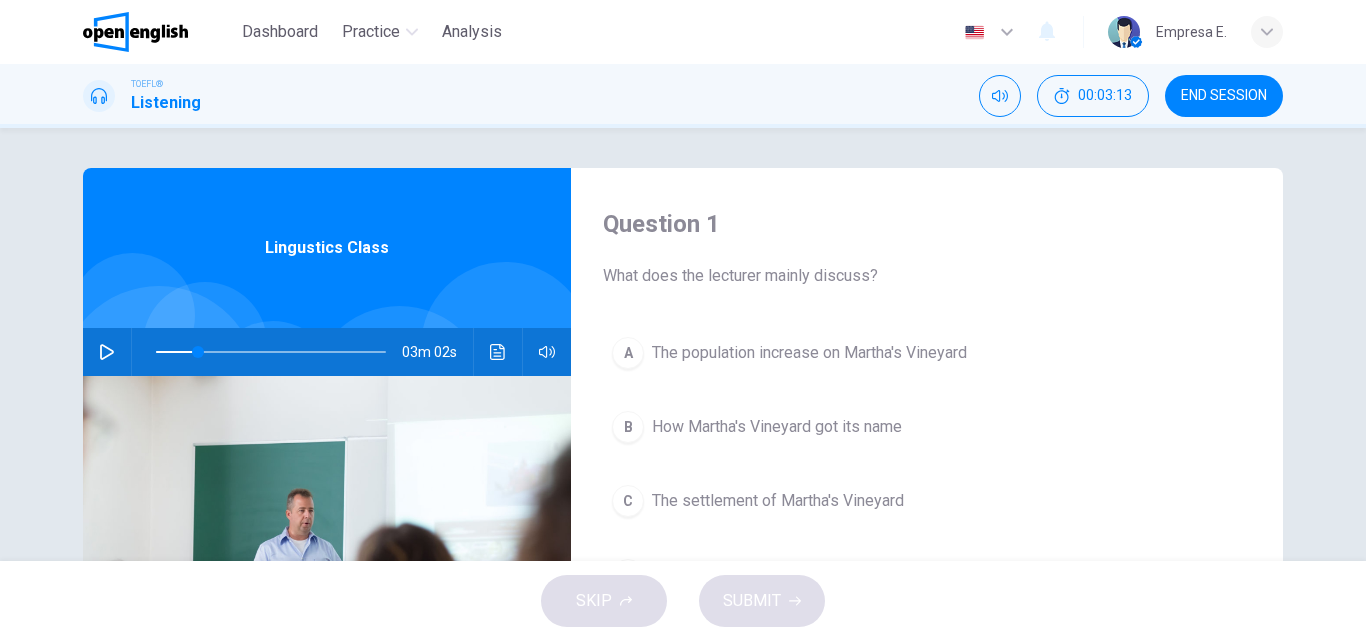 click at bounding box center [107, 352] 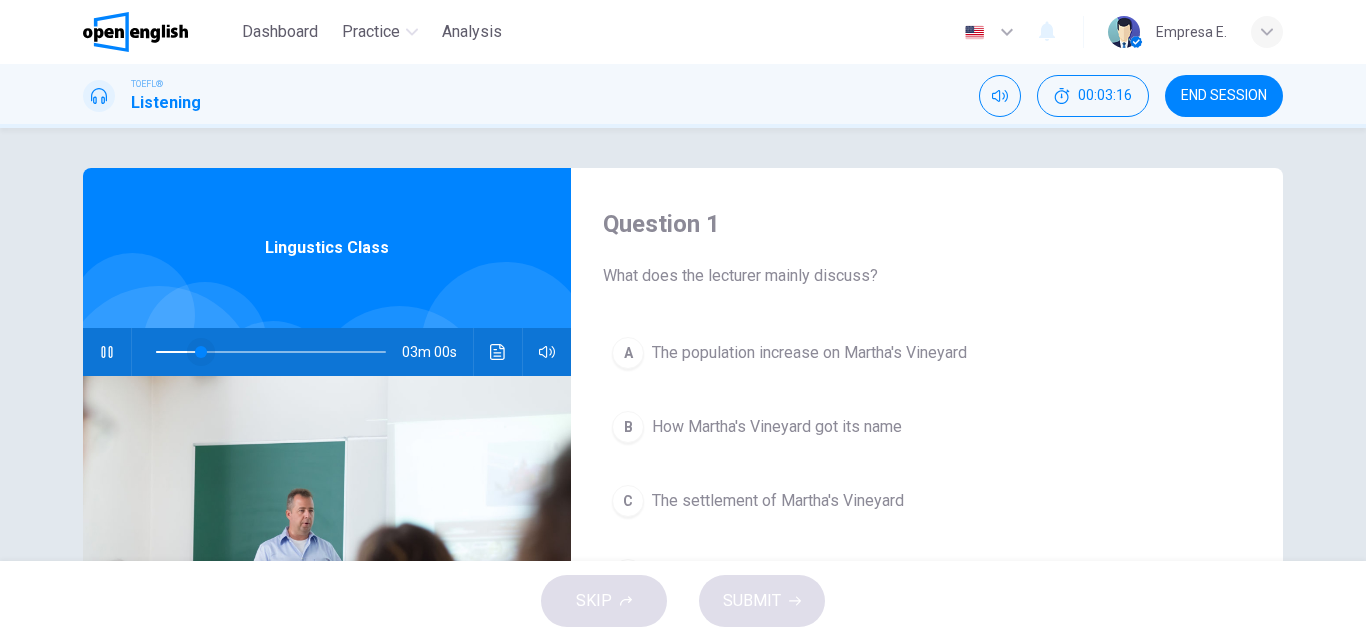 click at bounding box center (201, 352) 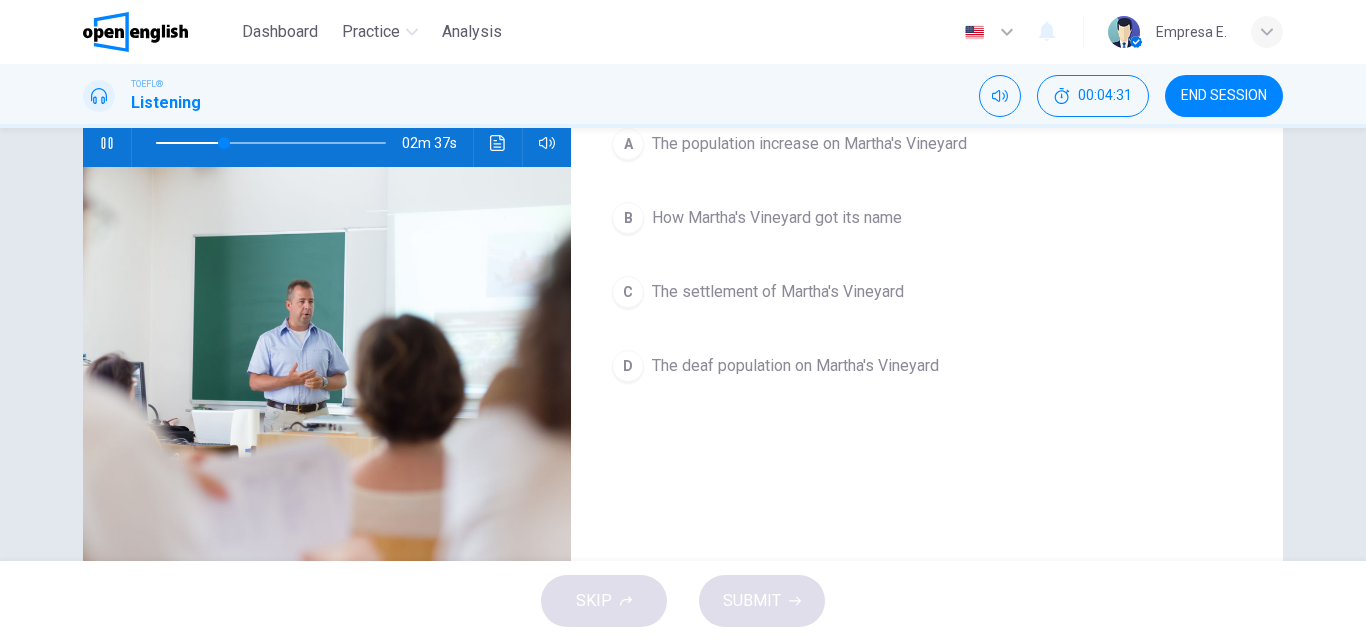 scroll, scrollTop: 42, scrollLeft: 0, axis: vertical 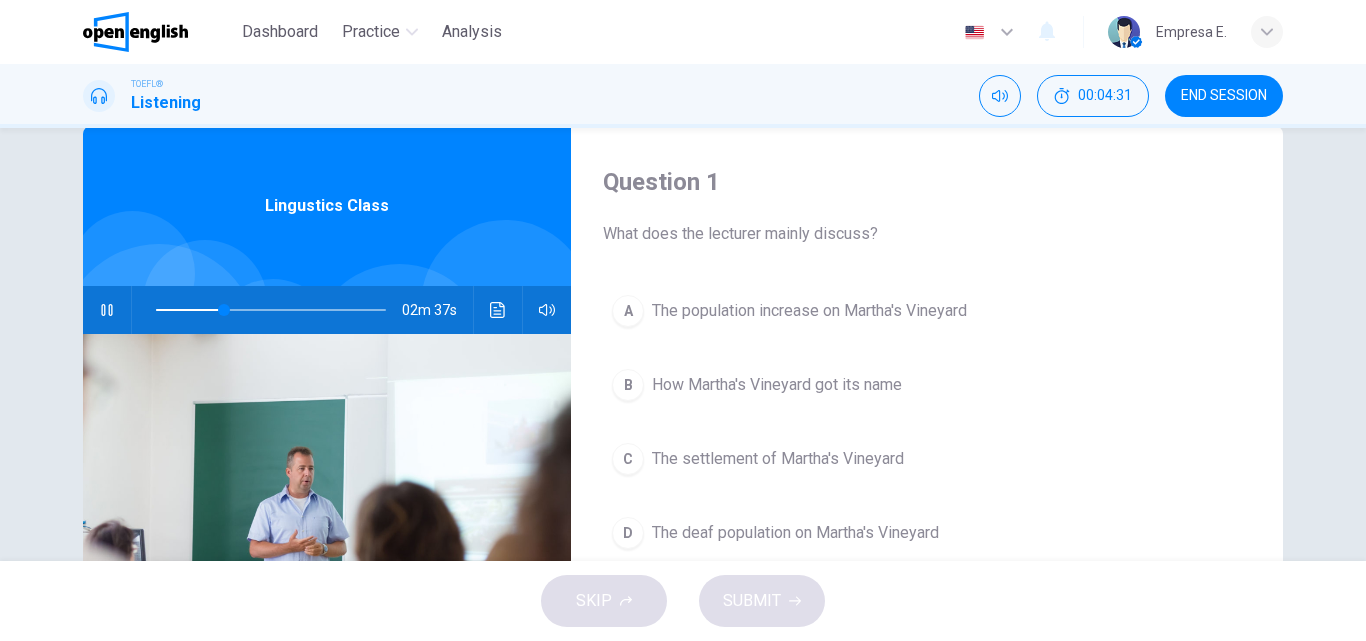 click 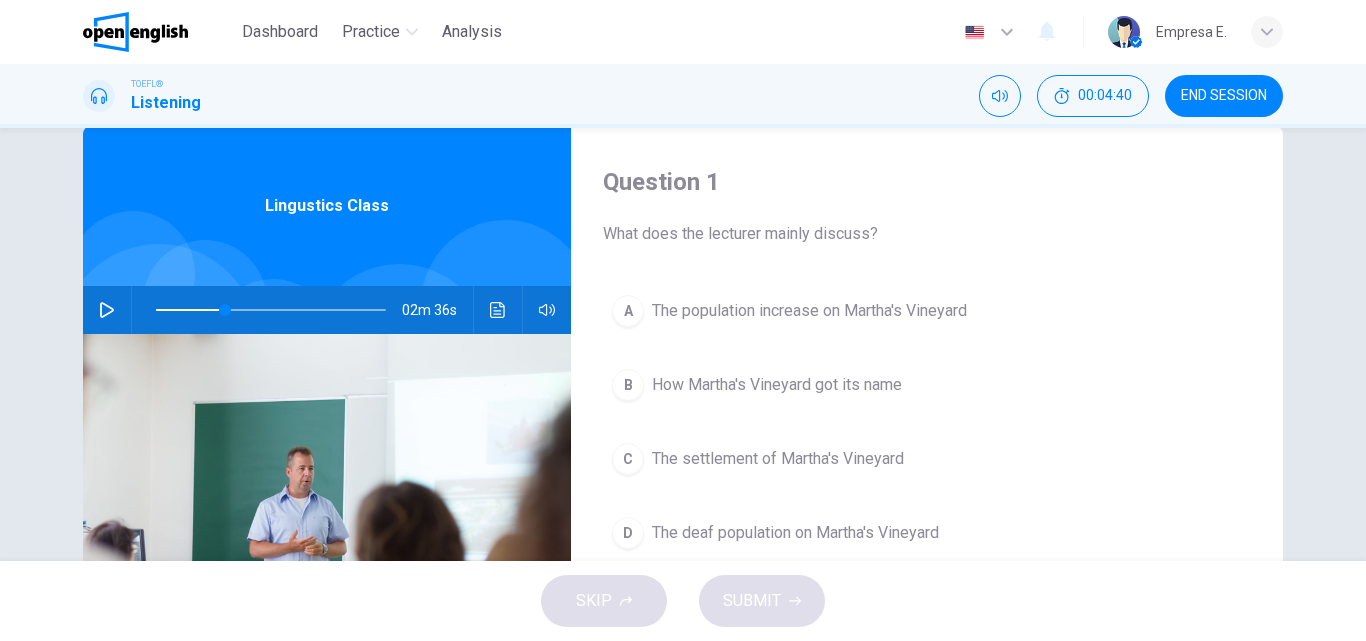 click 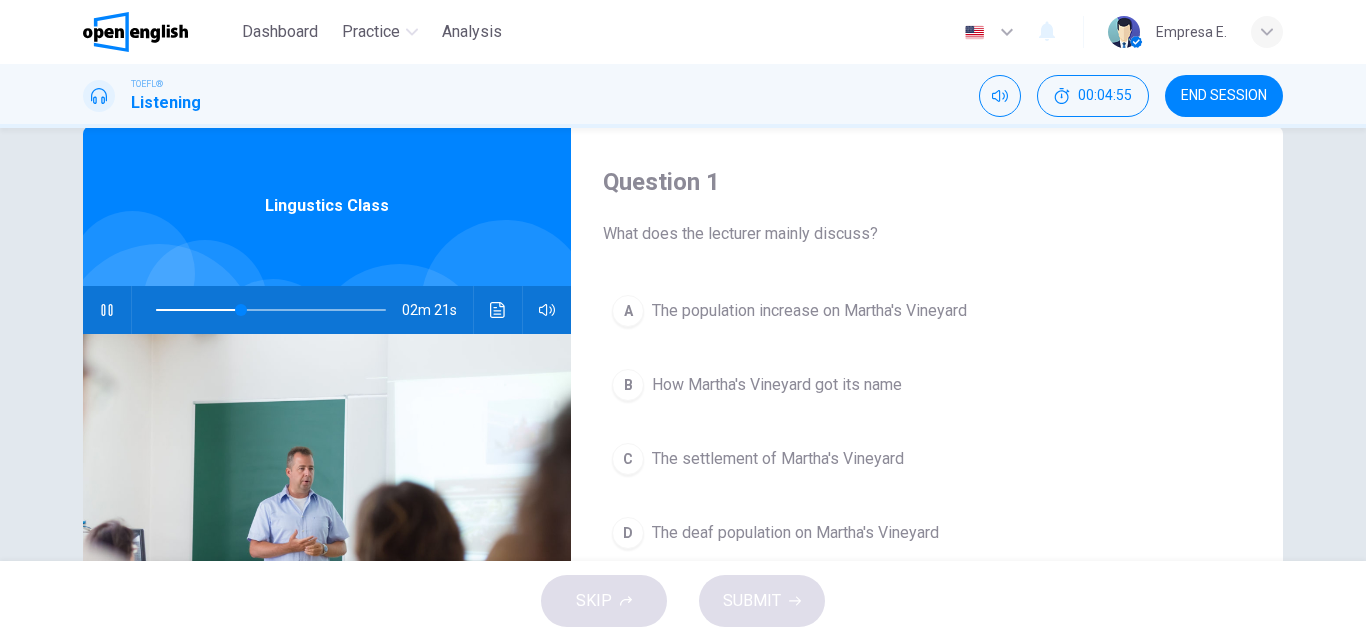 click on "Lingustics Class" at bounding box center (327, 206) 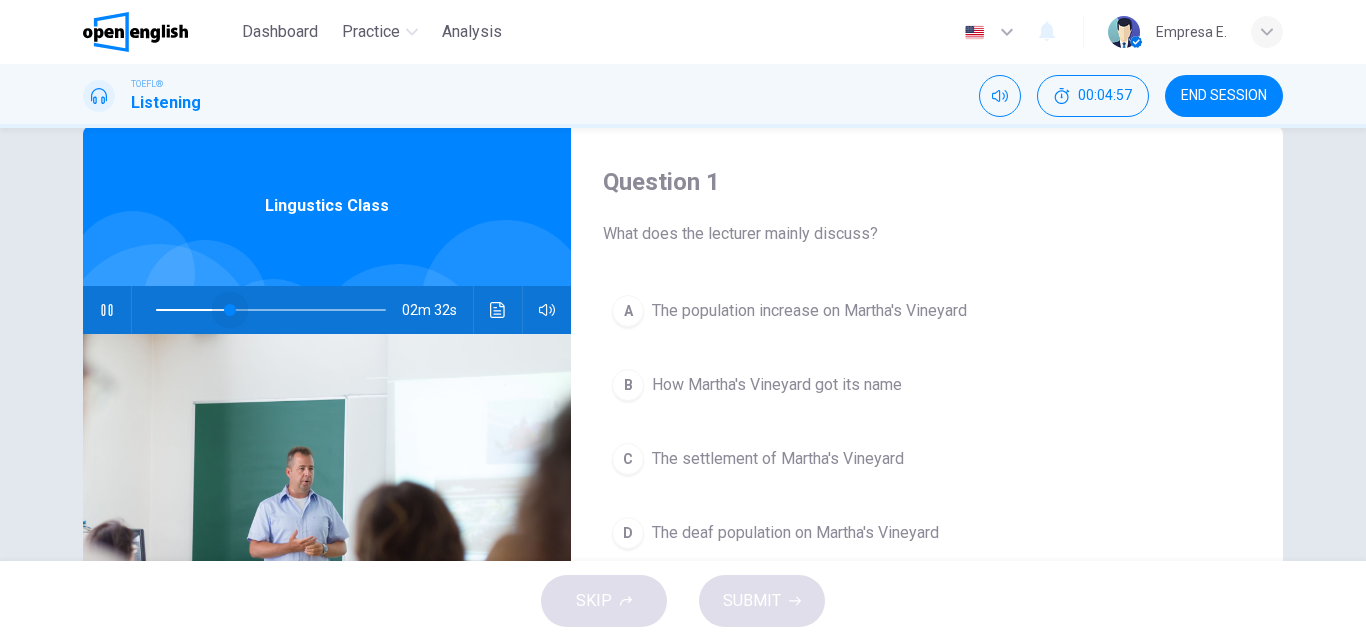 click at bounding box center [230, 310] 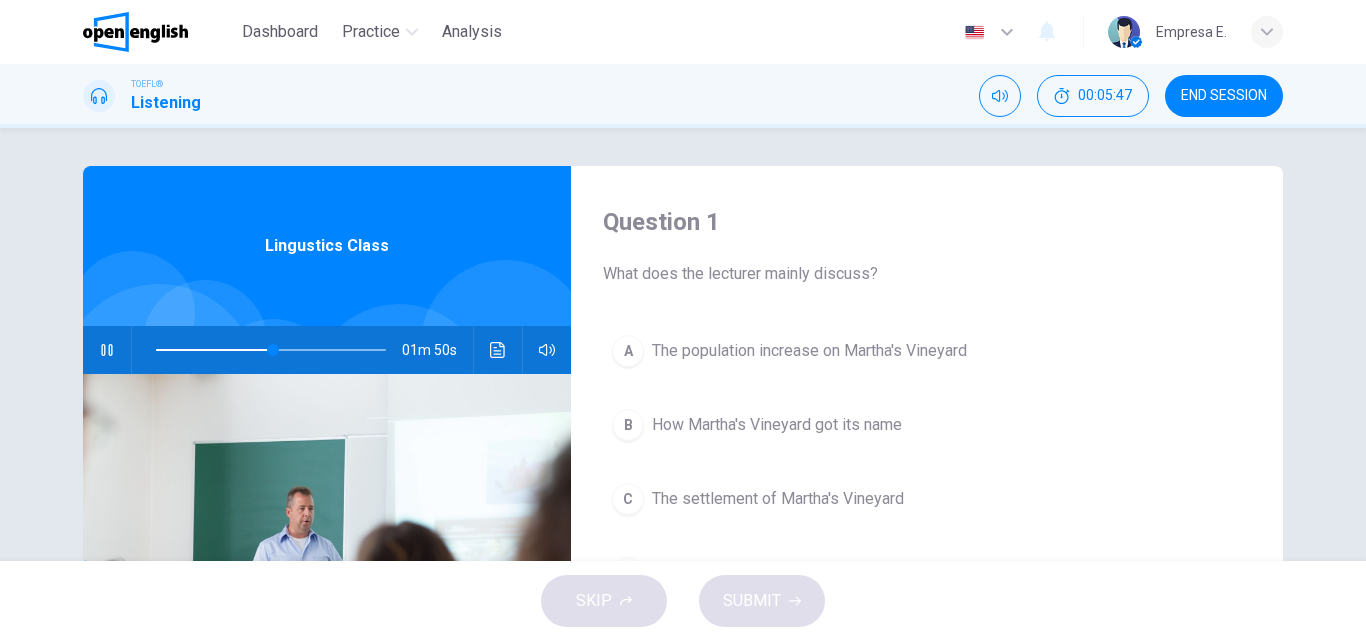 scroll, scrollTop: 0, scrollLeft: 0, axis: both 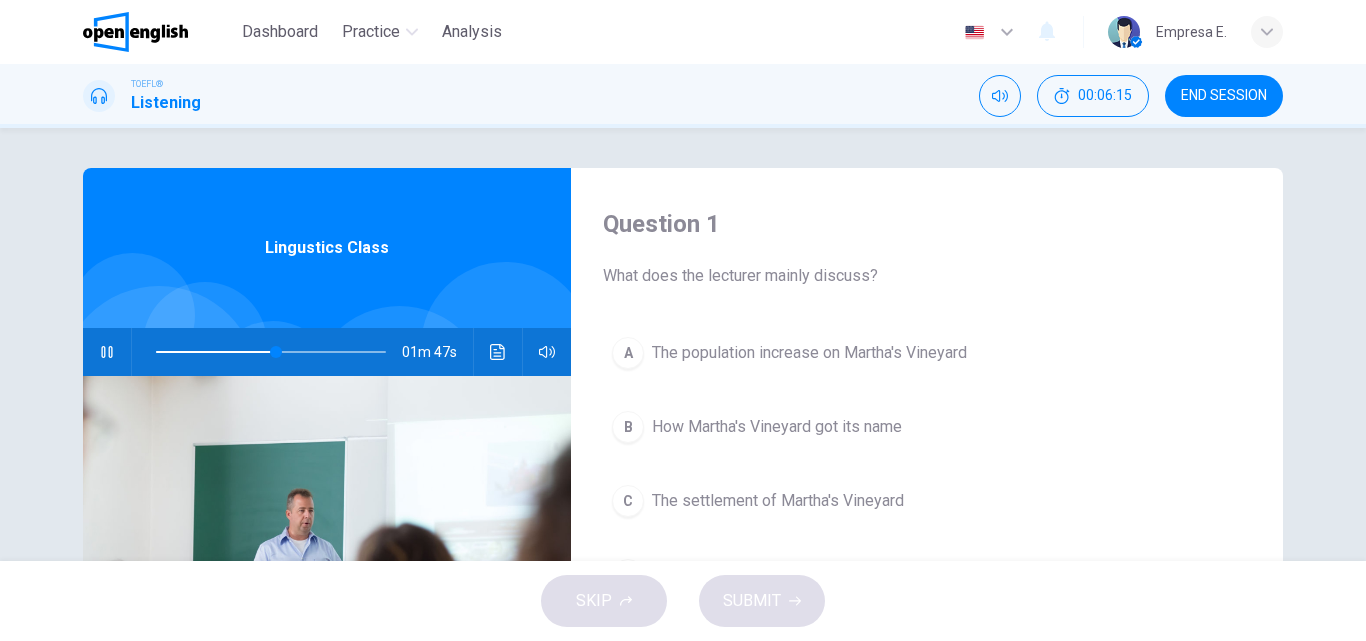 click at bounding box center [107, 352] 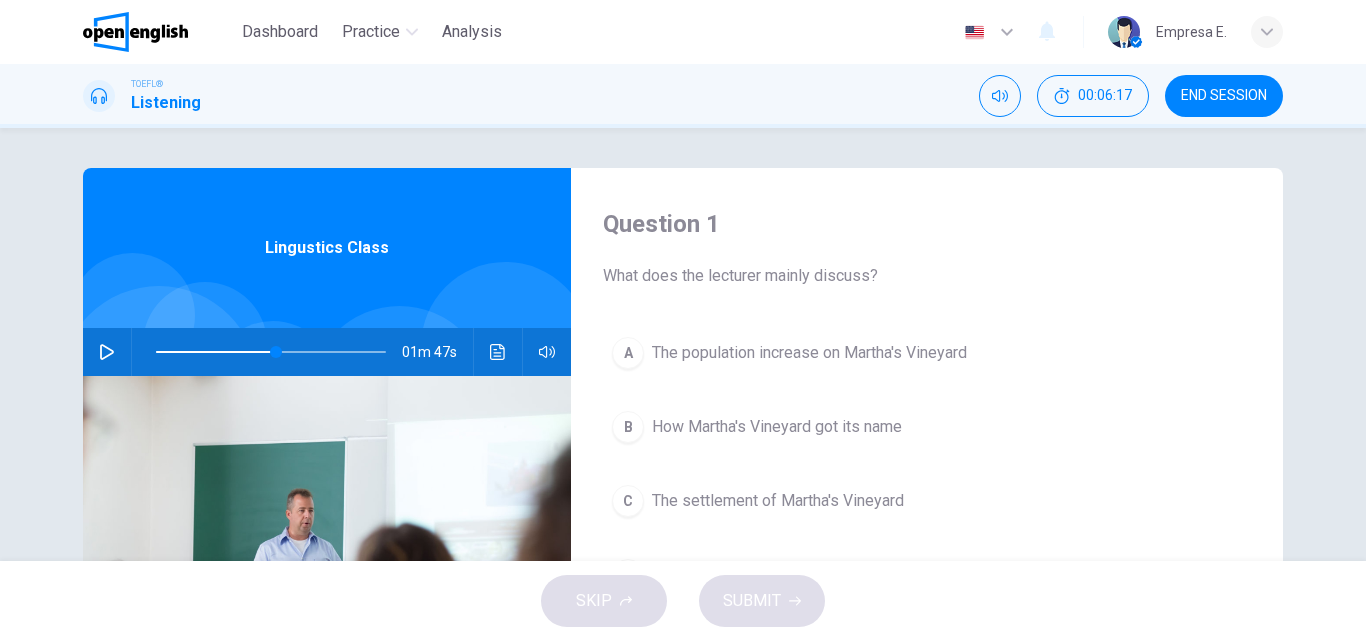 click 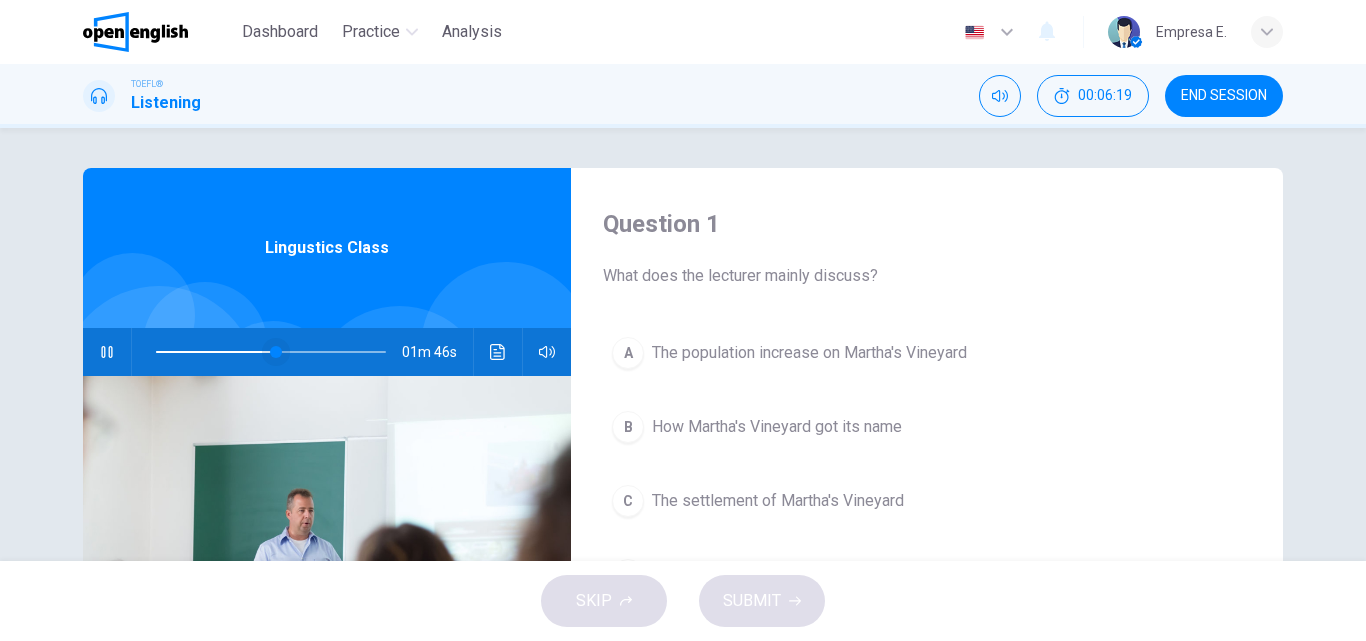 click at bounding box center (276, 352) 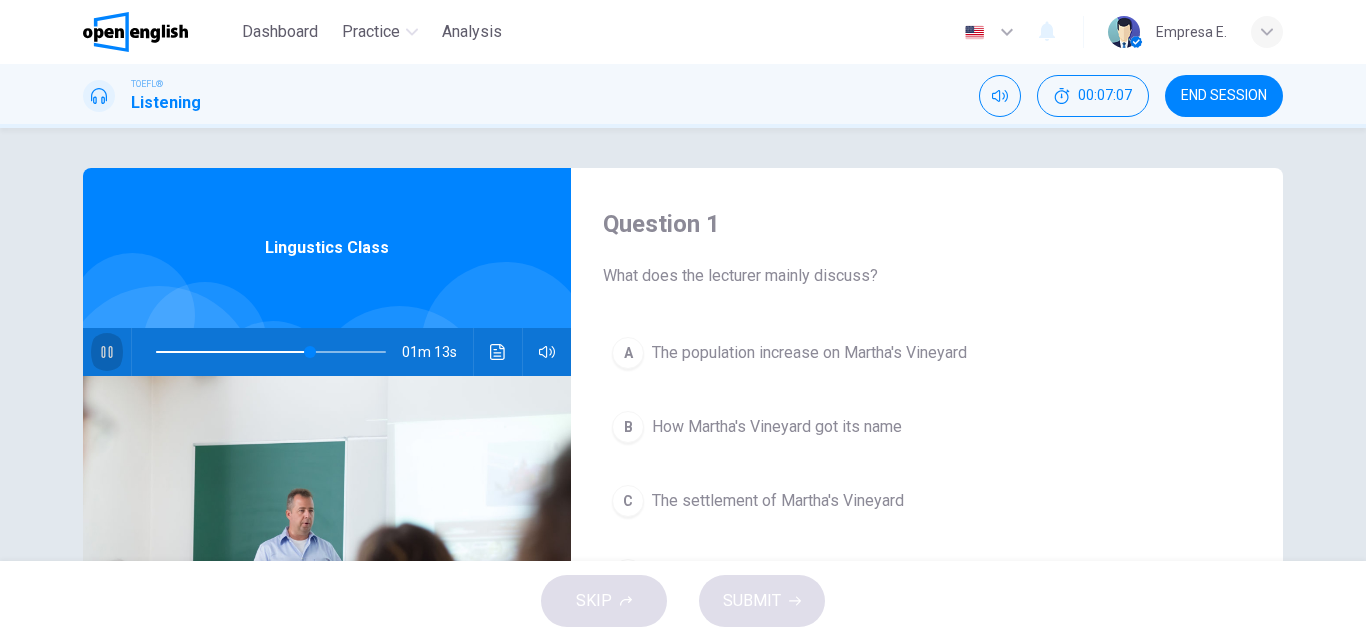 click at bounding box center (107, 352) 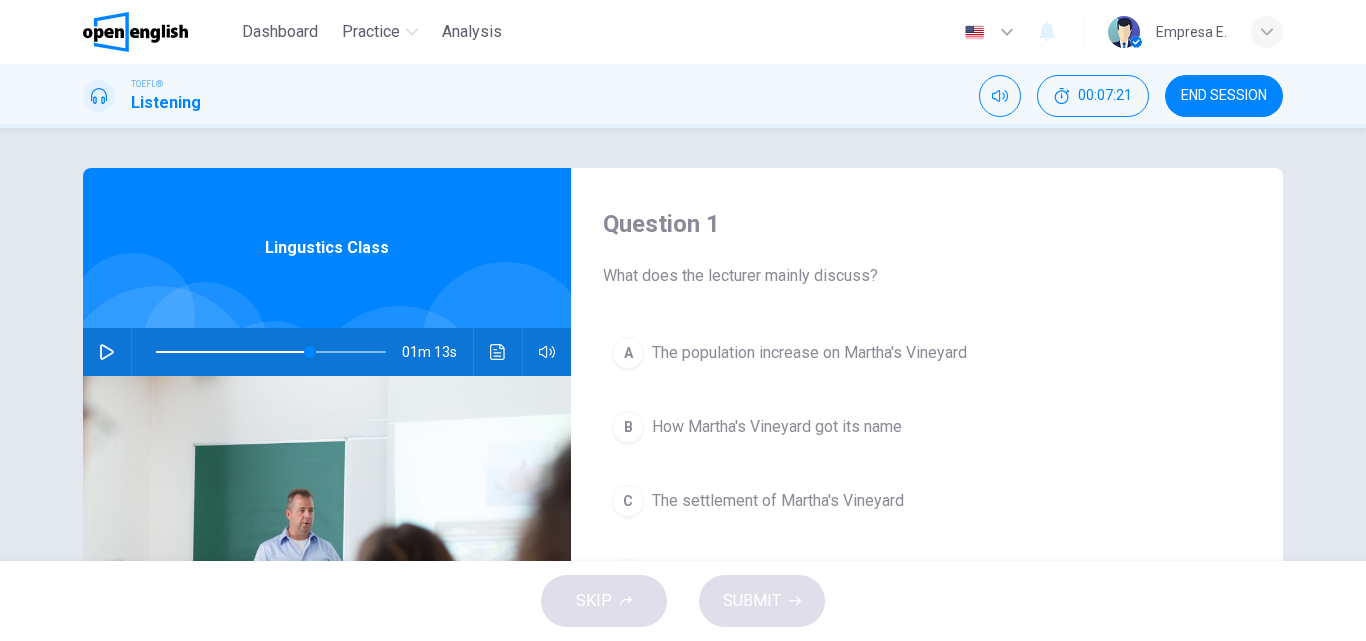 scroll, scrollTop: 200, scrollLeft: 0, axis: vertical 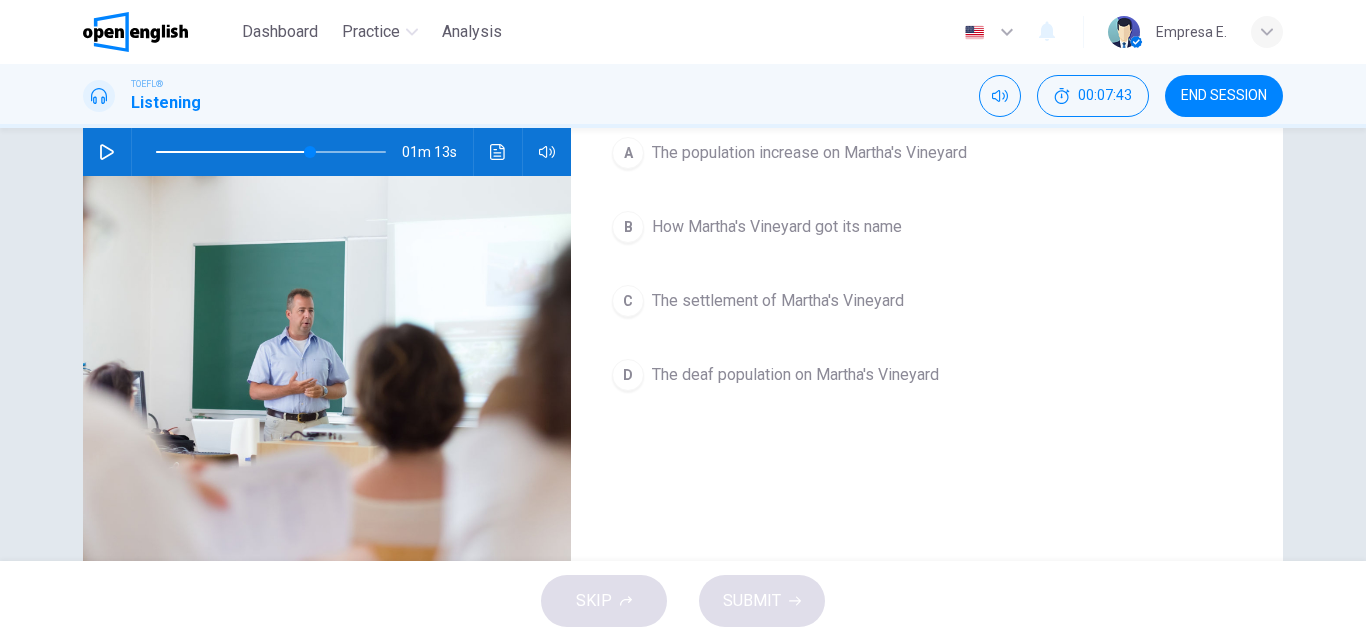 click 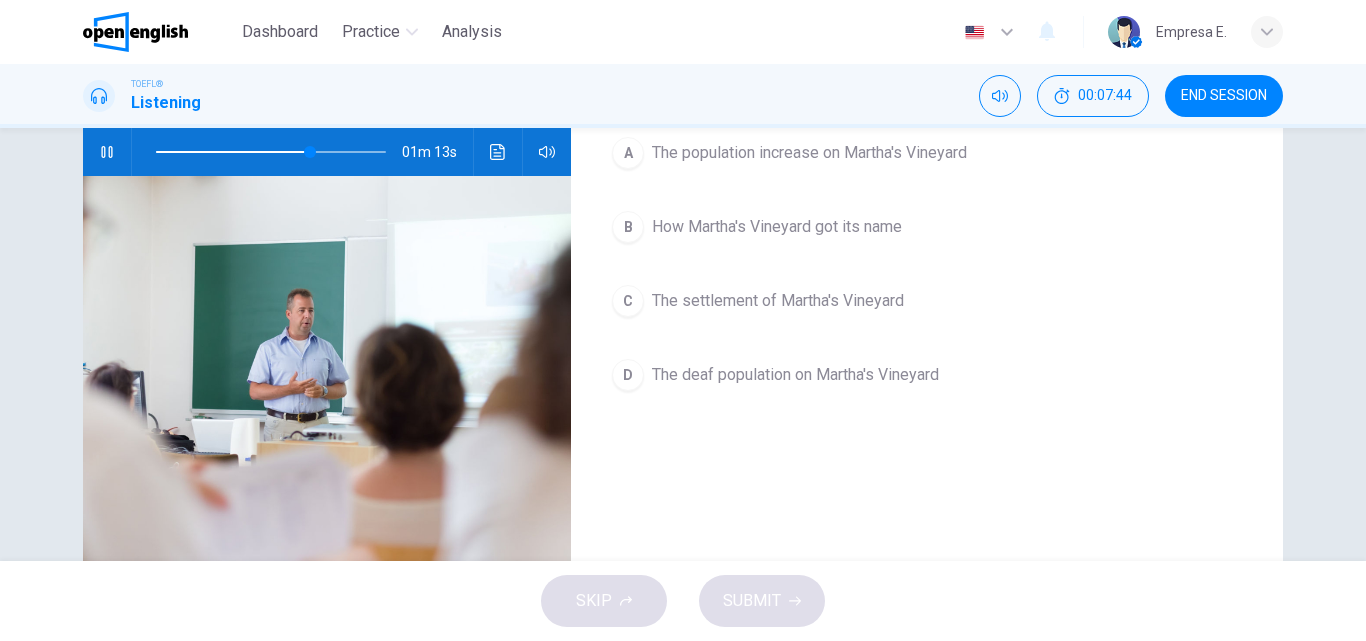 click at bounding box center (271, 152) 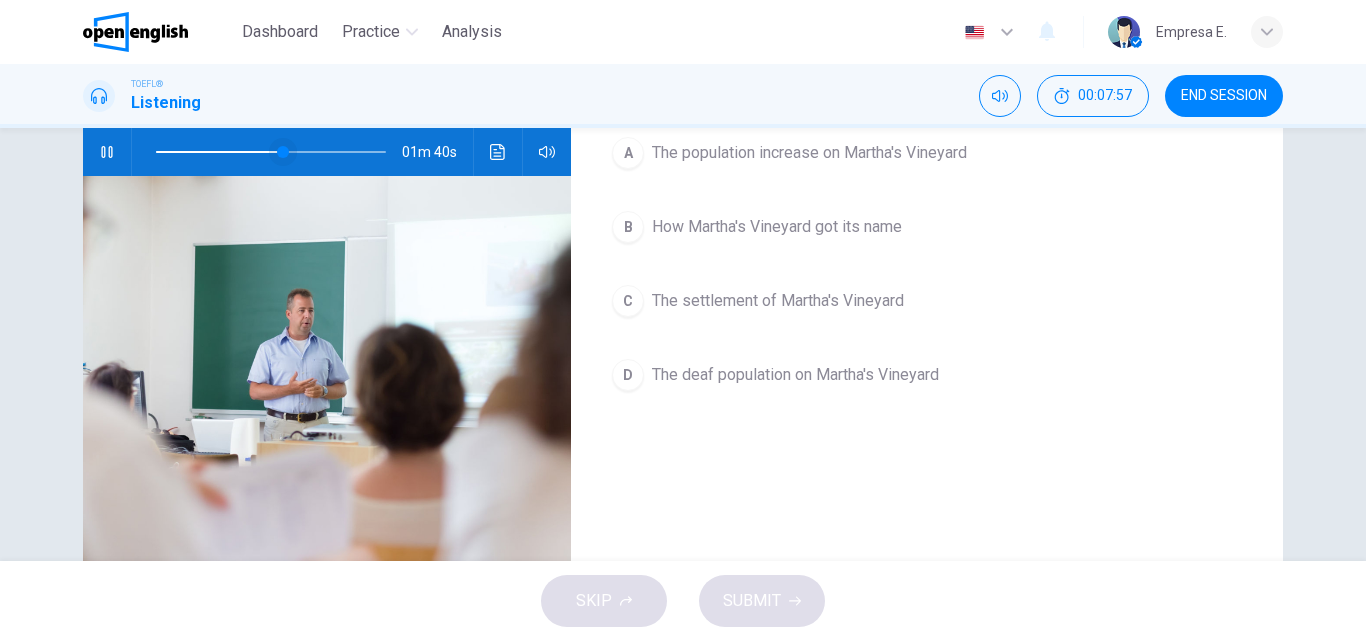 click at bounding box center [283, 152] 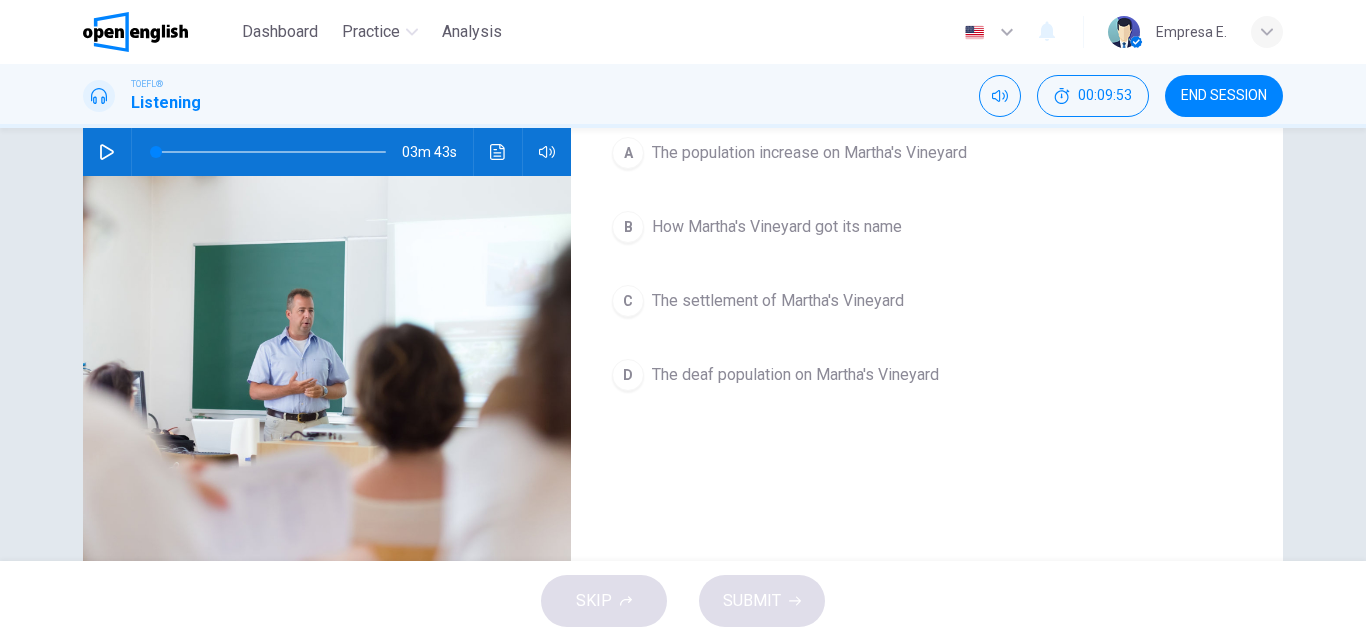 click on "The deaf population on Martha's Vineyard" at bounding box center [795, 375] 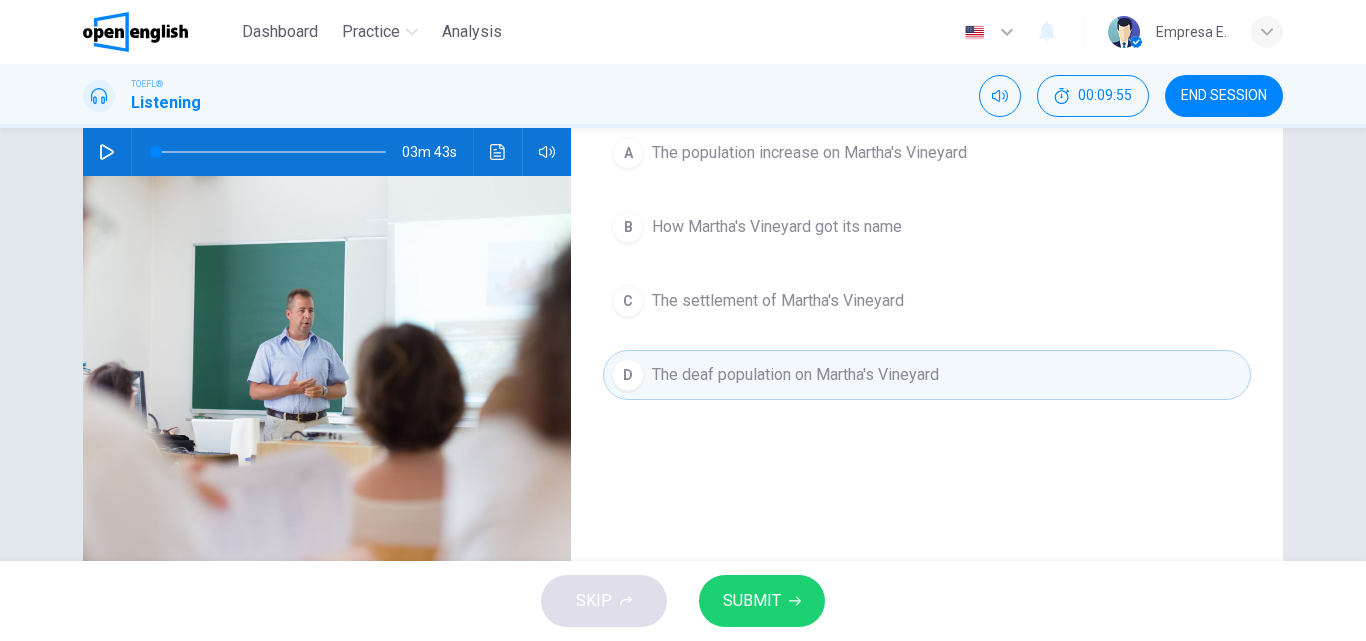 click on "SUBMIT" at bounding box center [752, 601] 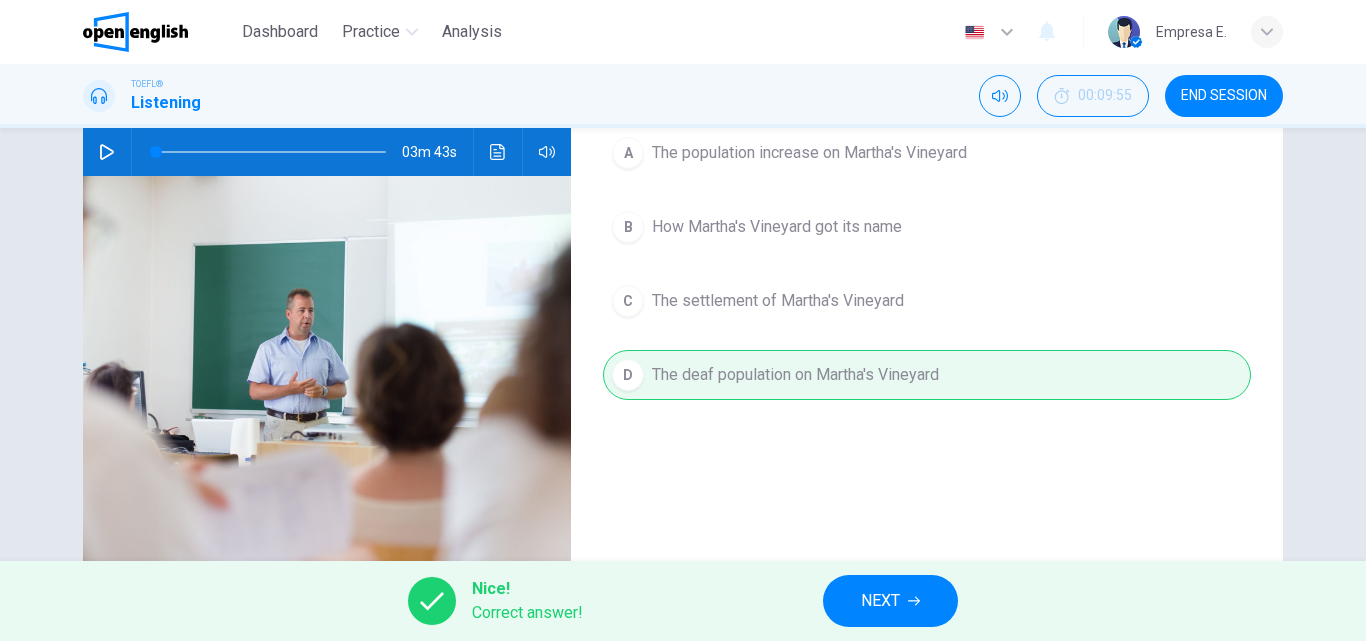 click on "NEXT" at bounding box center (880, 601) 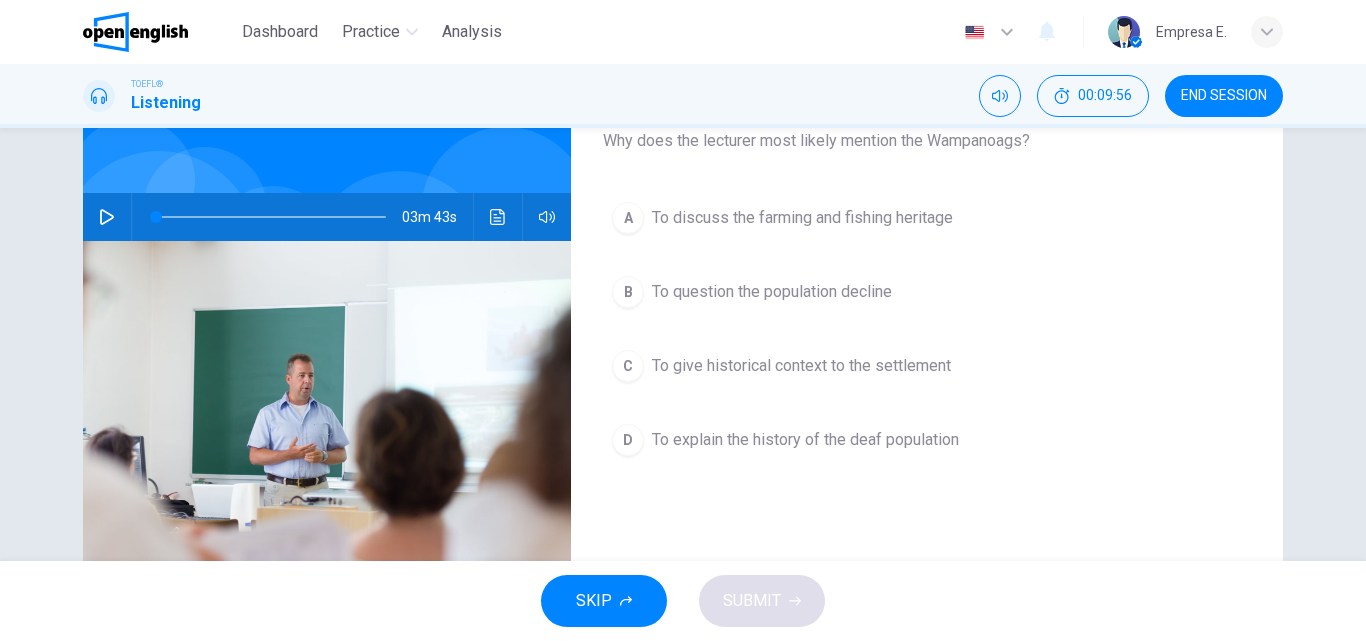scroll, scrollTop: 100, scrollLeft: 0, axis: vertical 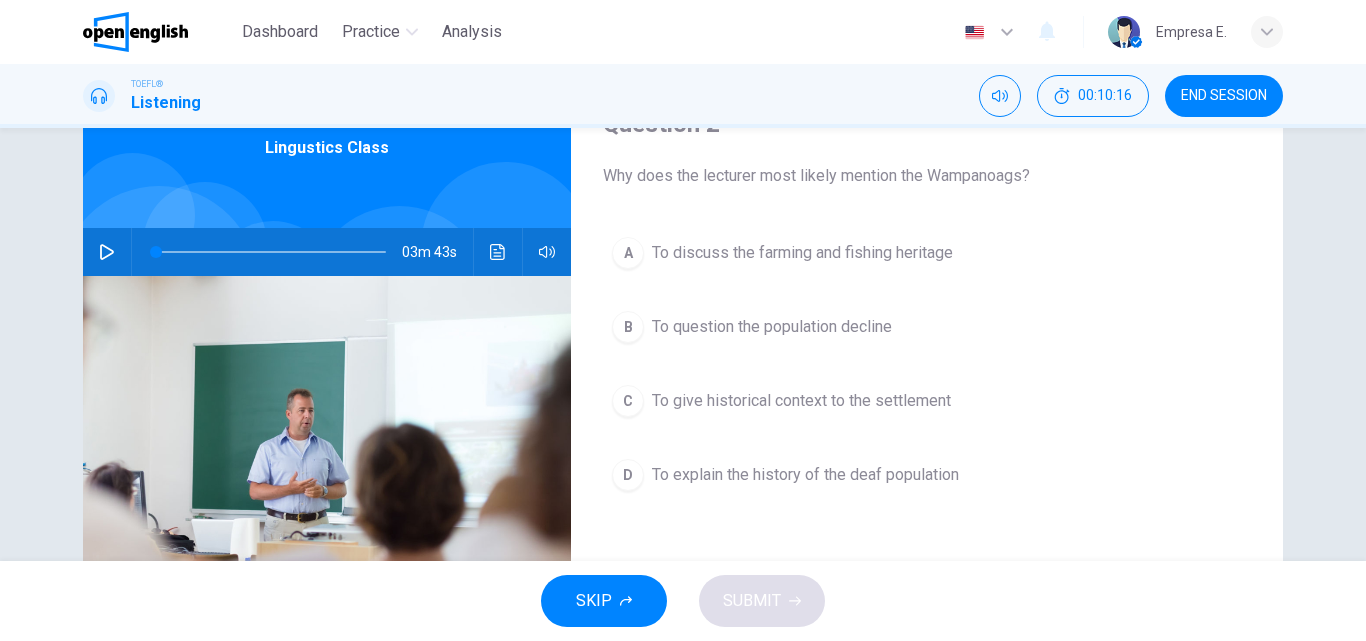 click on "To give historical context to the settlement" at bounding box center [801, 401] 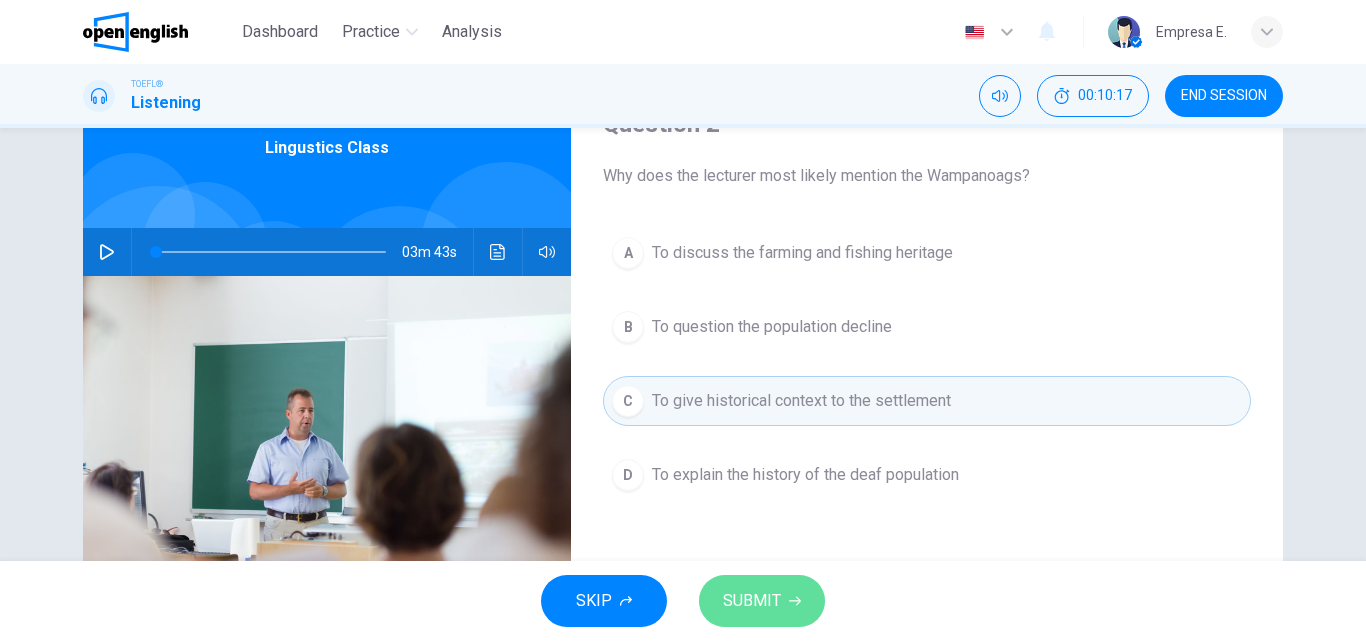 click on "SUBMIT" at bounding box center (752, 601) 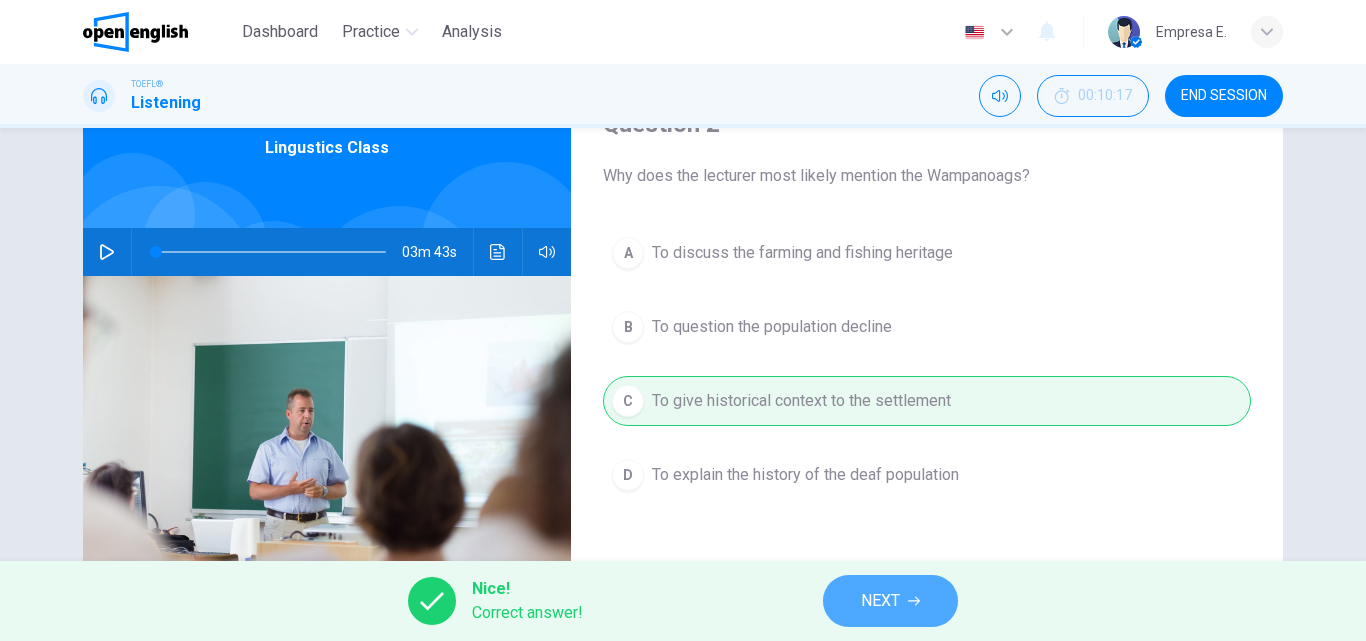 click on "NEXT" at bounding box center (880, 601) 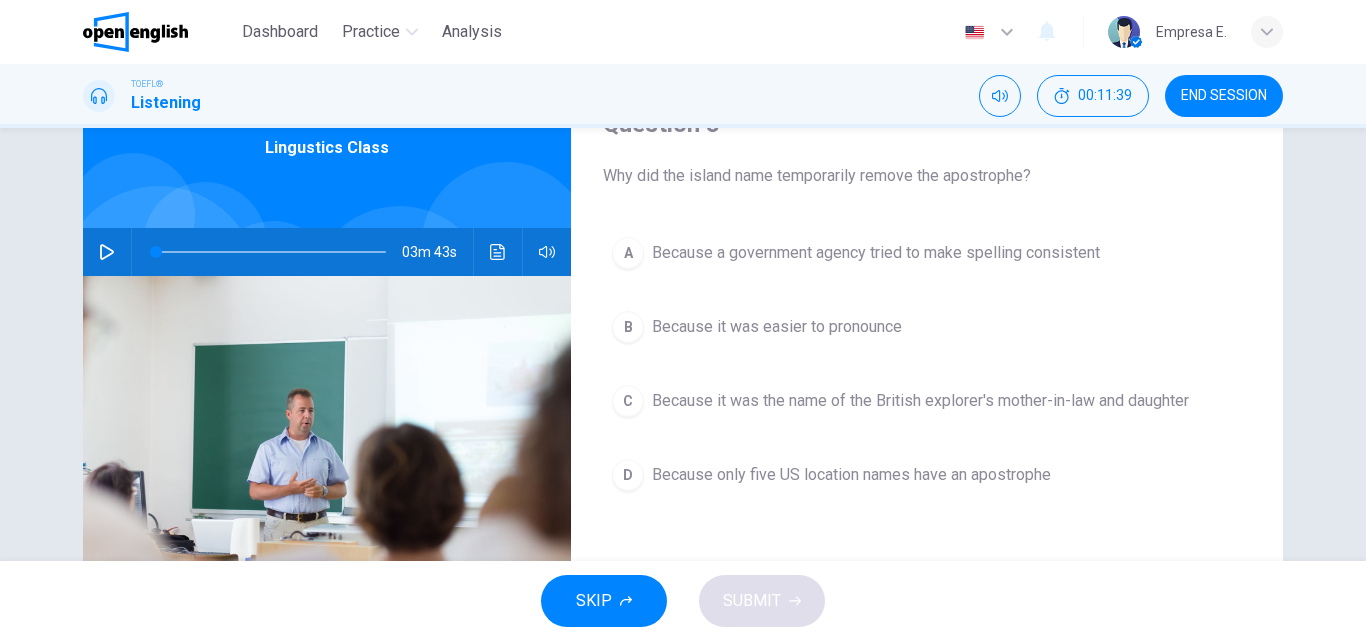 click 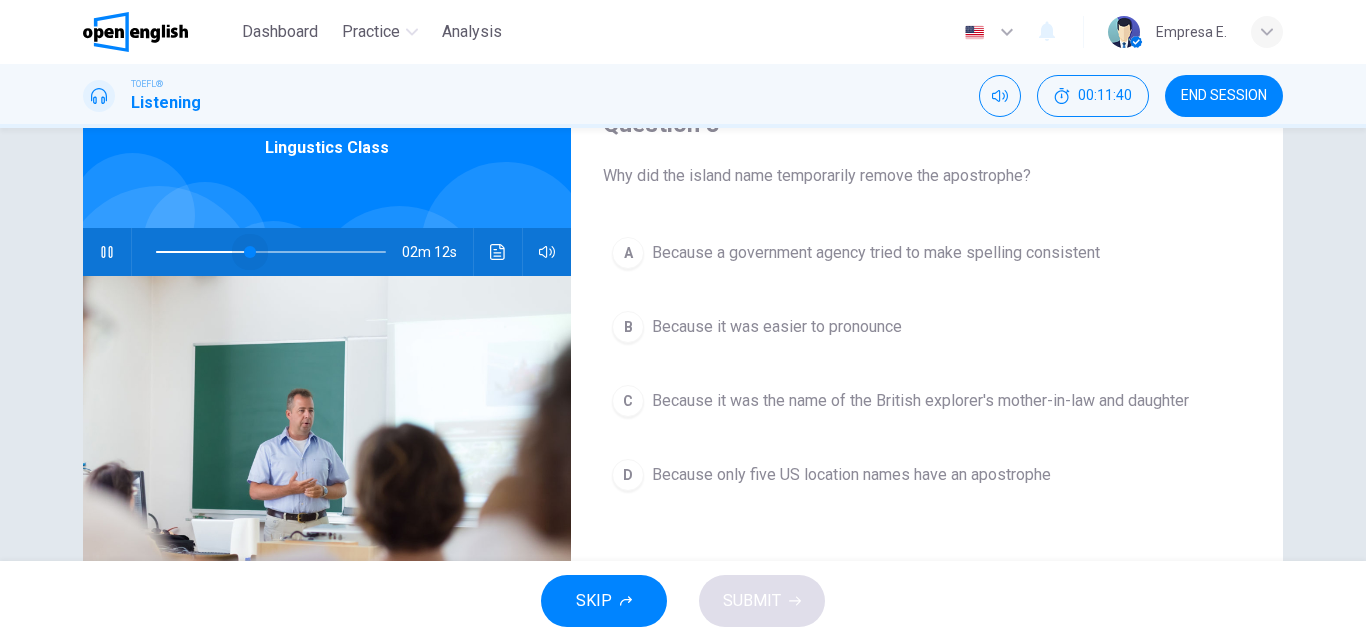 click at bounding box center [271, 252] 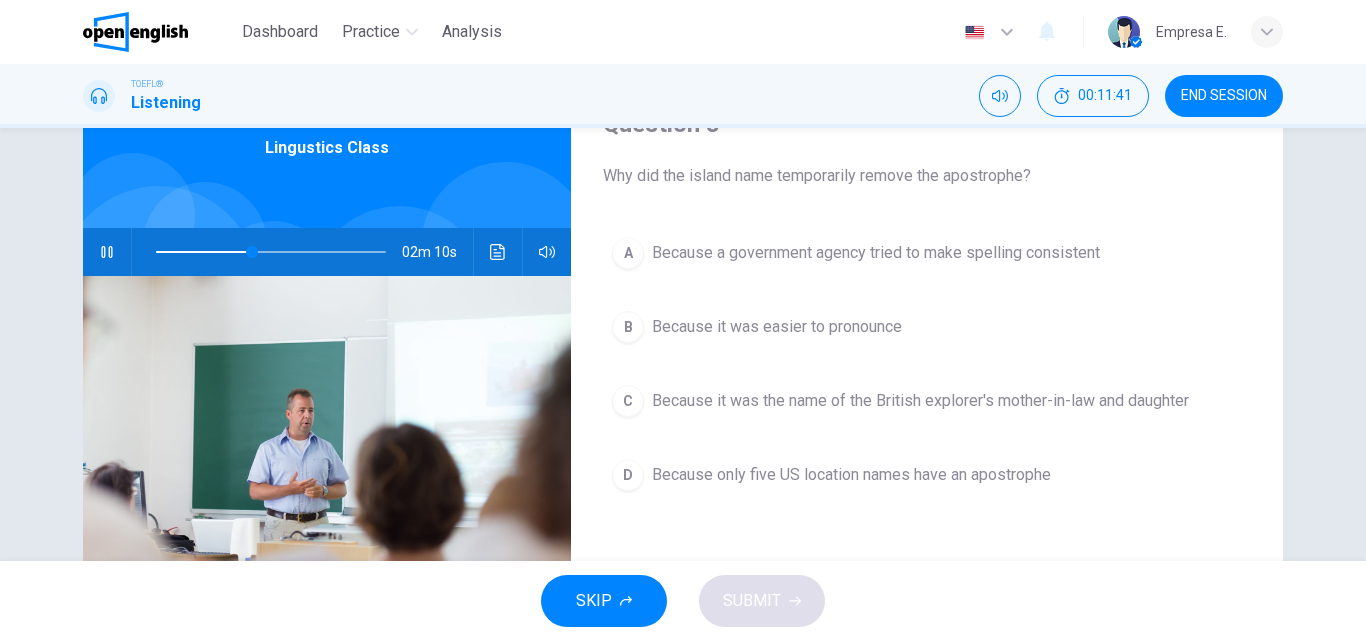 click at bounding box center [271, 252] 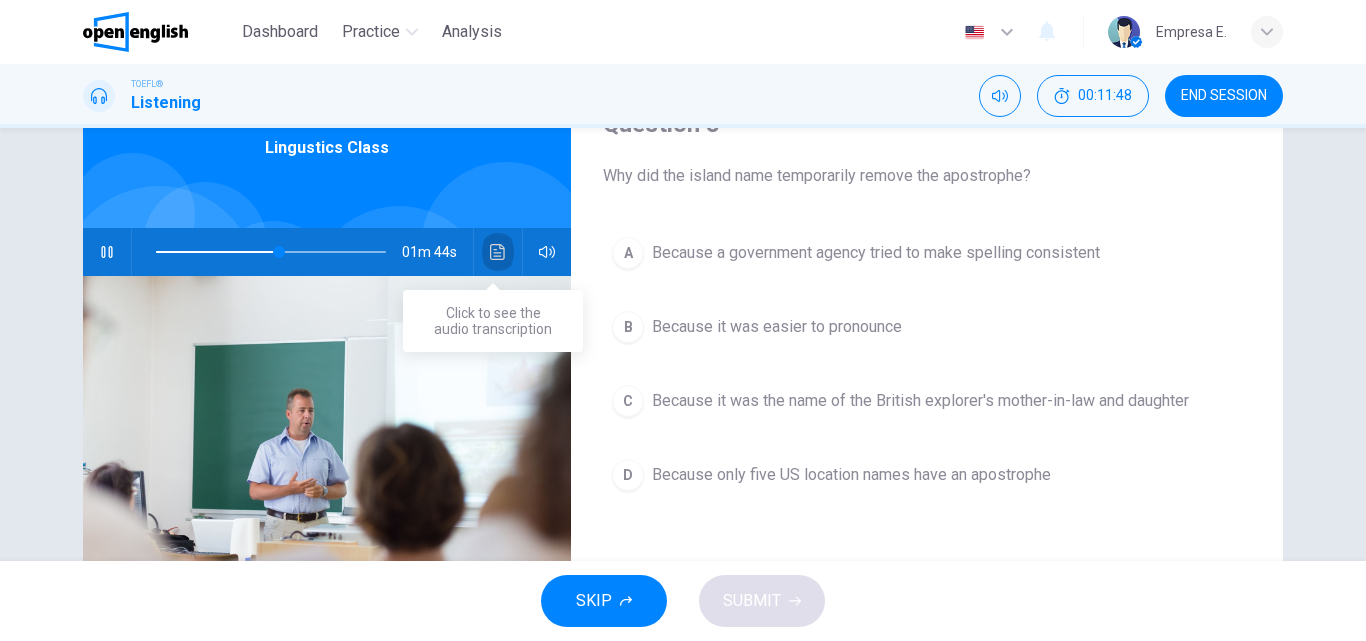 click 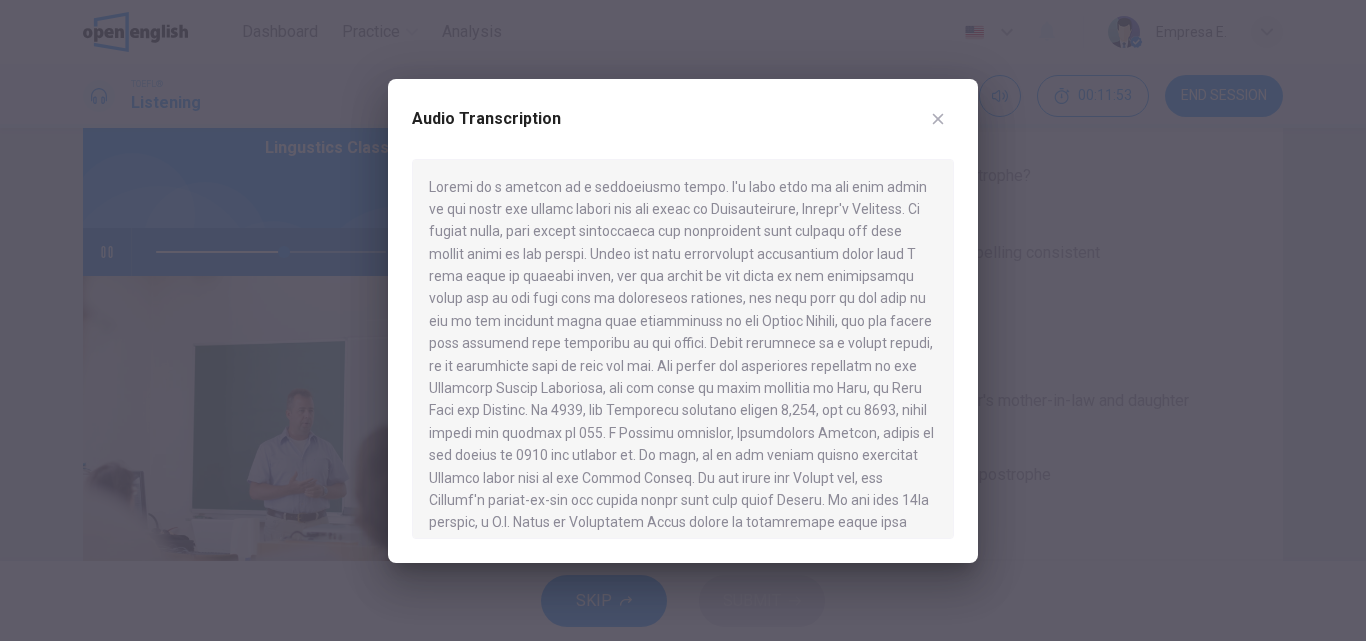 click 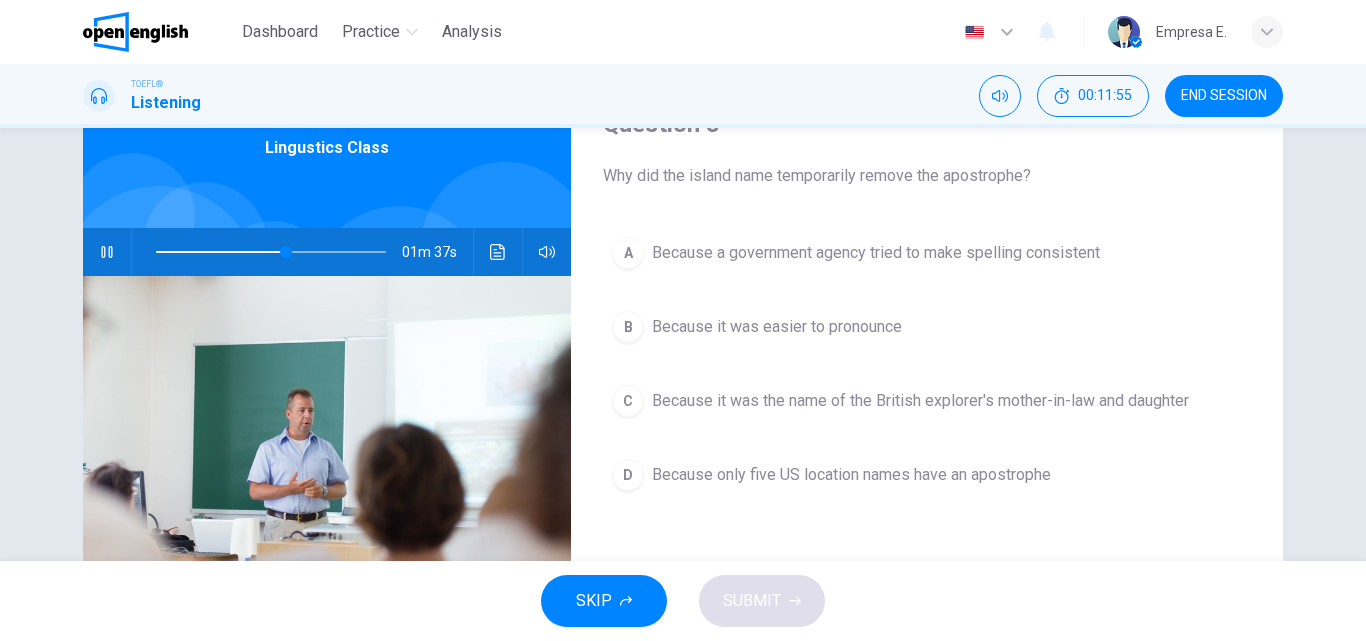 click at bounding box center (271, 252) 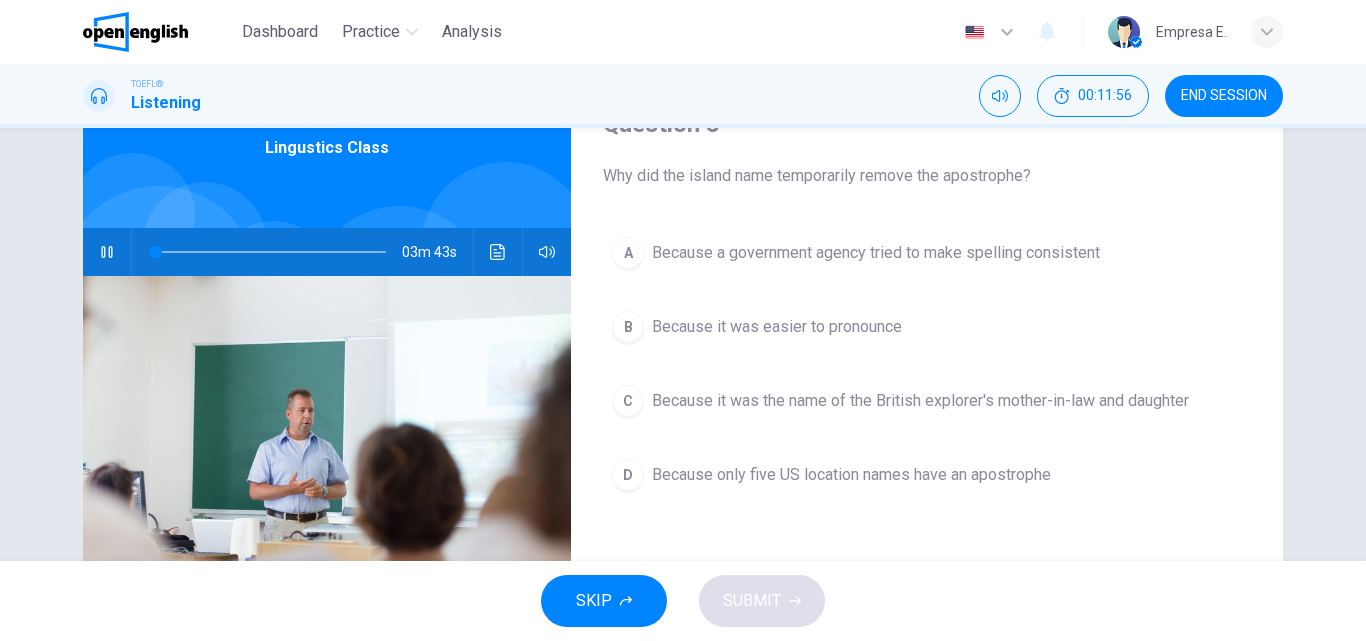 click 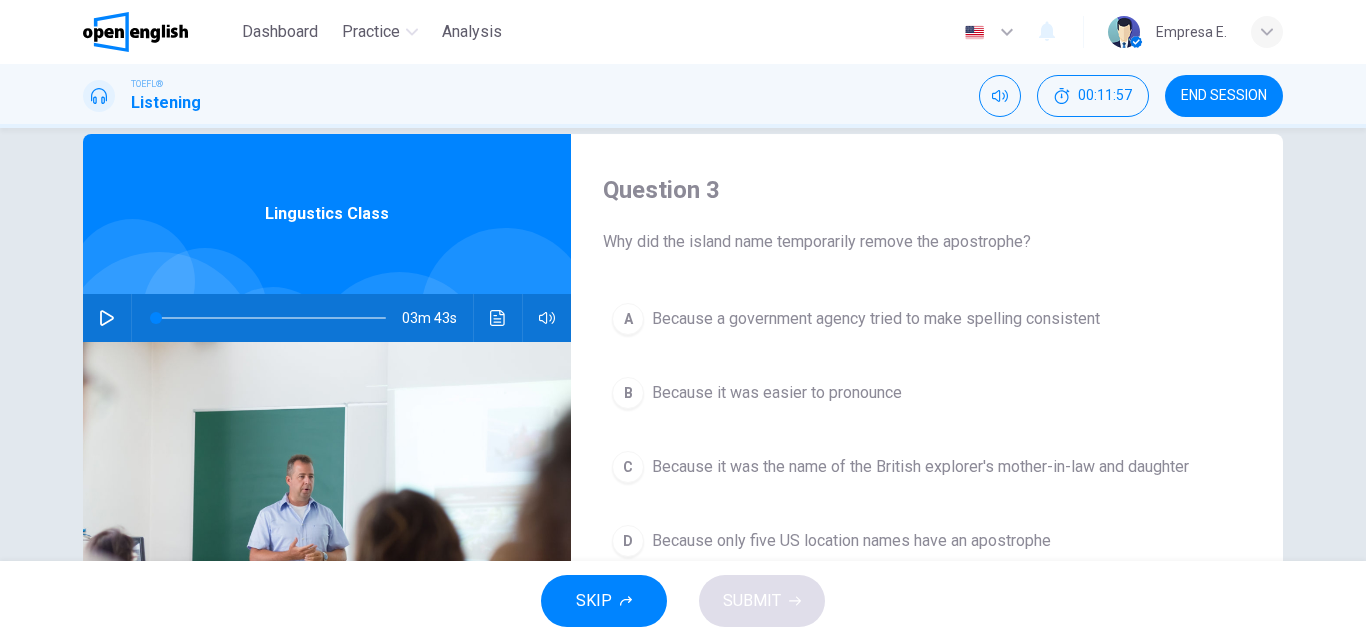 scroll, scrollTop: 0, scrollLeft: 0, axis: both 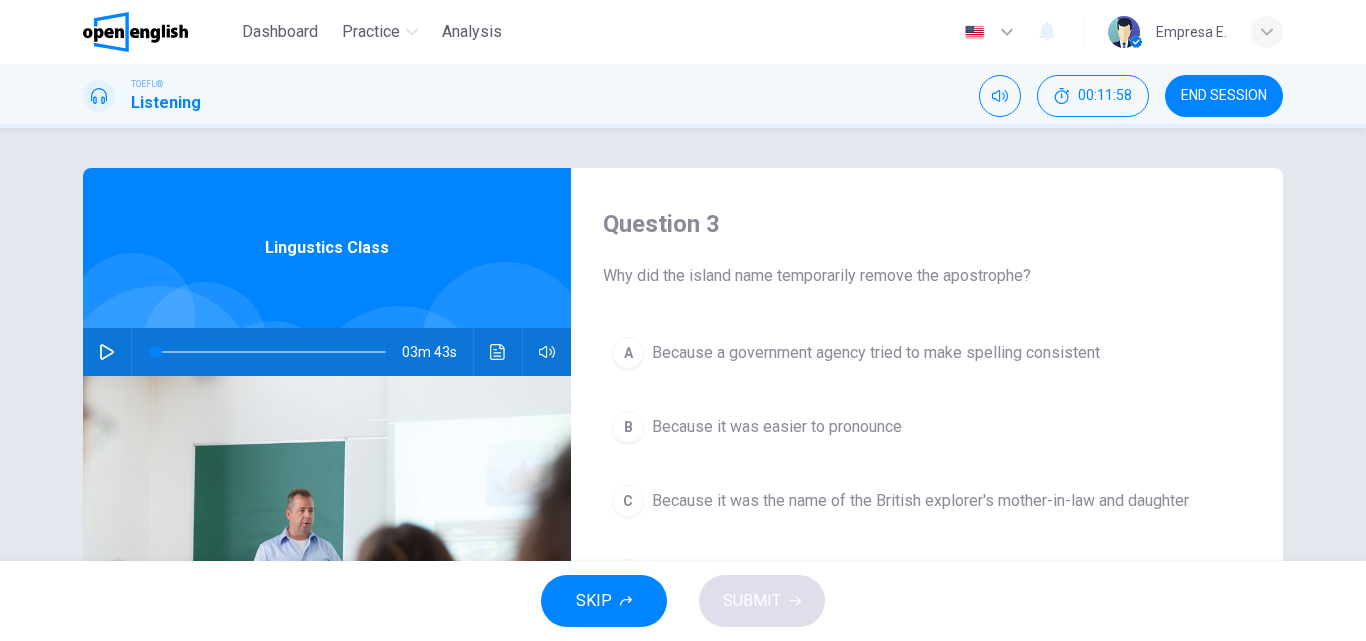 click at bounding box center (107, 352) 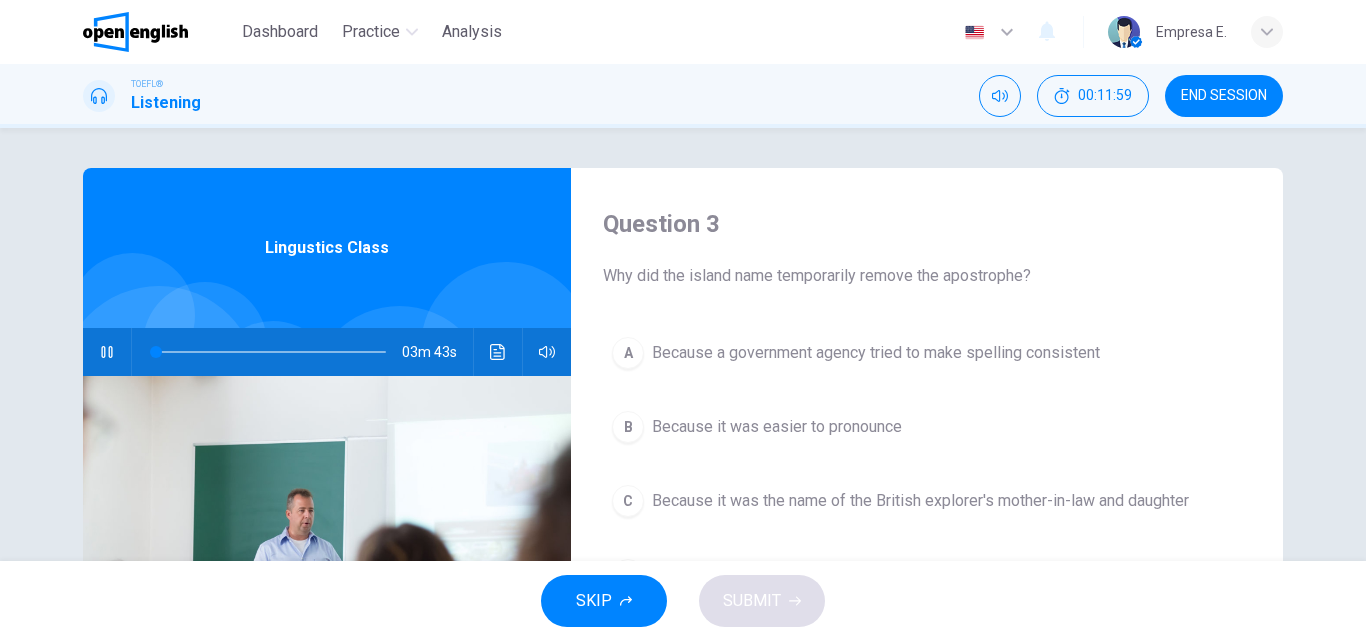 click 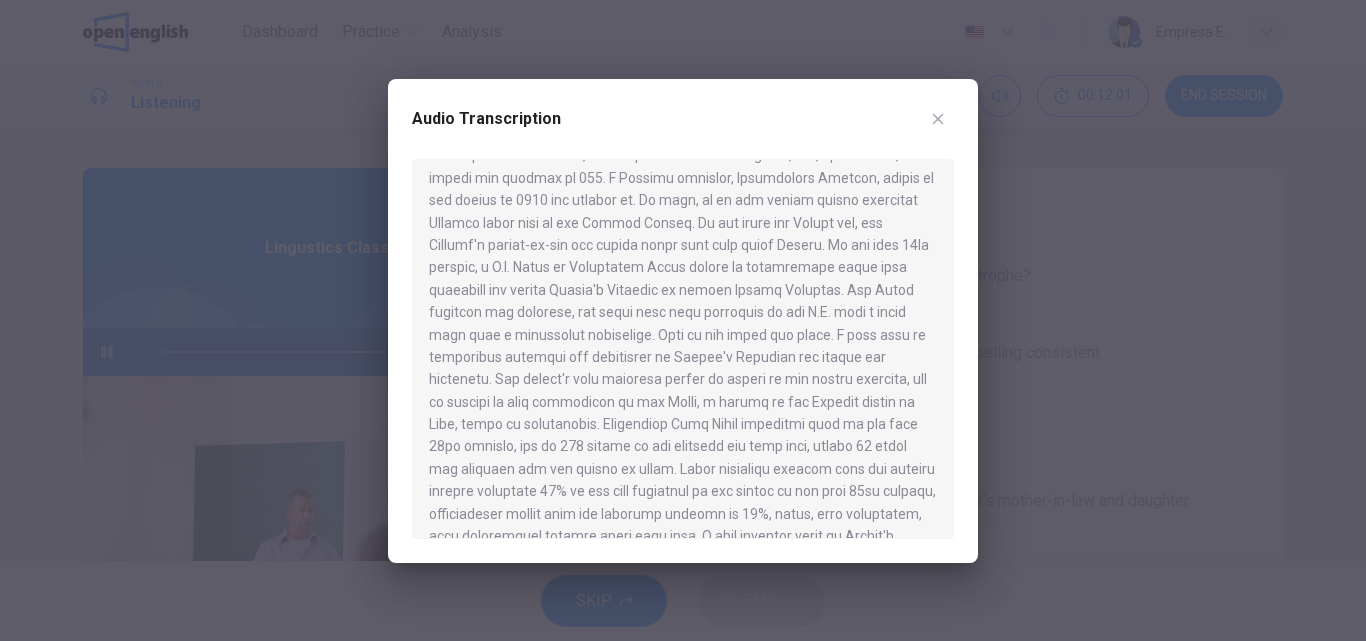 scroll, scrollTop: 0, scrollLeft: 0, axis: both 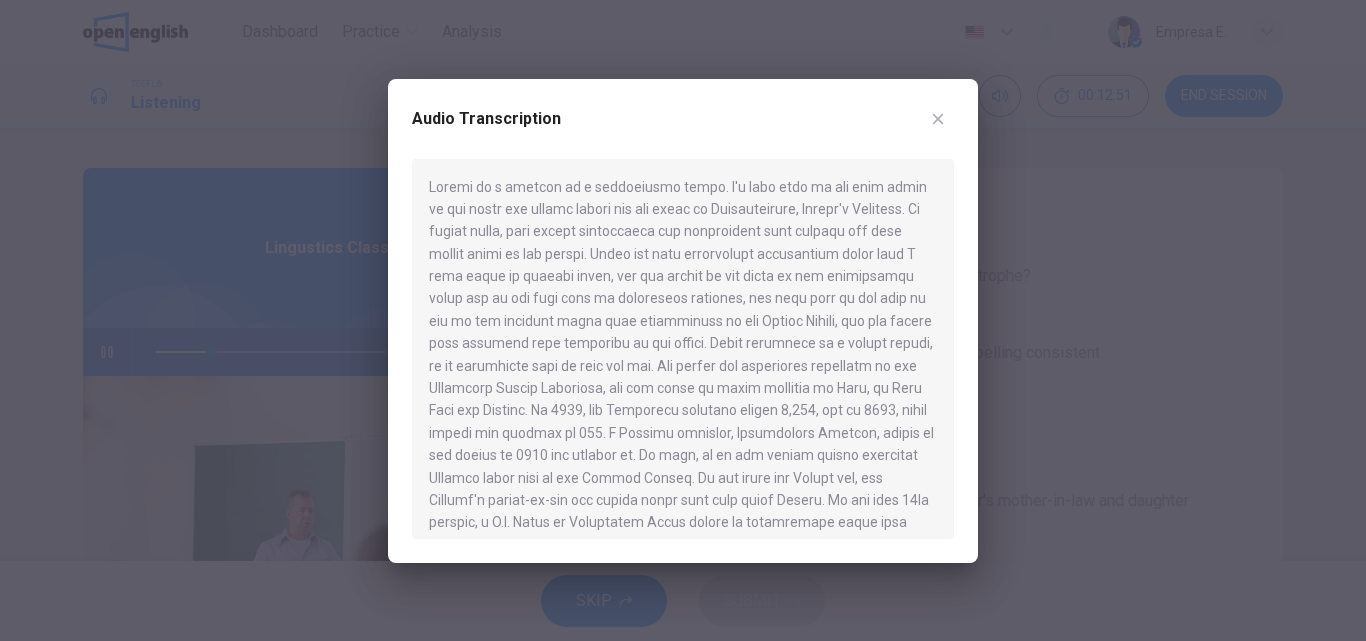 click at bounding box center (683, 349) 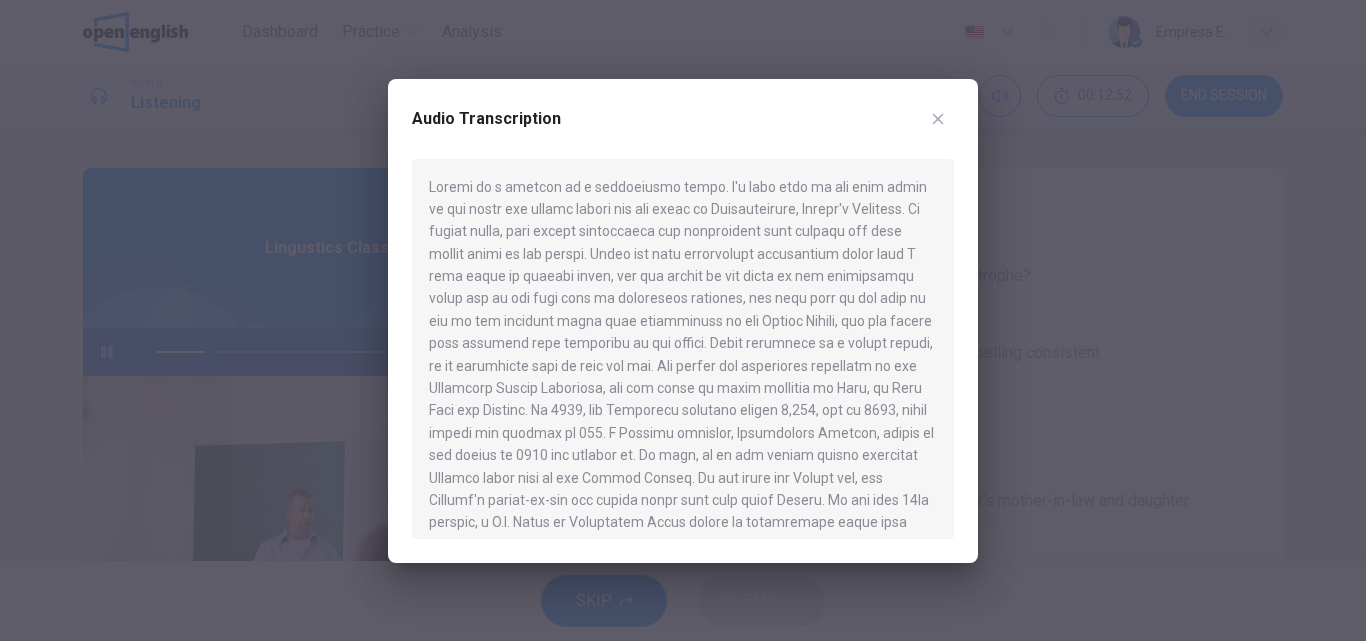 click 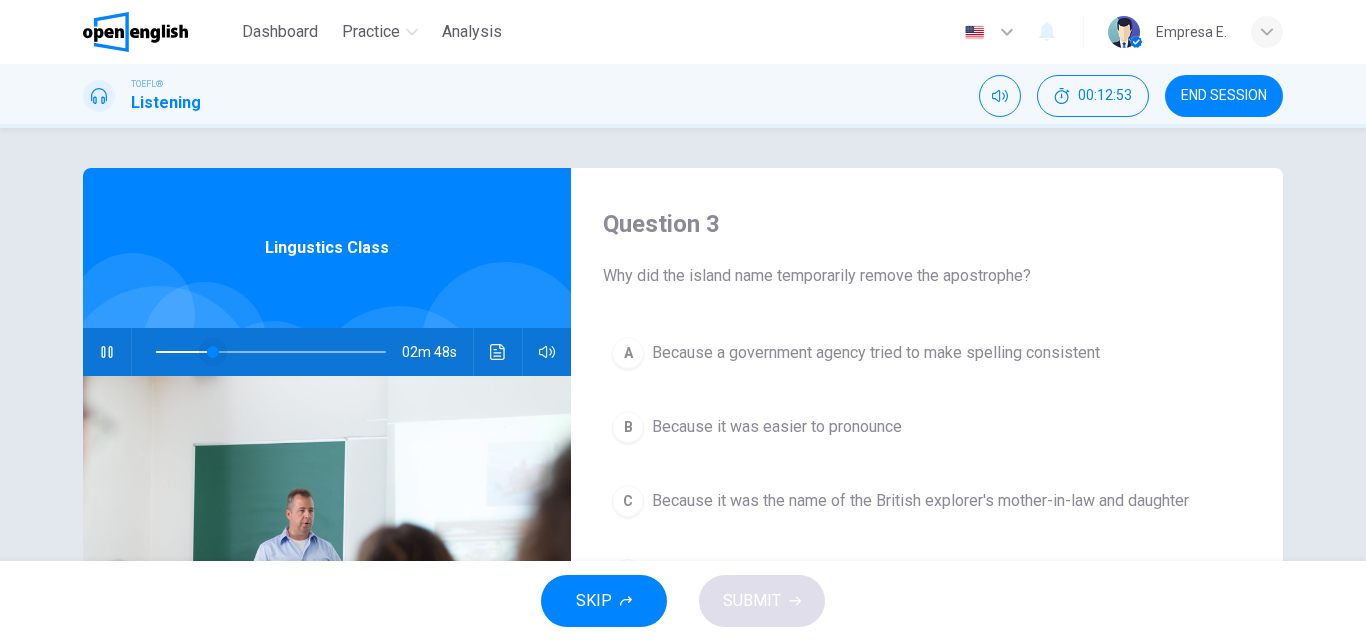 click at bounding box center [213, 352] 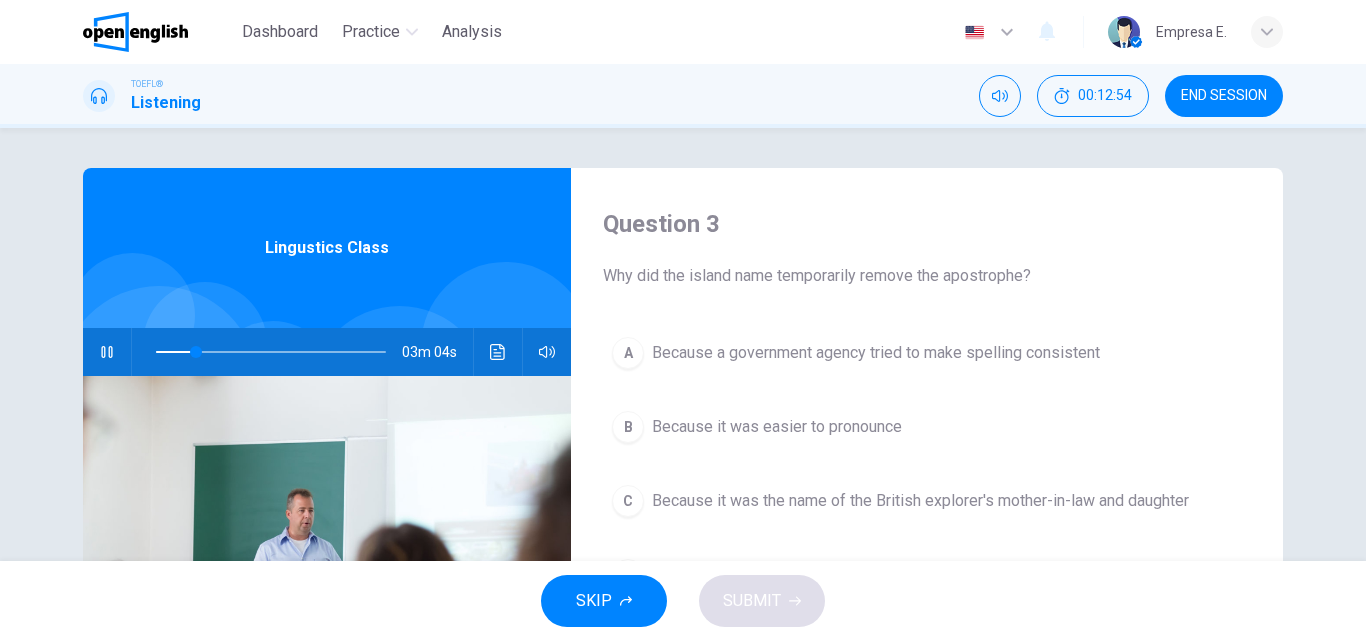 click 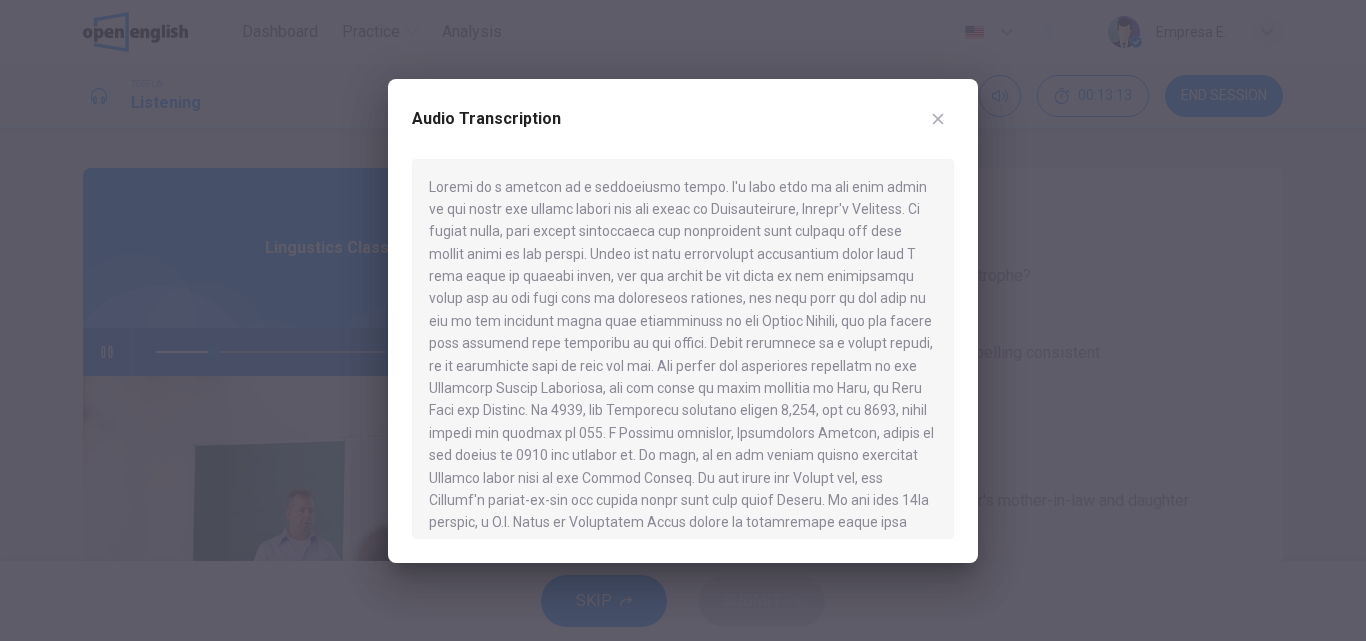 click at bounding box center [938, 119] 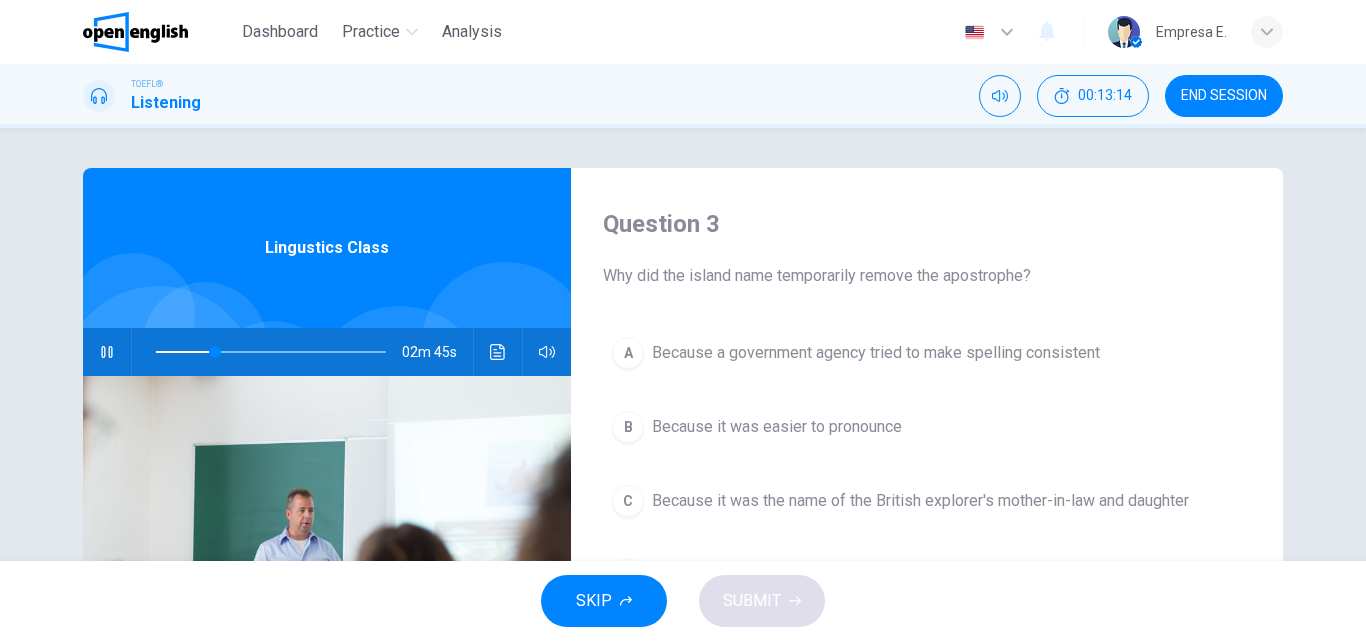 click at bounding box center (271, 352) 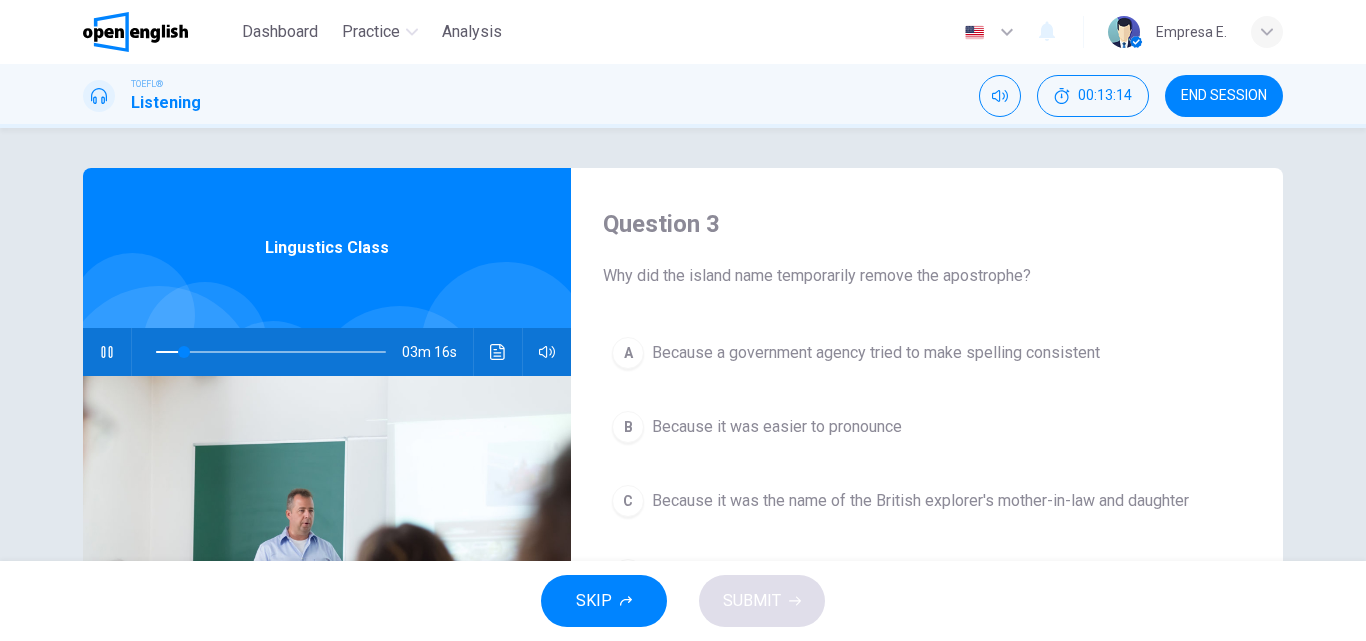 click at bounding box center (498, 352) 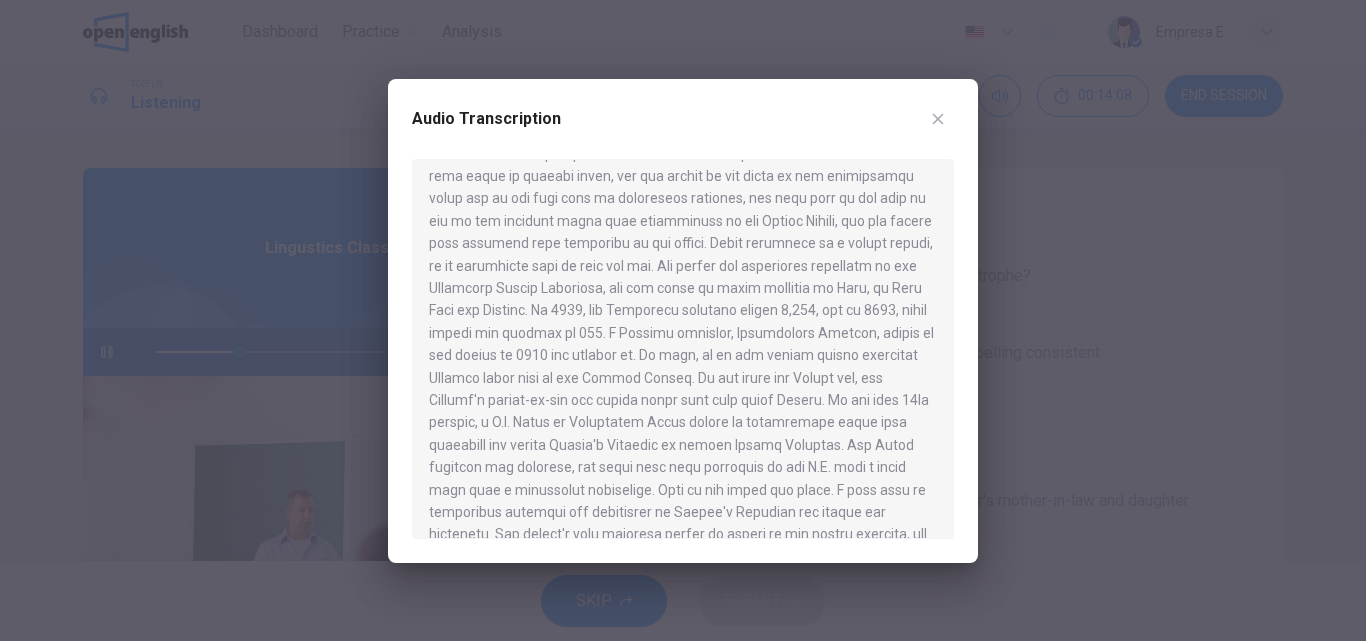 scroll, scrollTop: 200, scrollLeft: 0, axis: vertical 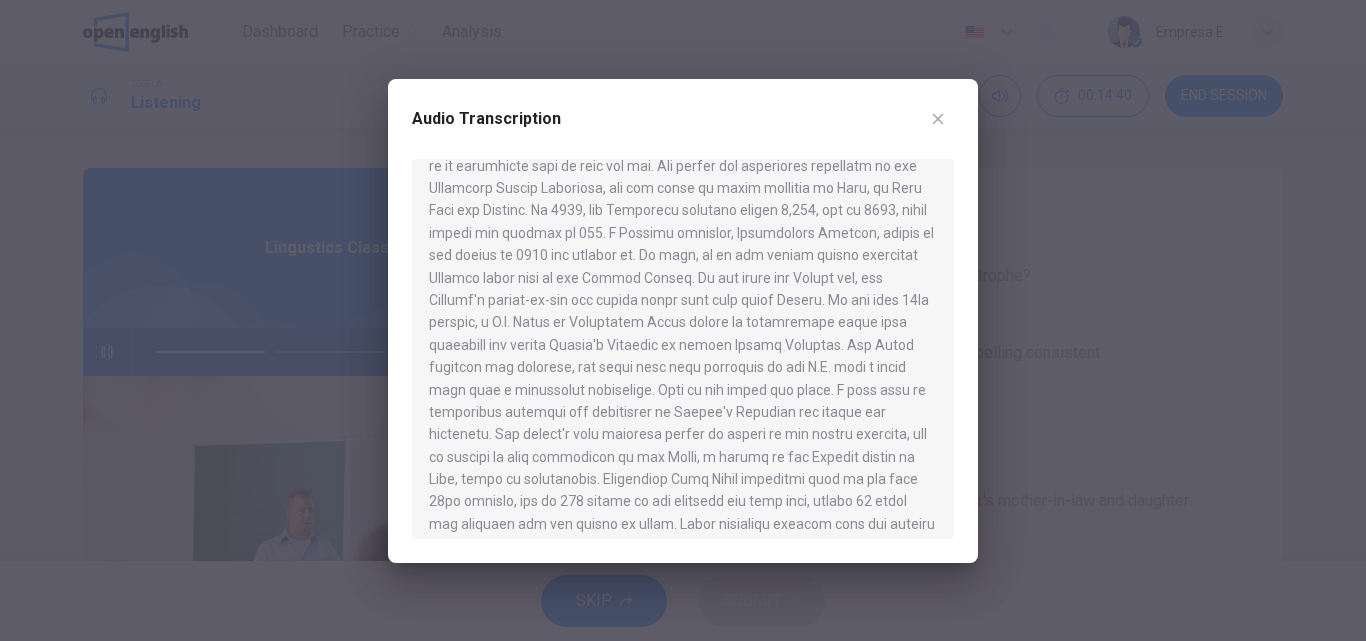 click at bounding box center (938, 119) 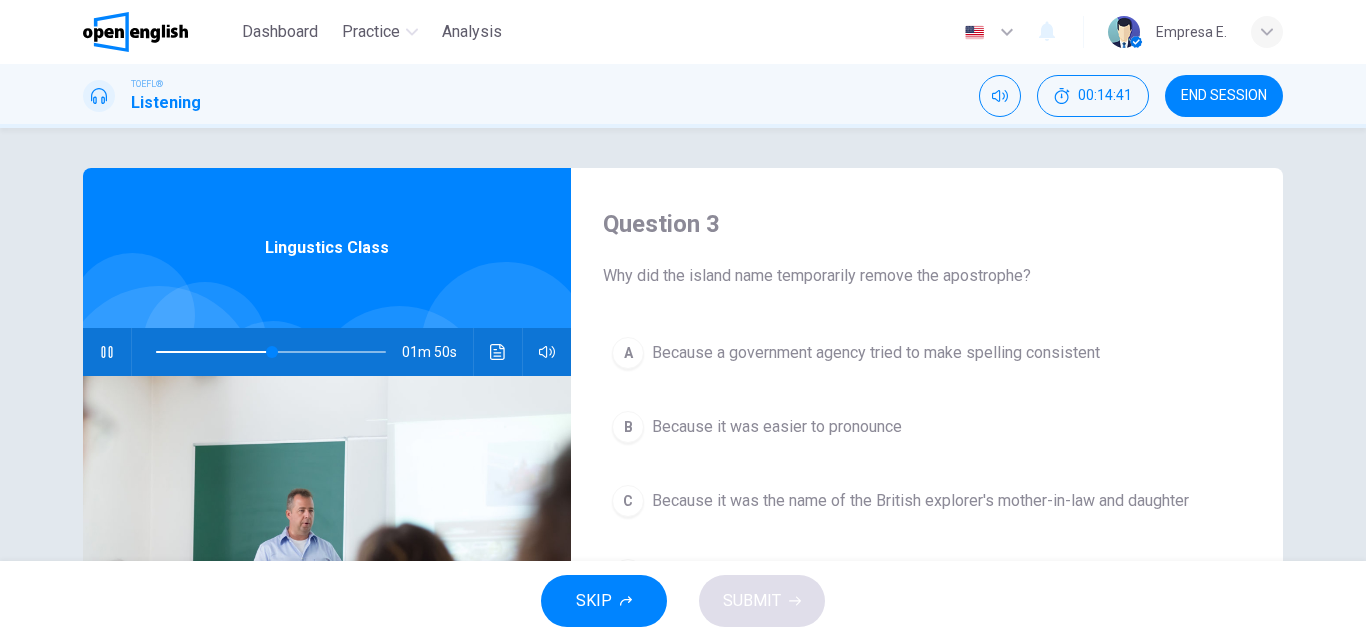 click on "Question 3 Why did the island name temporarily remove the apostrophe? A Because a government agency tried to make spelling consistent B Because it was easier to pronounce C Because it was the name of the British explorer's mother-in-law and daughter D Because only five US location names have an apostrophe Lingustics Class 01m 50s" at bounding box center [683, 515] 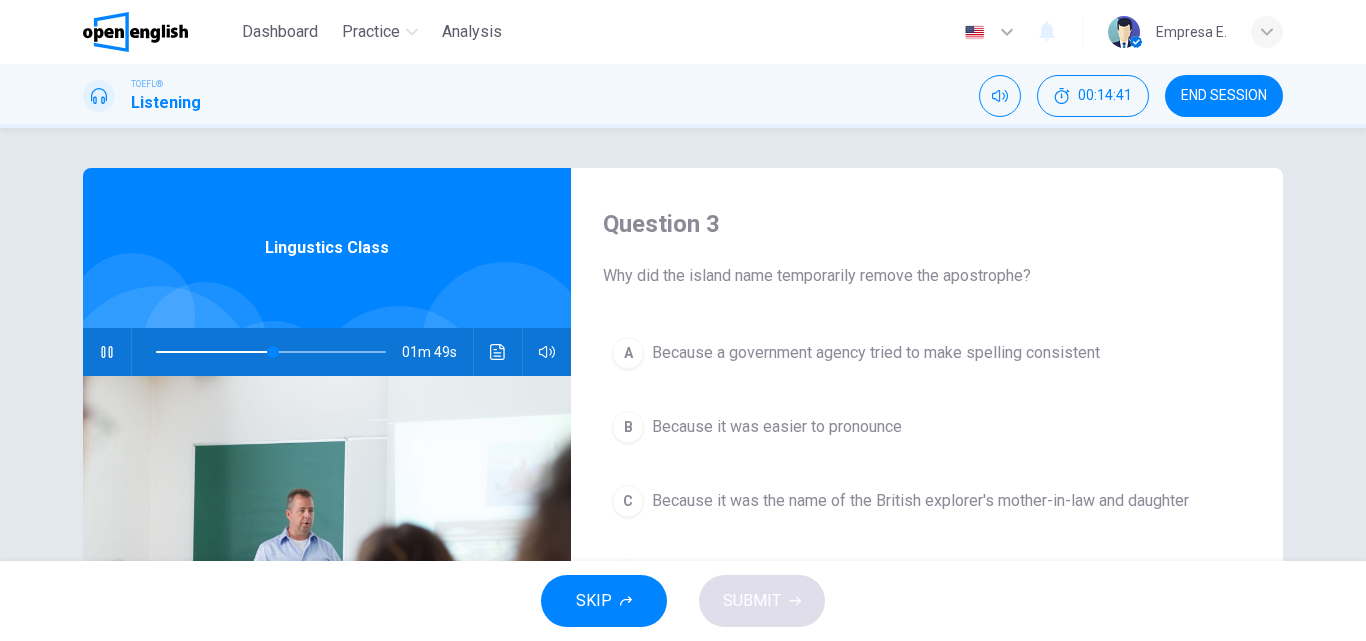 click 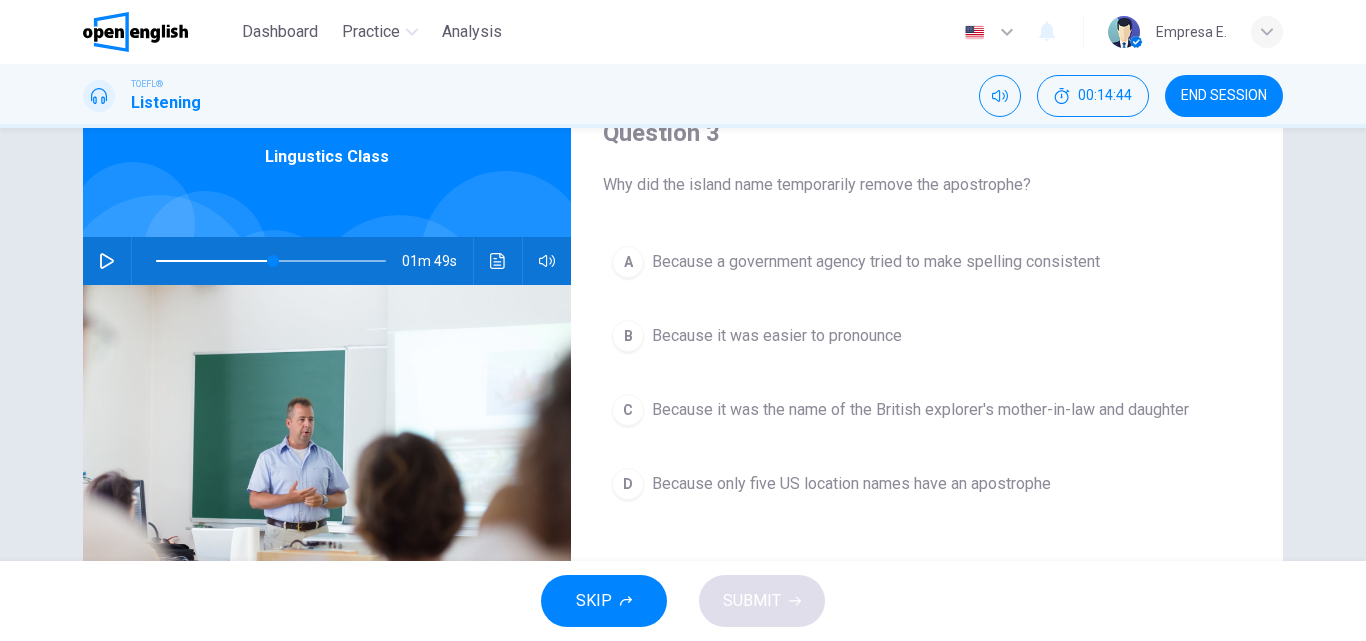scroll, scrollTop: 200, scrollLeft: 0, axis: vertical 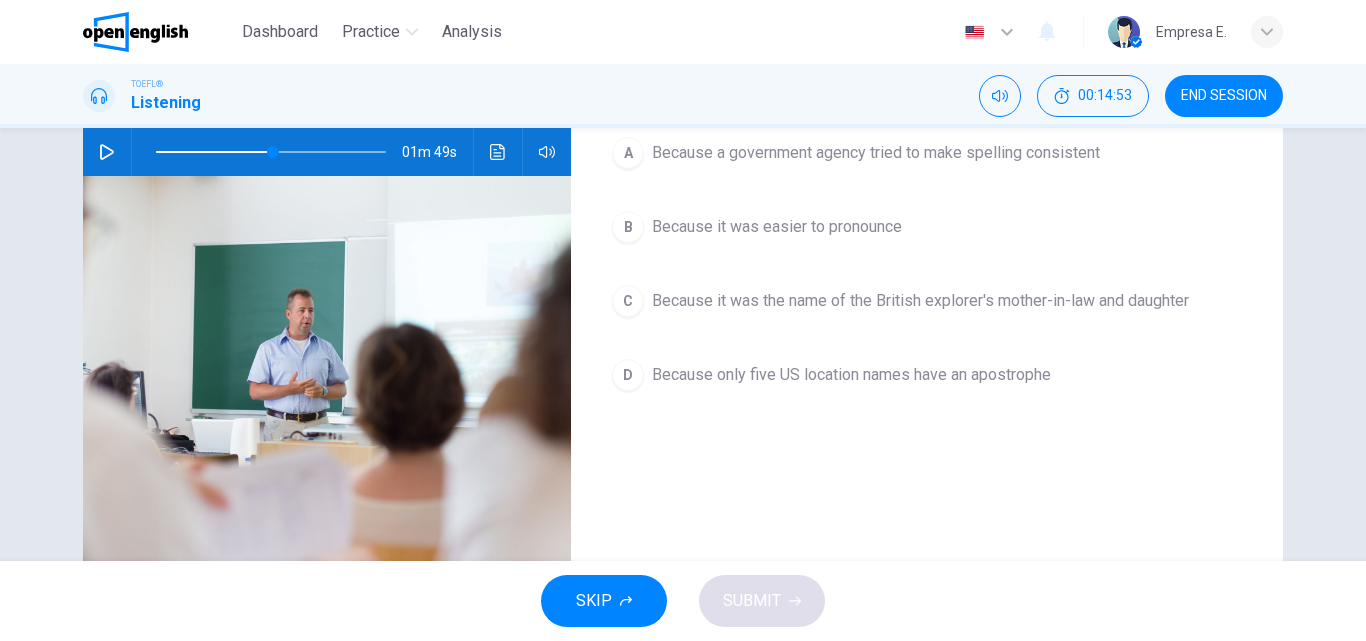 drag, startPoint x: 981, startPoint y: 382, endPoint x: 907, endPoint y: 457, distance: 105.36128 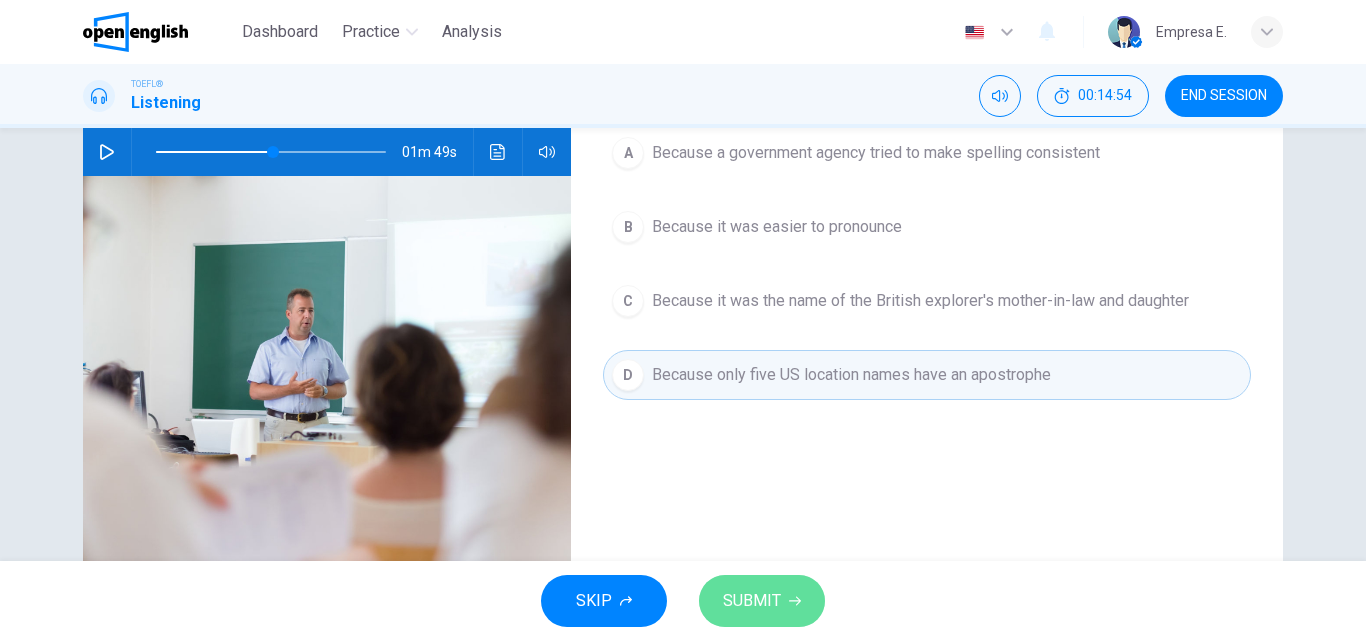 click on "SUBMIT" at bounding box center [762, 601] 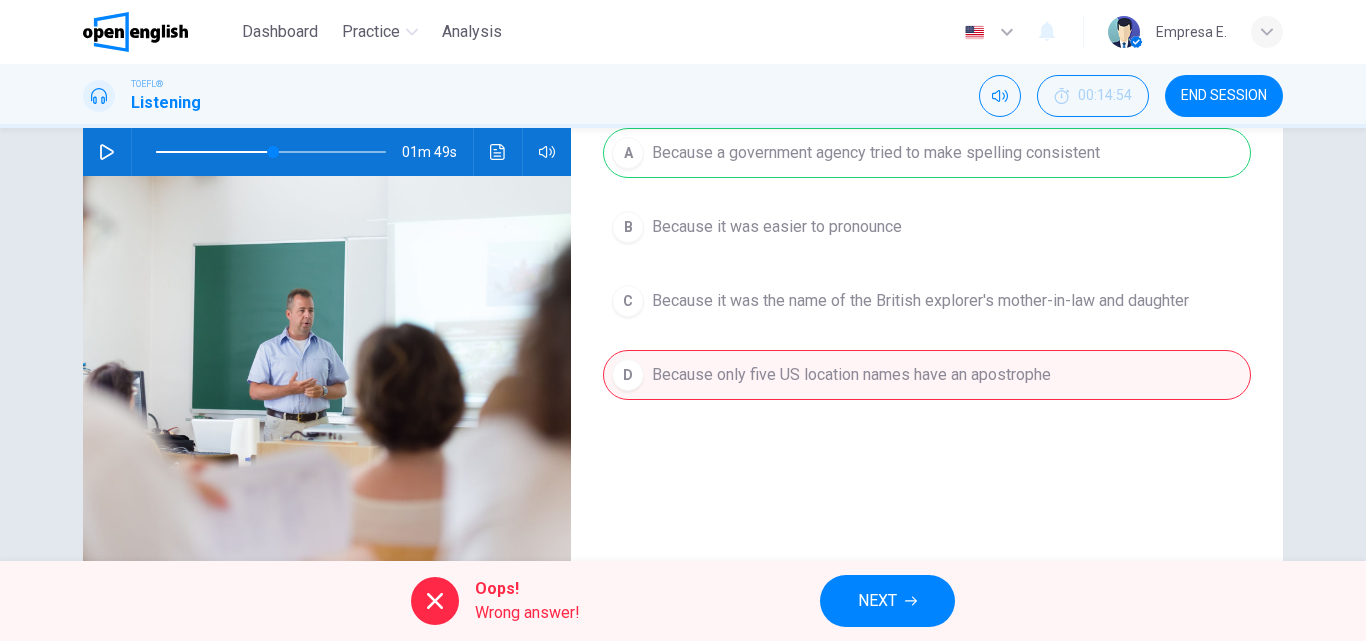 click on "NEXT" at bounding box center (877, 601) 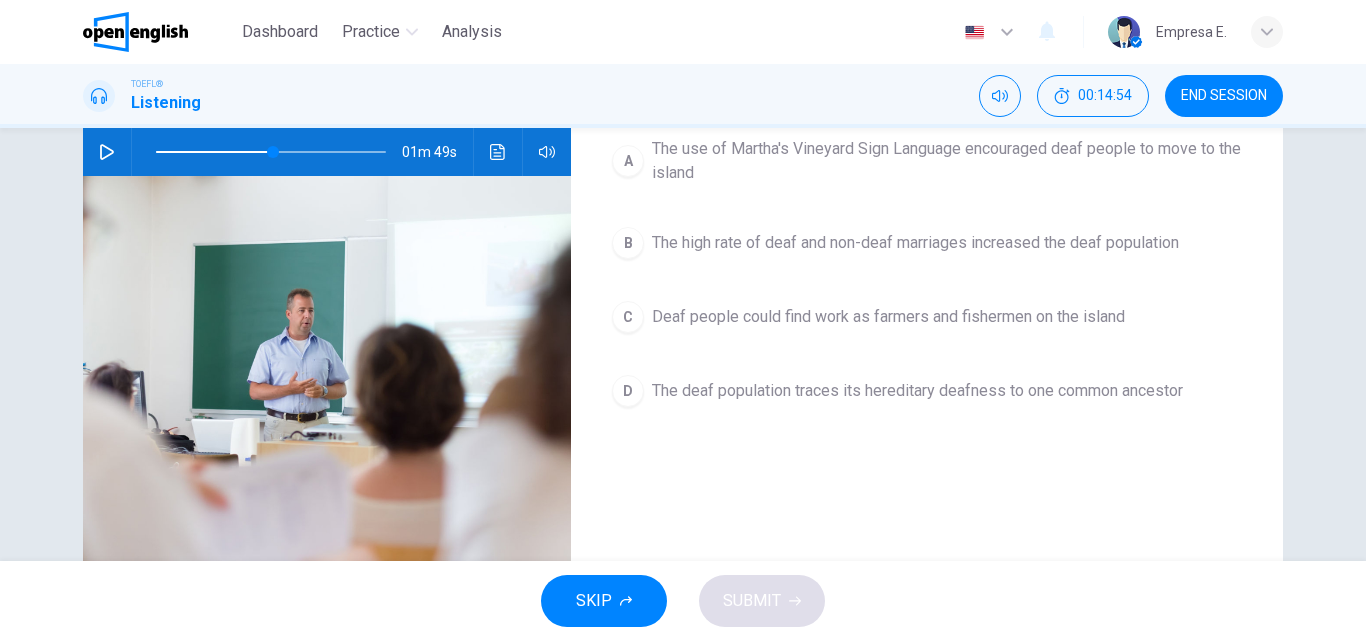 scroll, scrollTop: 0, scrollLeft: 0, axis: both 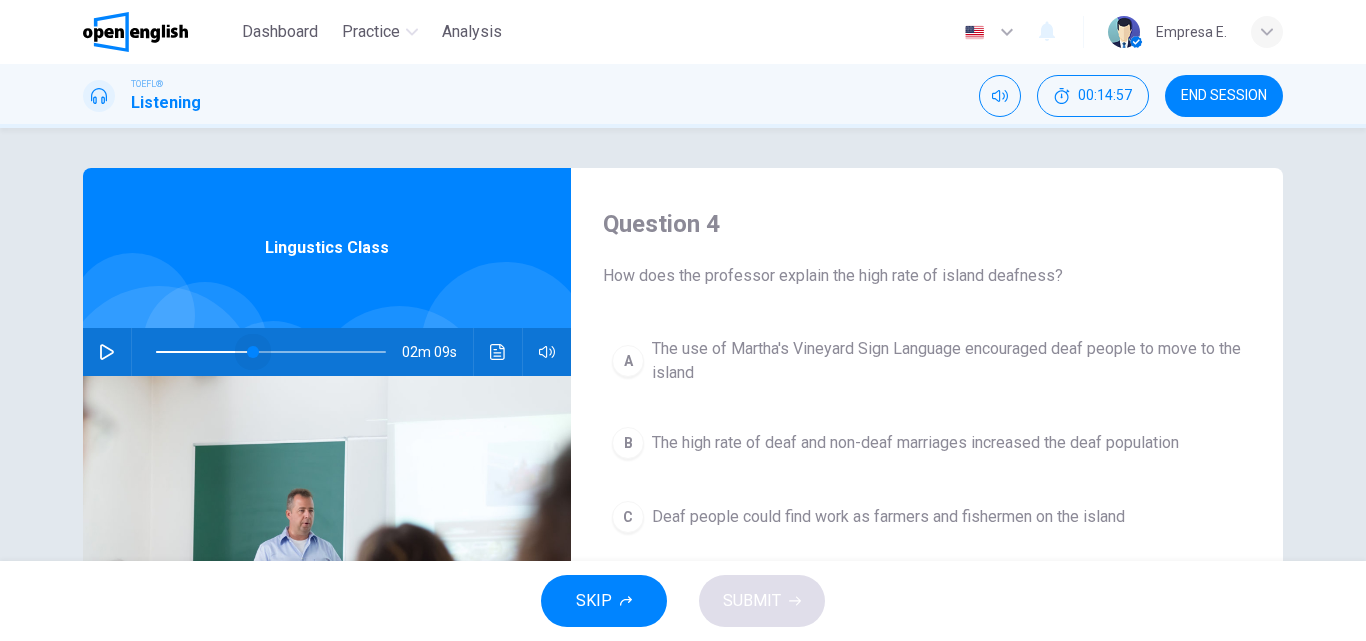 click at bounding box center [253, 352] 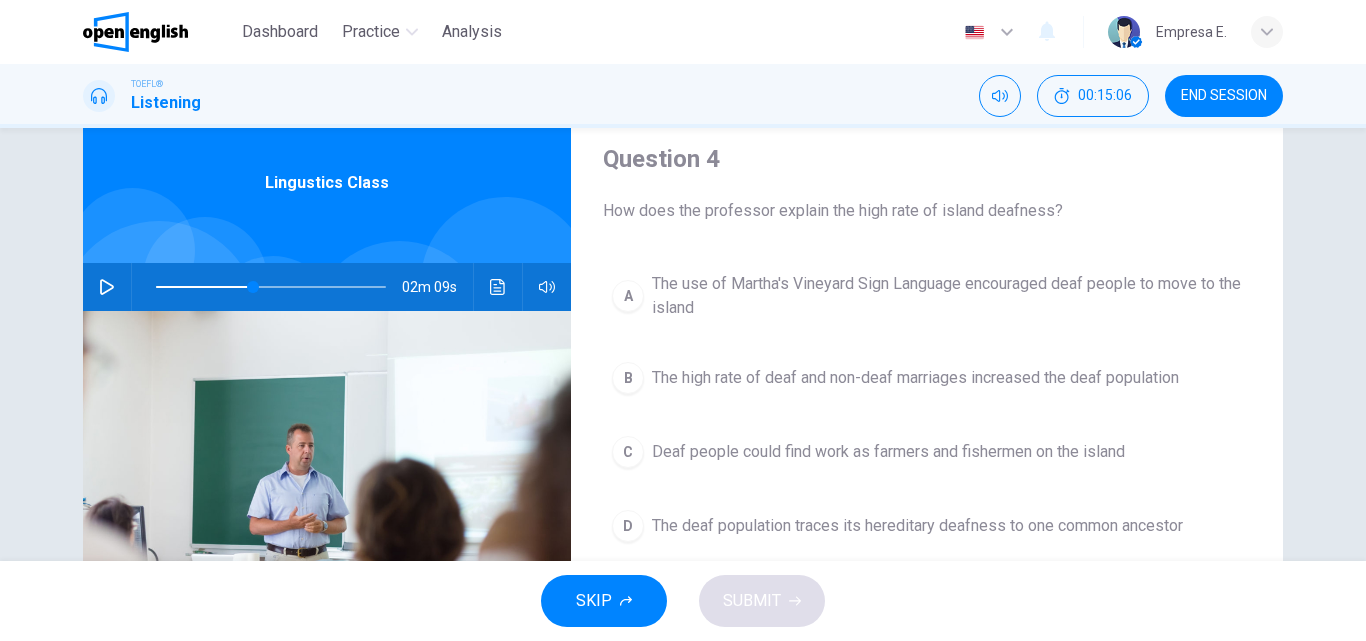 scroll, scrollTop: 100, scrollLeft: 0, axis: vertical 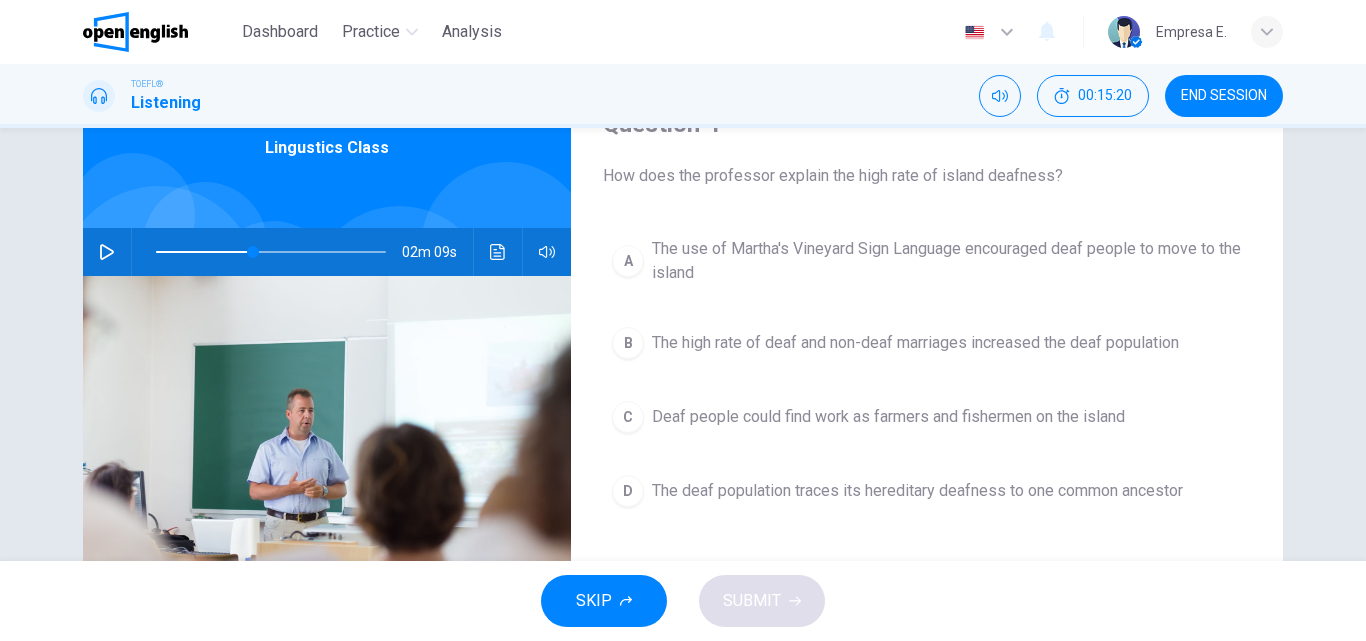 click at bounding box center (107, 252) 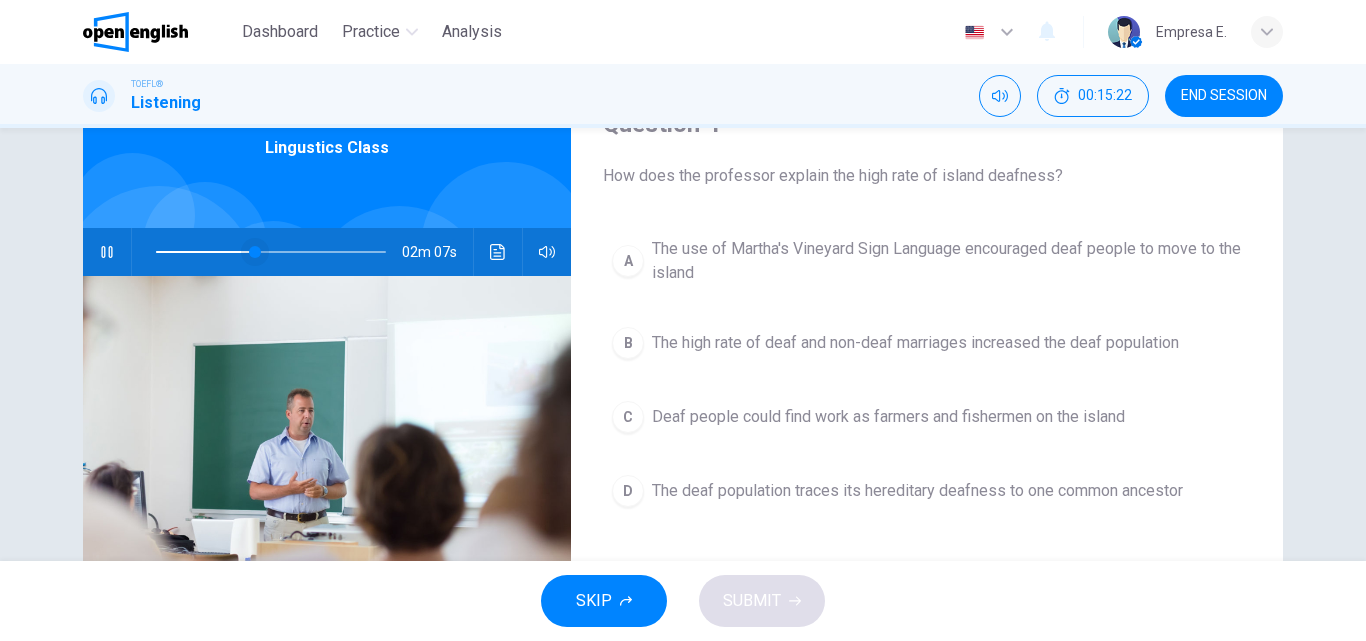 click at bounding box center [255, 252] 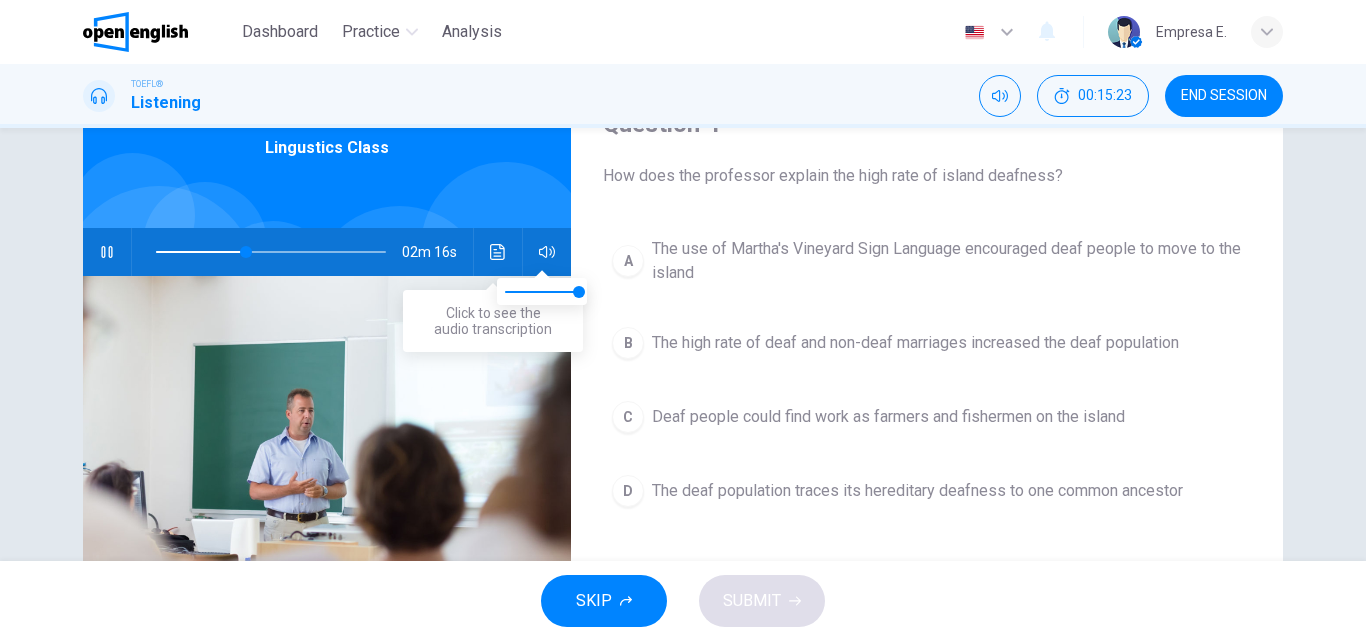 click at bounding box center (498, 252) 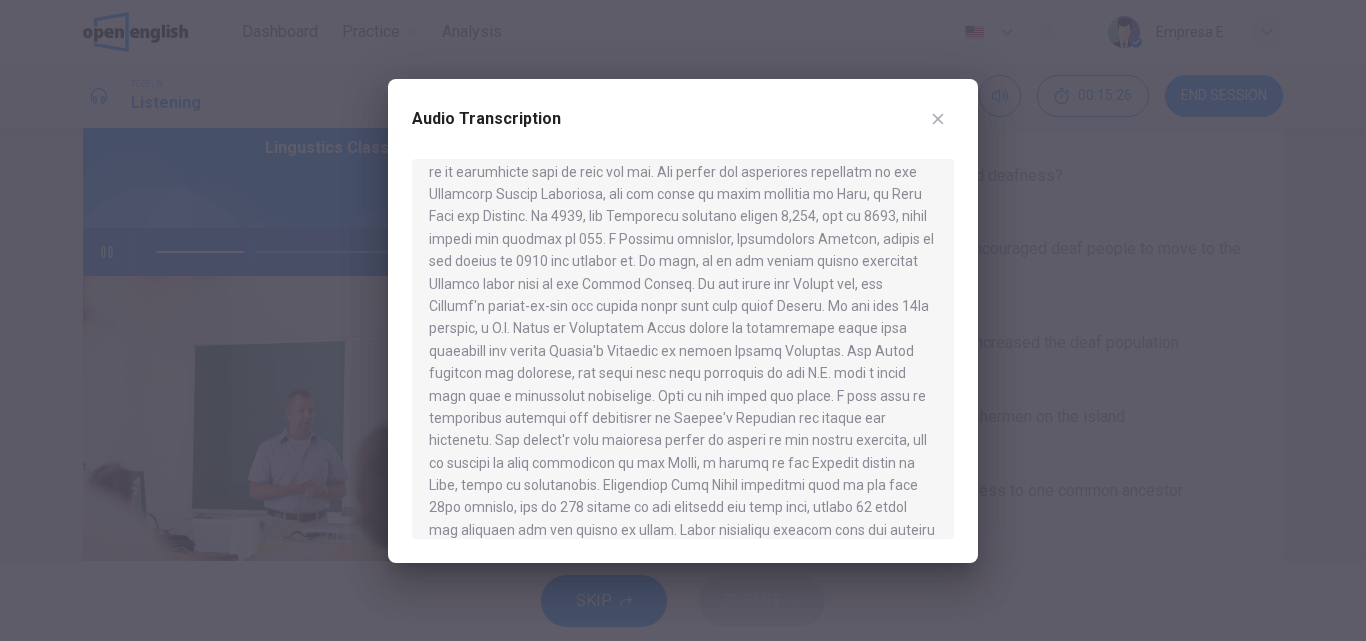 scroll, scrollTop: 200, scrollLeft: 0, axis: vertical 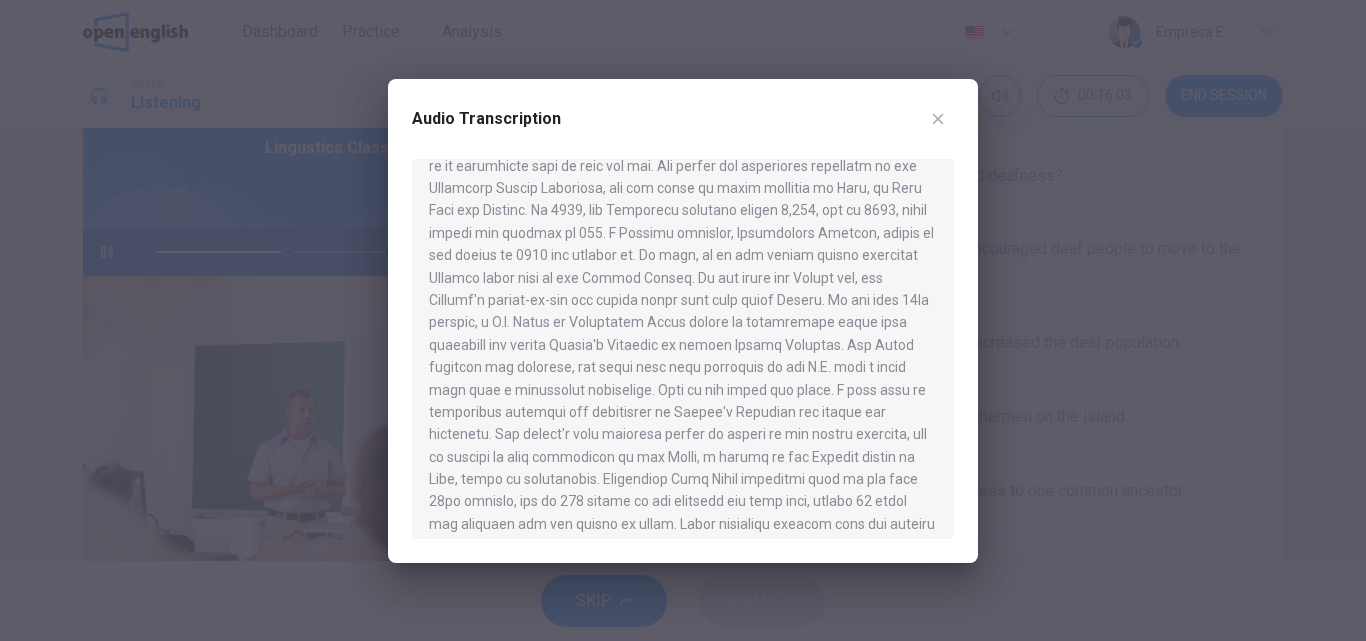 drag, startPoint x: 941, startPoint y: 117, endPoint x: 806, endPoint y: 164, distance: 142.94754 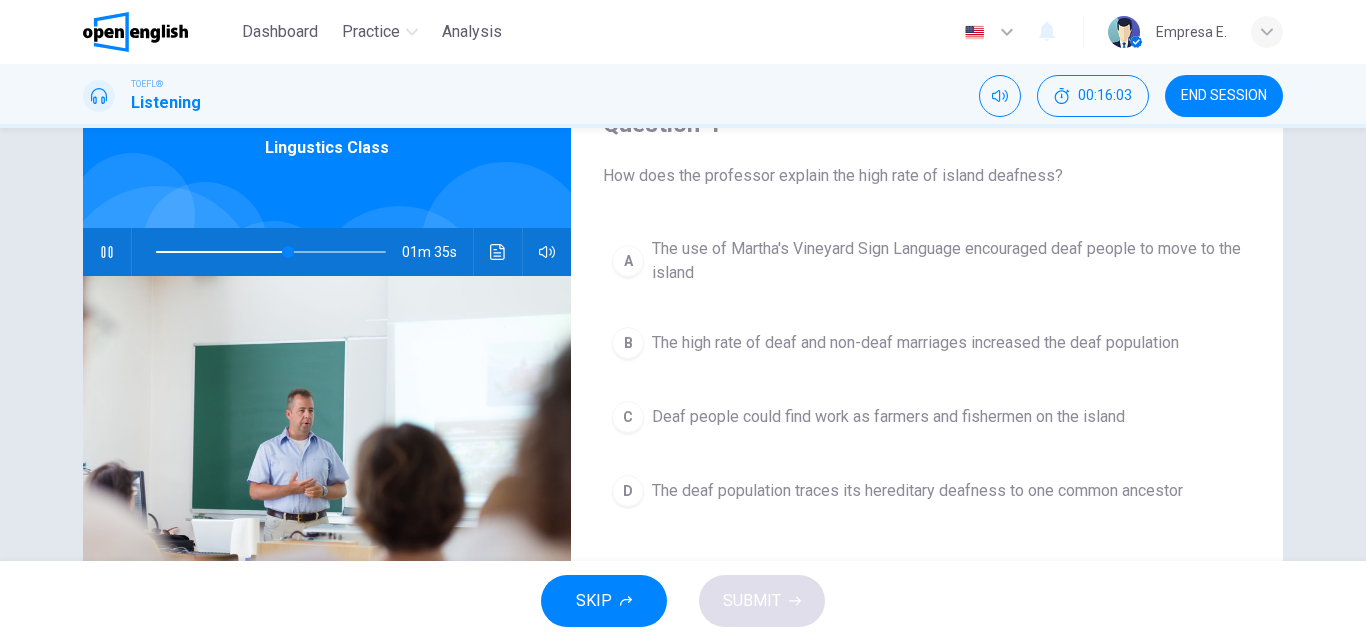 click at bounding box center (107, 252) 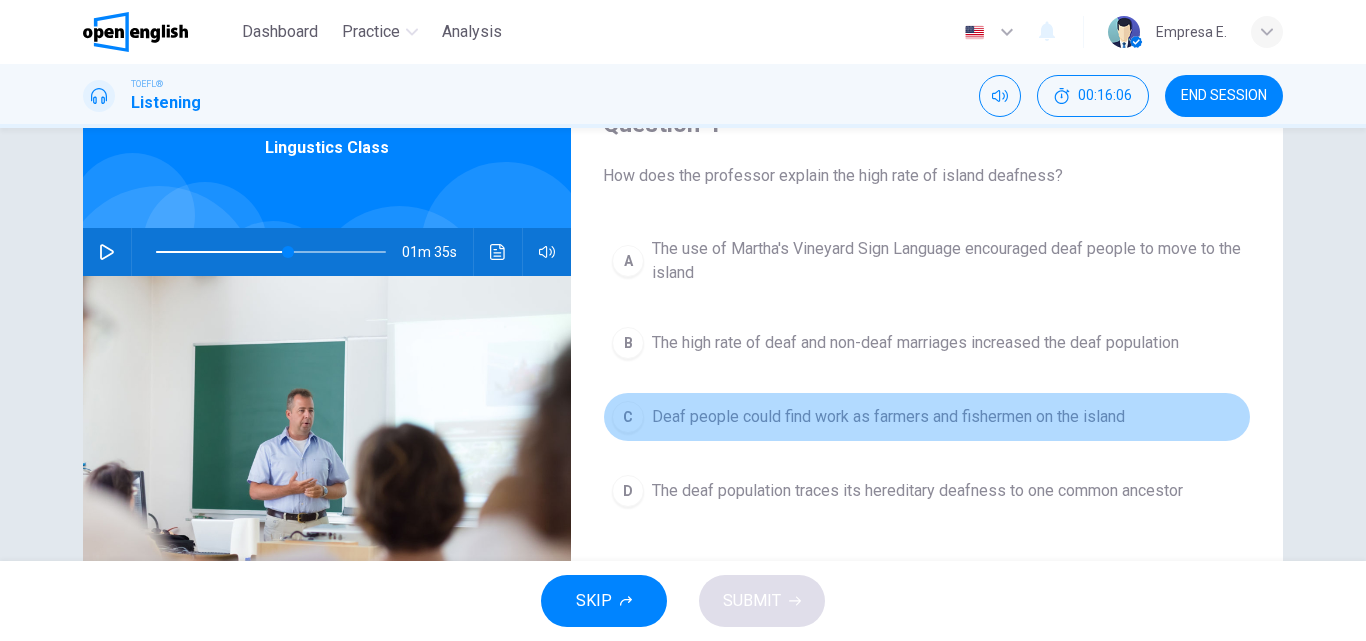 click on "Deaf people could find work as farmers and fishermen on the island" at bounding box center (888, 417) 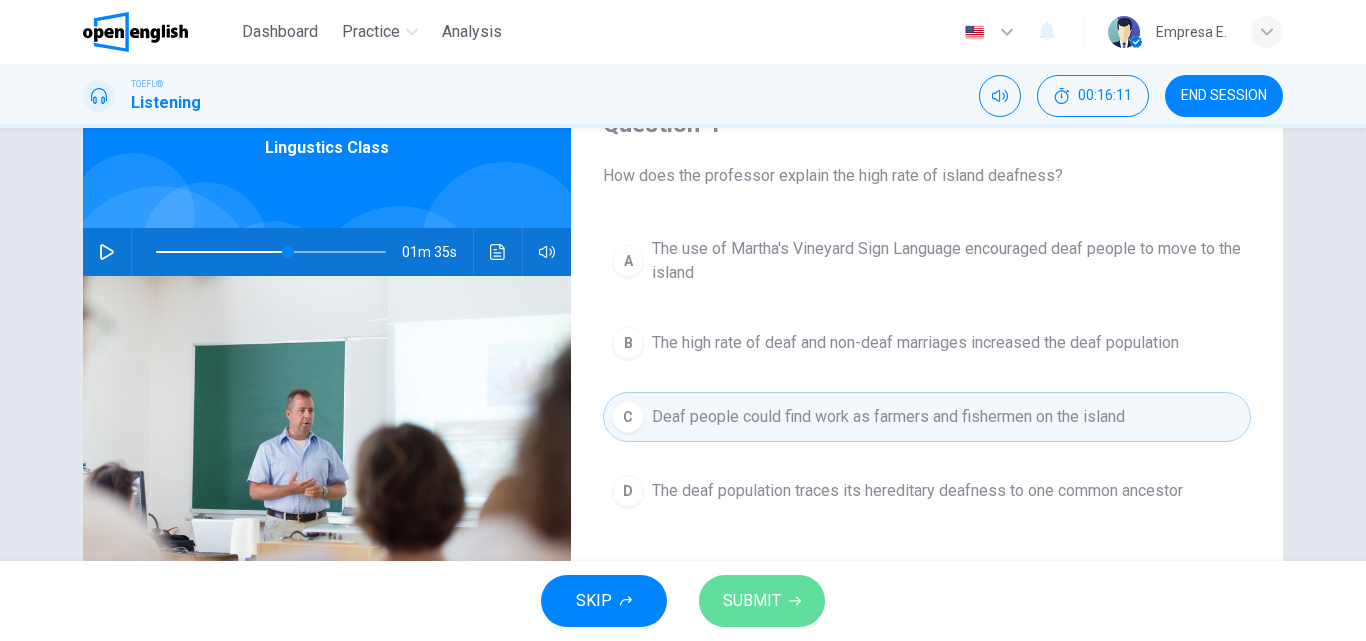 click on "SUBMIT" at bounding box center [762, 601] 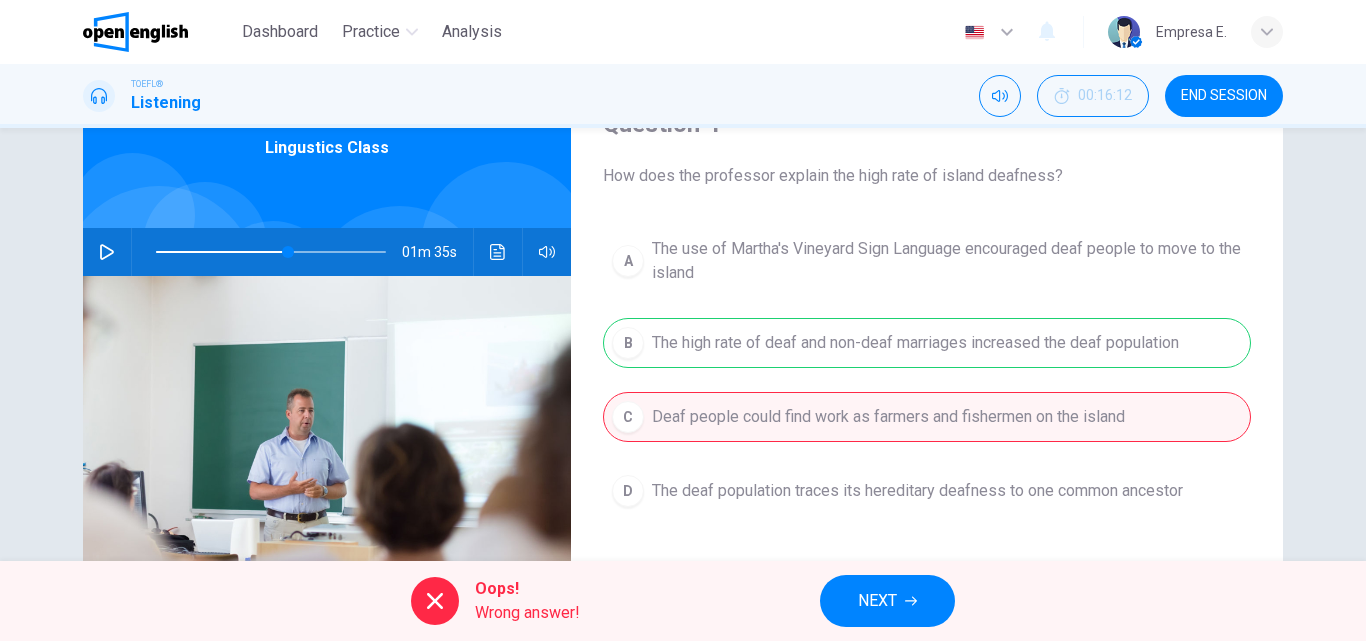 click 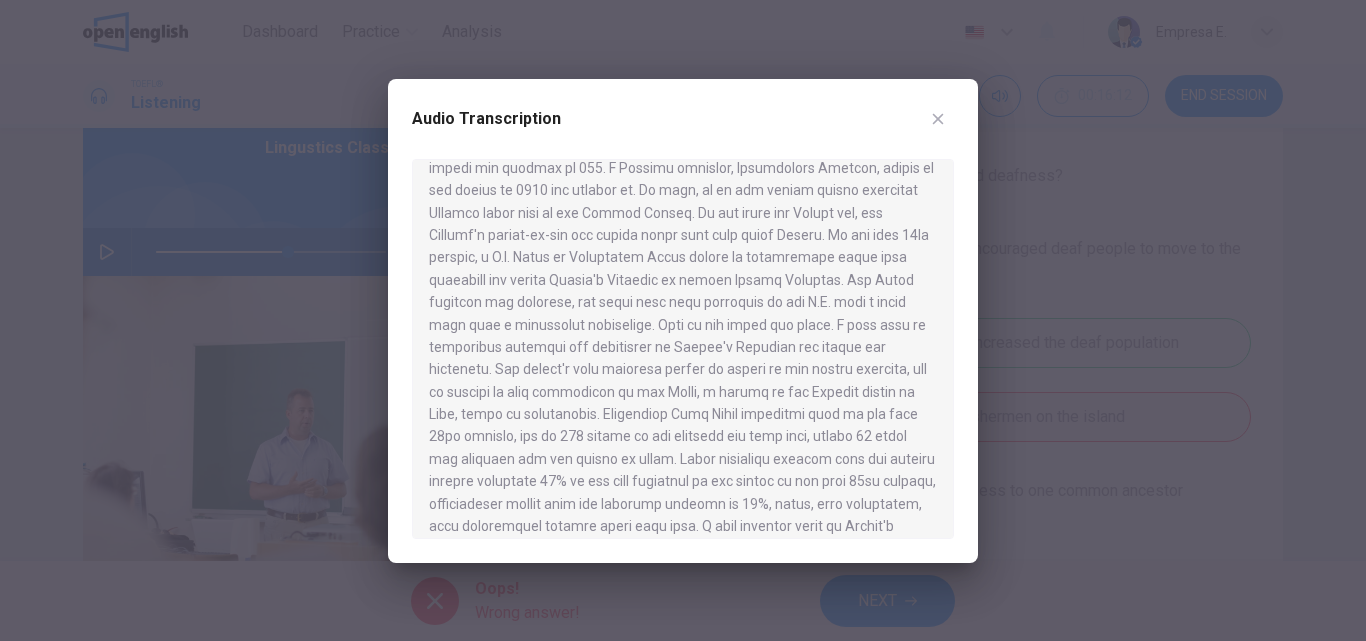 scroll, scrollTop: 300, scrollLeft: 0, axis: vertical 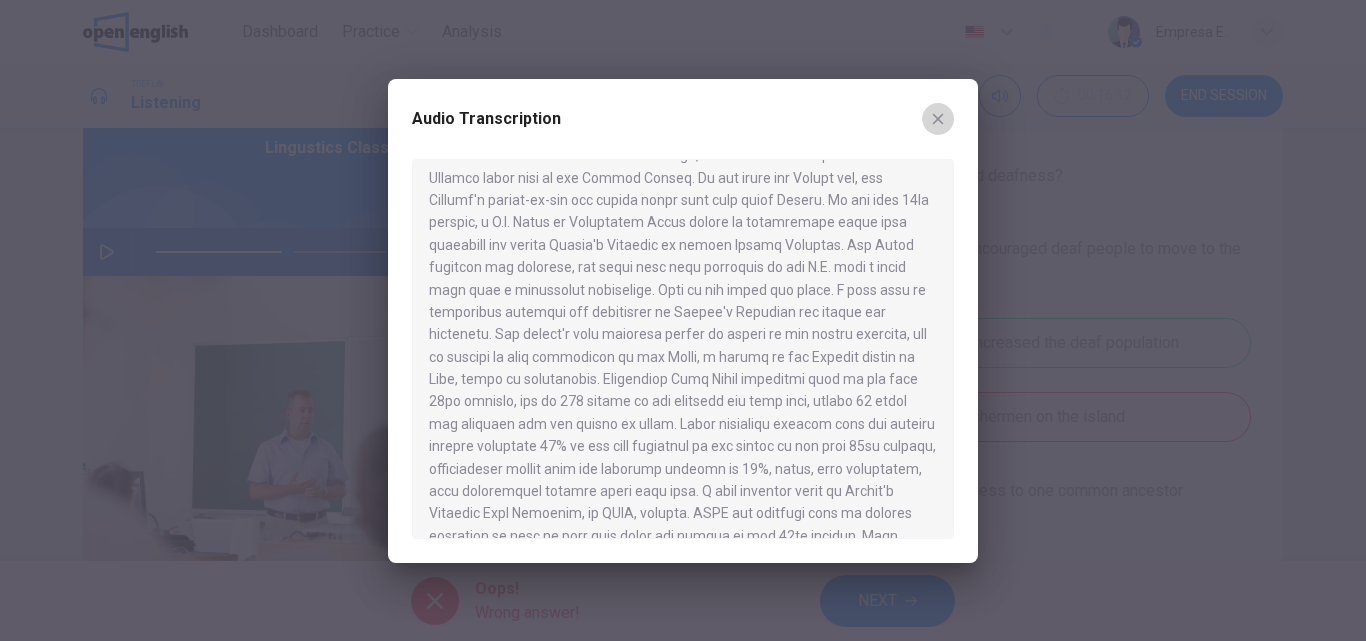 drag, startPoint x: 950, startPoint y: 115, endPoint x: 920, endPoint y: 176, distance: 67.977936 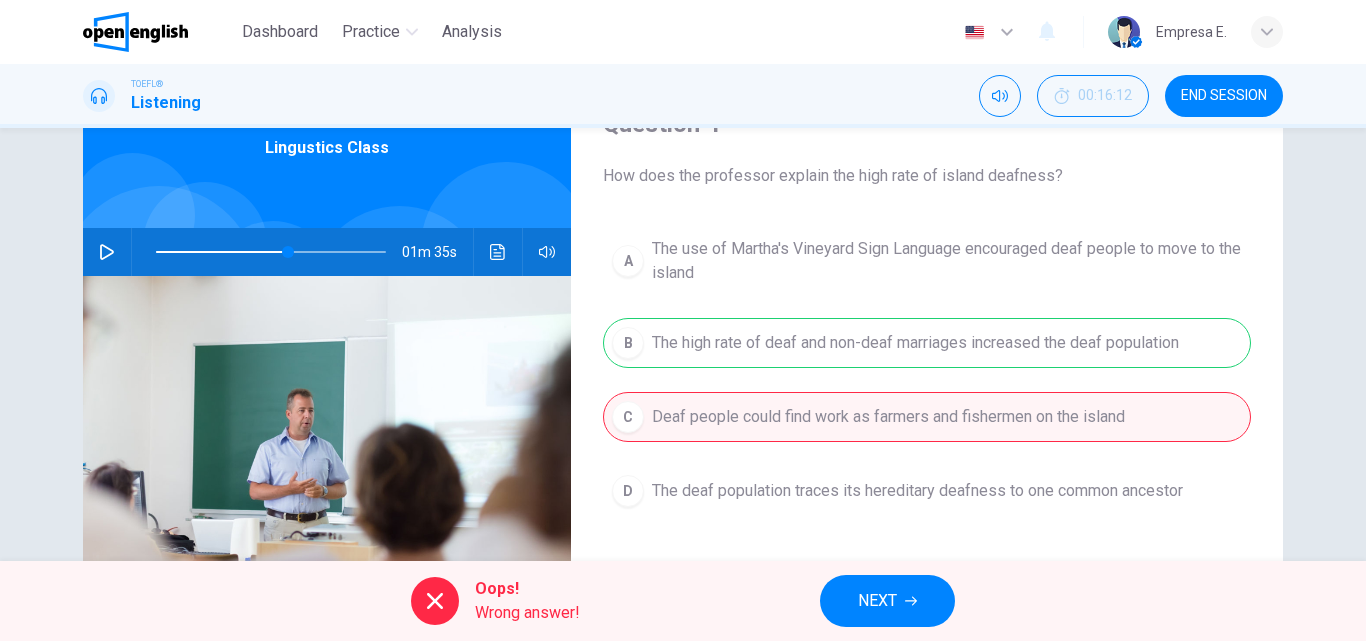click on "NEXT" at bounding box center [877, 601] 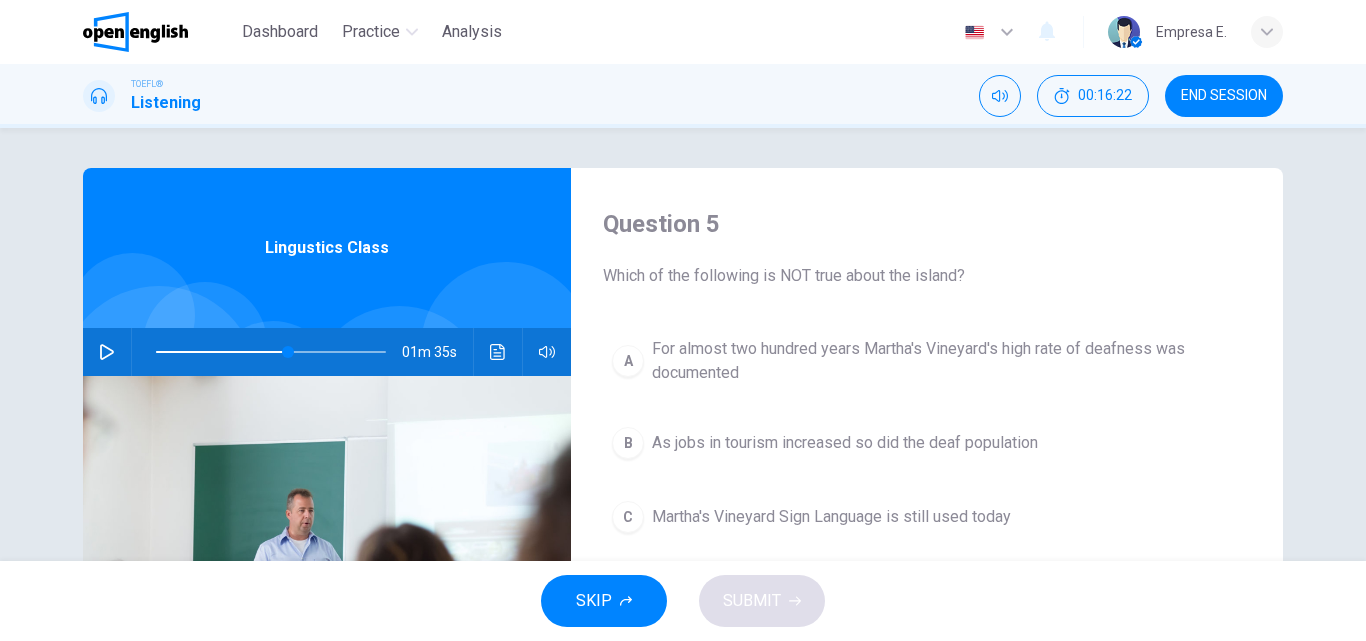scroll, scrollTop: 100, scrollLeft: 0, axis: vertical 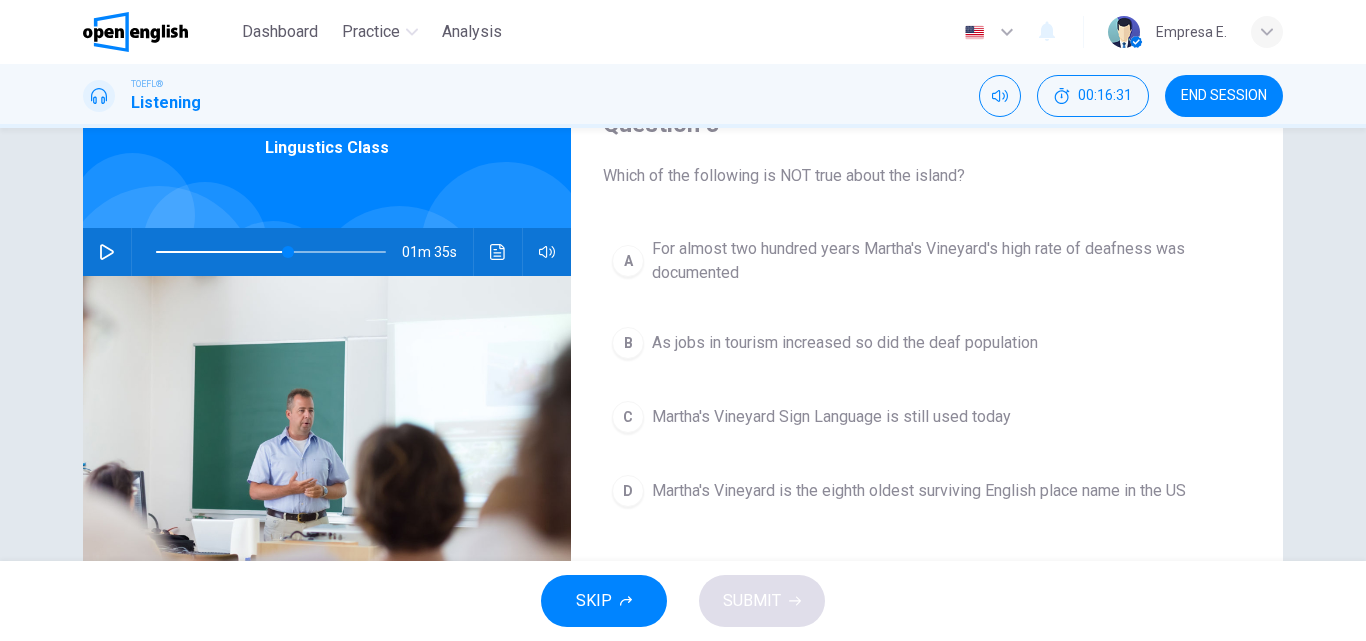 click 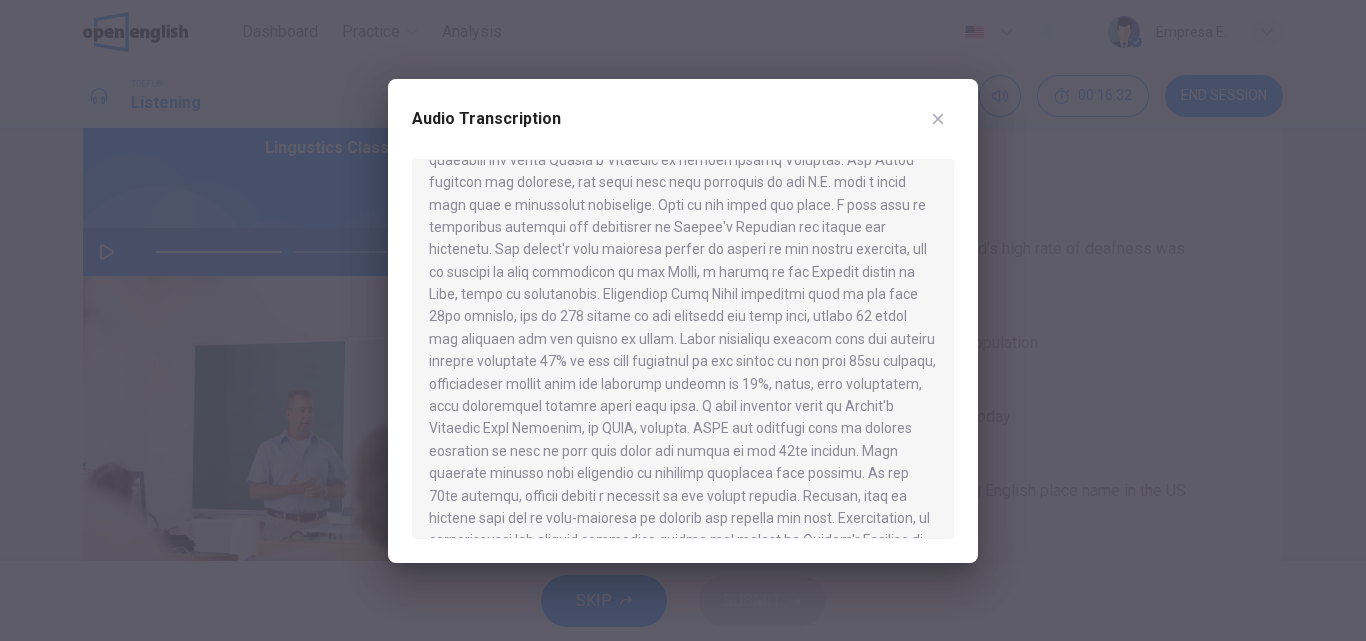 scroll, scrollTop: 400, scrollLeft: 0, axis: vertical 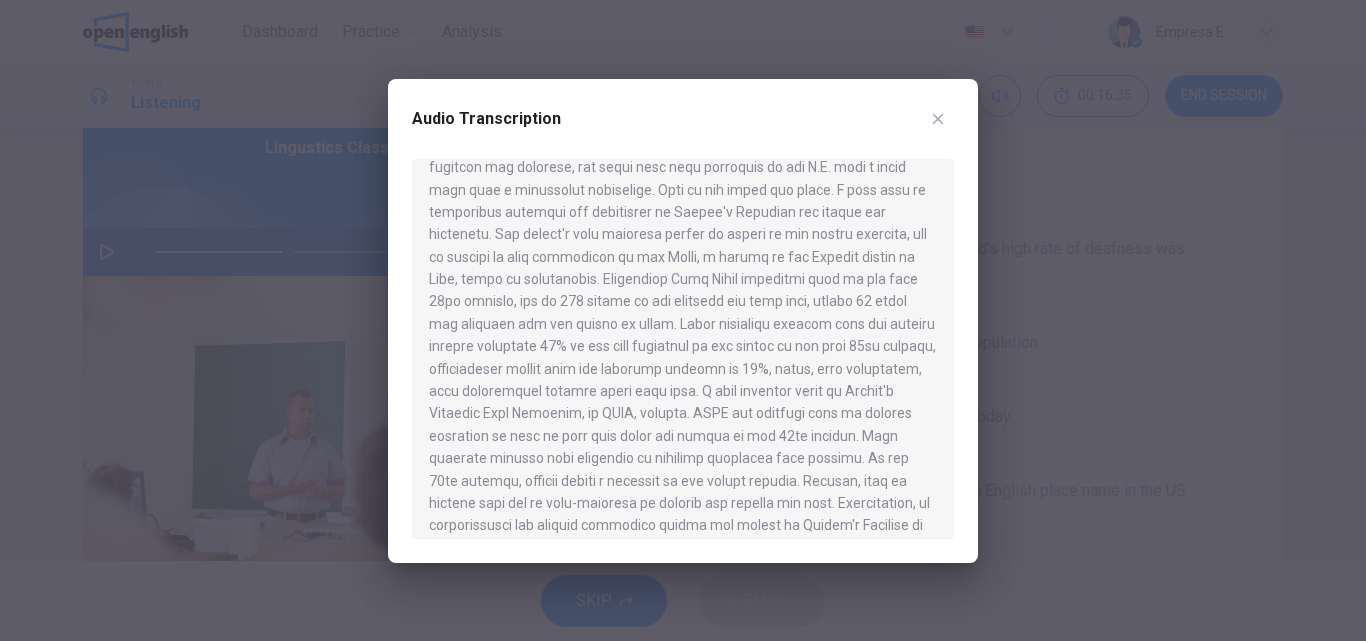 type 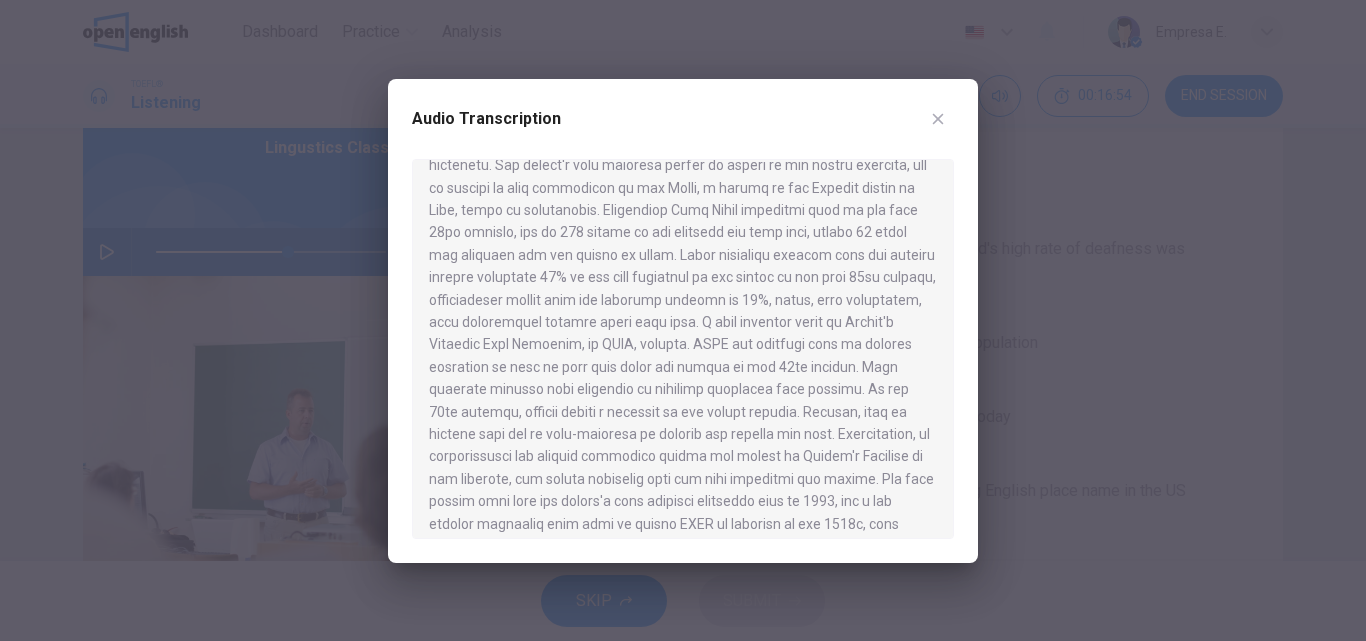 scroll, scrollTop: 500, scrollLeft: 0, axis: vertical 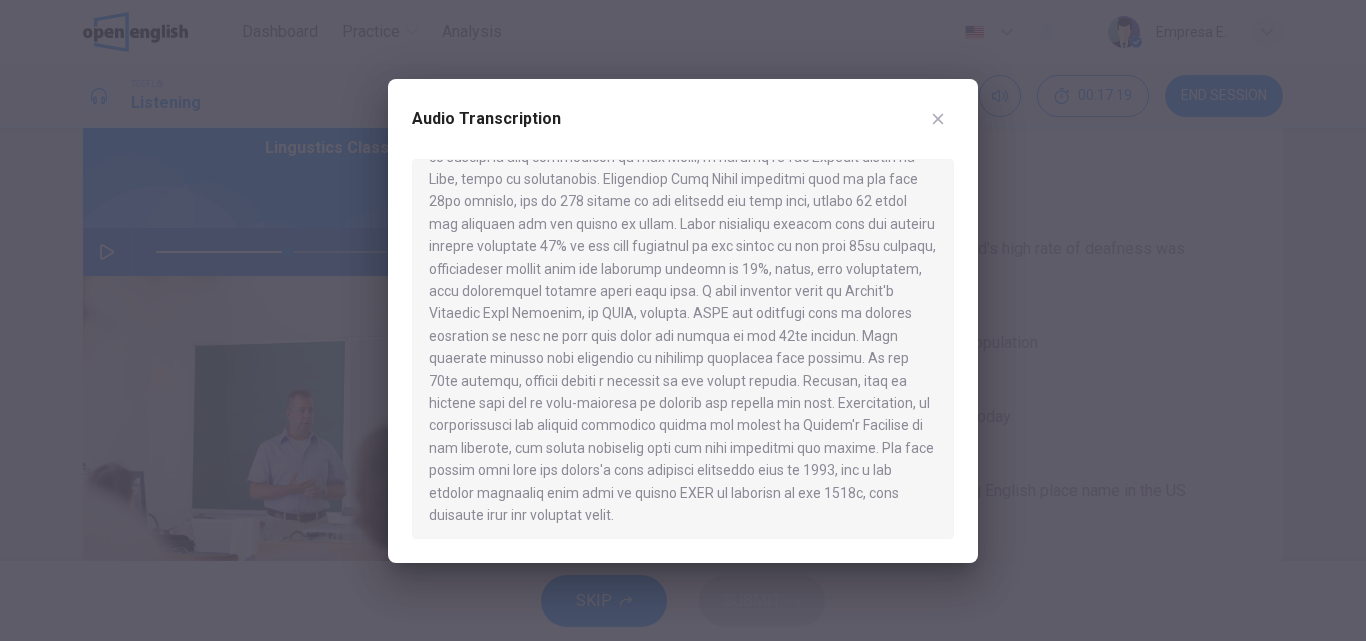 click 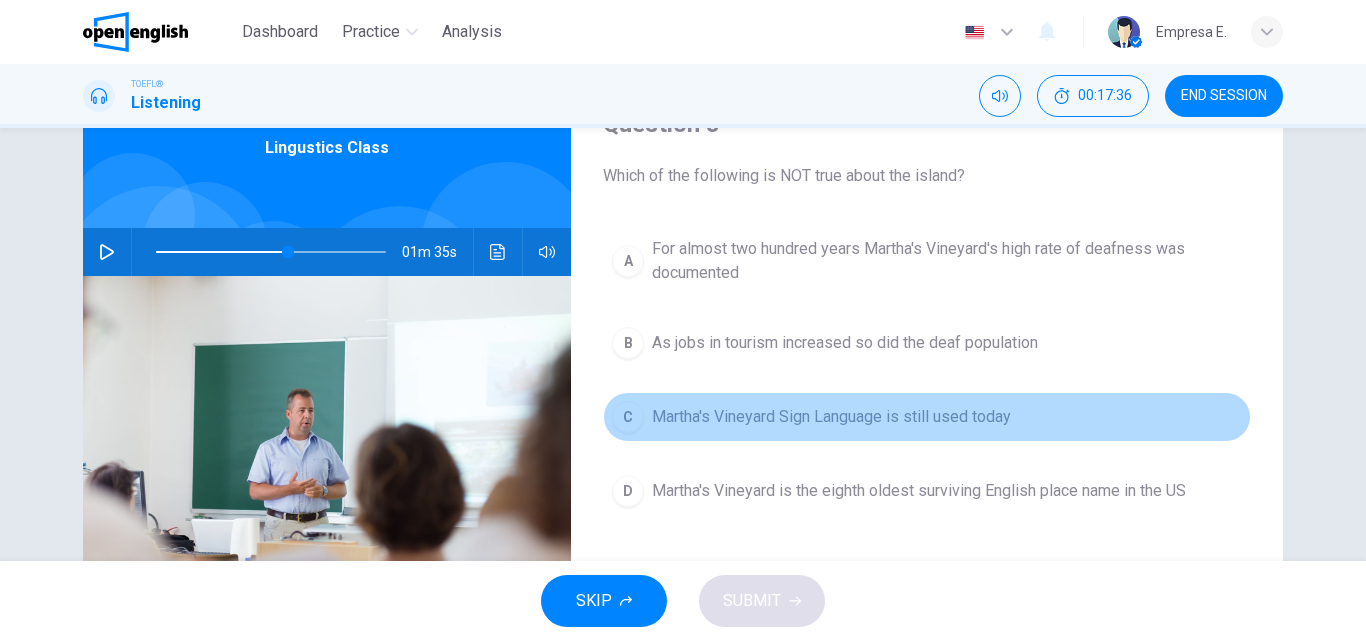 click on "Martha's Vineyard Sign Language is still used today" at bounding box center [831, 417] 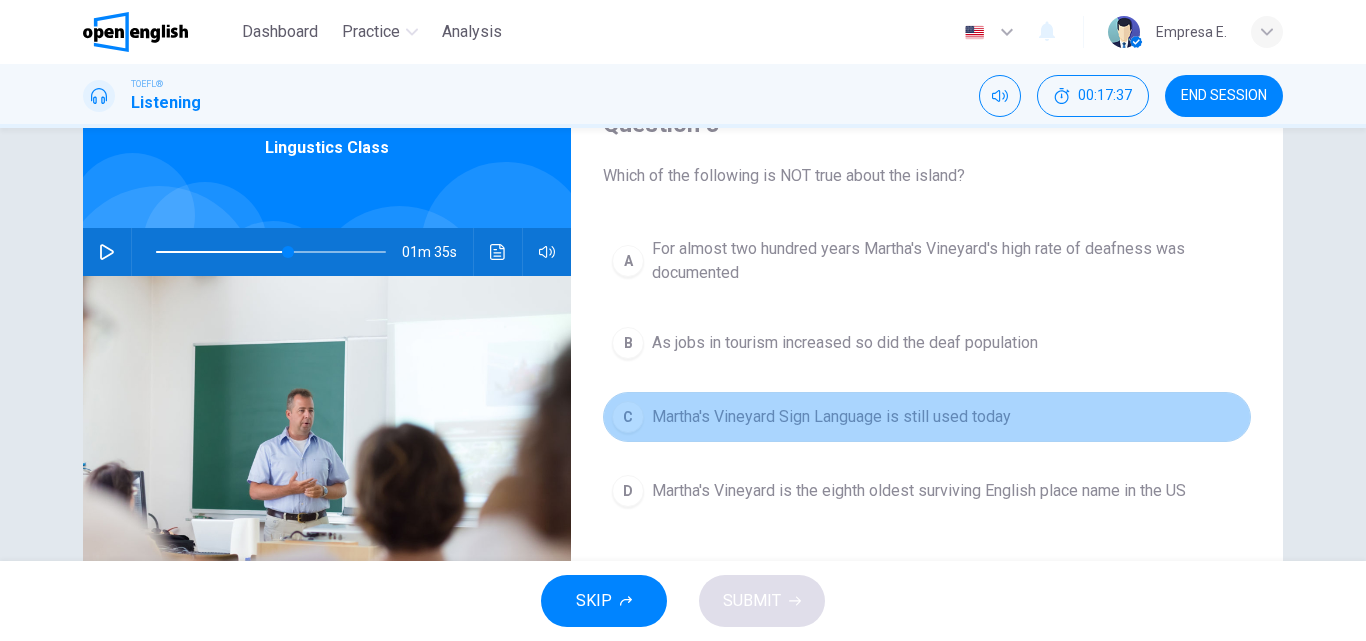 click on "C Martha's Vineyard Sign Language is still used today" at bounding box center [927, 417] 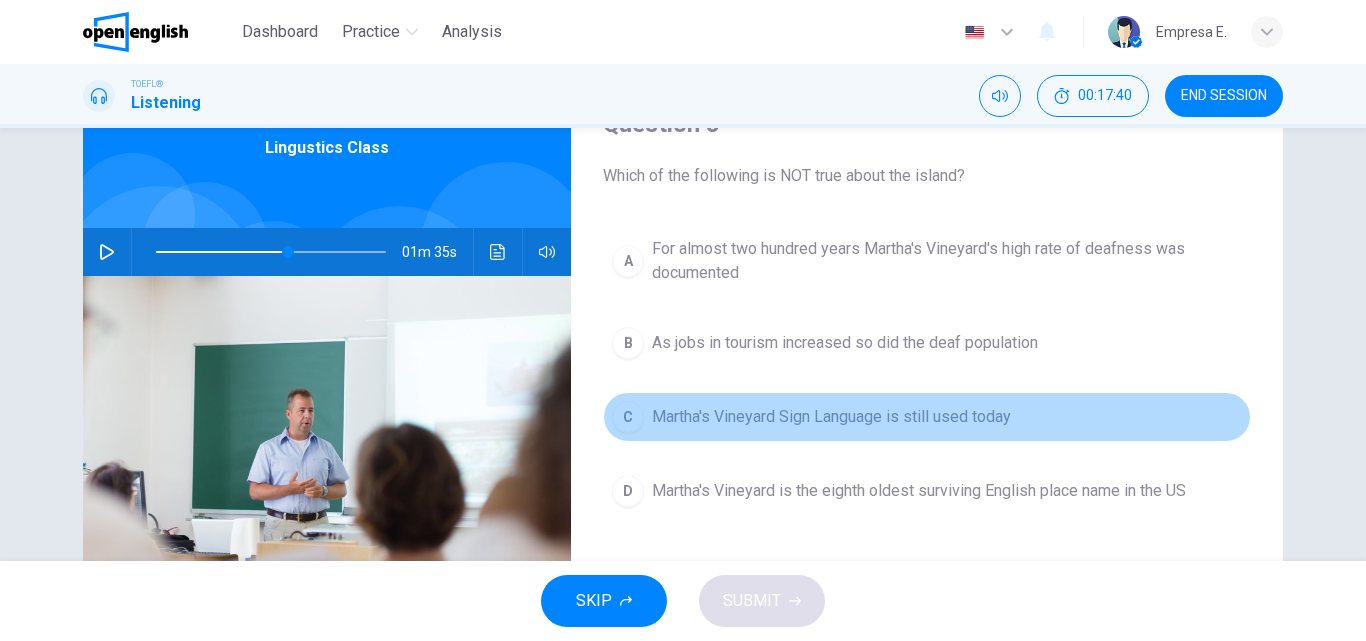 drag, startPoint x: 835, startPoint y: 415, endPoint x: 802, endPoint y: 472, distance: 65.863495 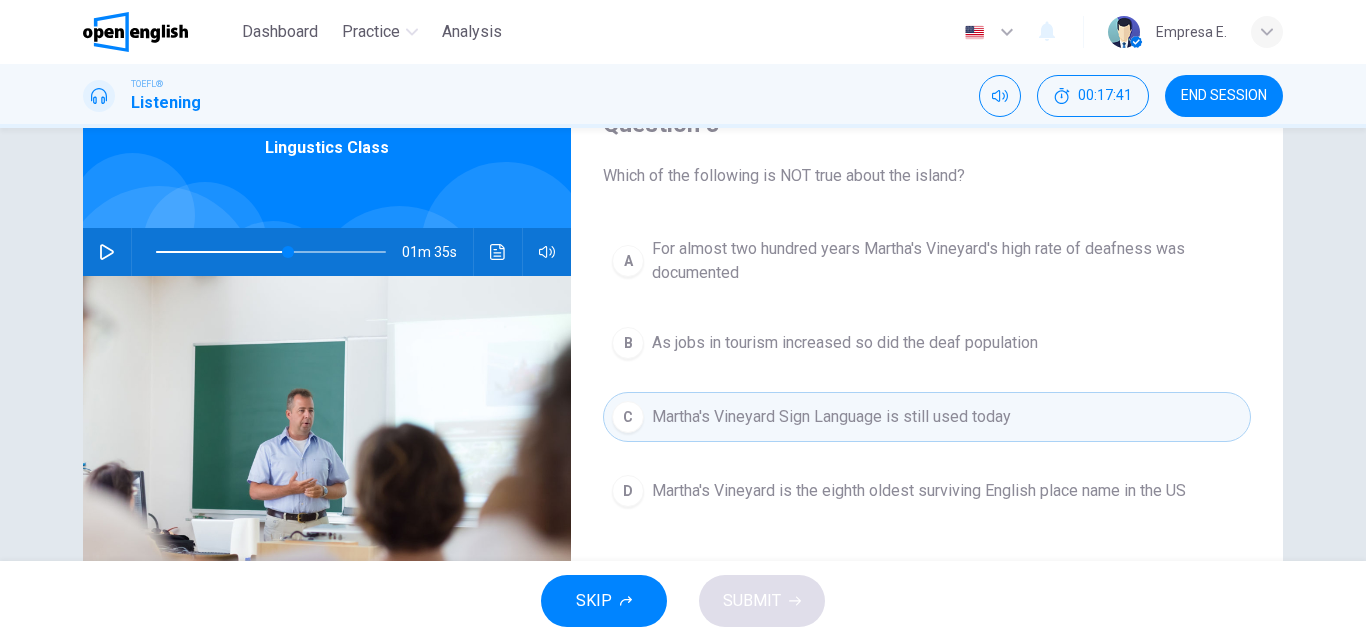 scroll, scrollTop: 0, scrollLeft: 0, axis: both 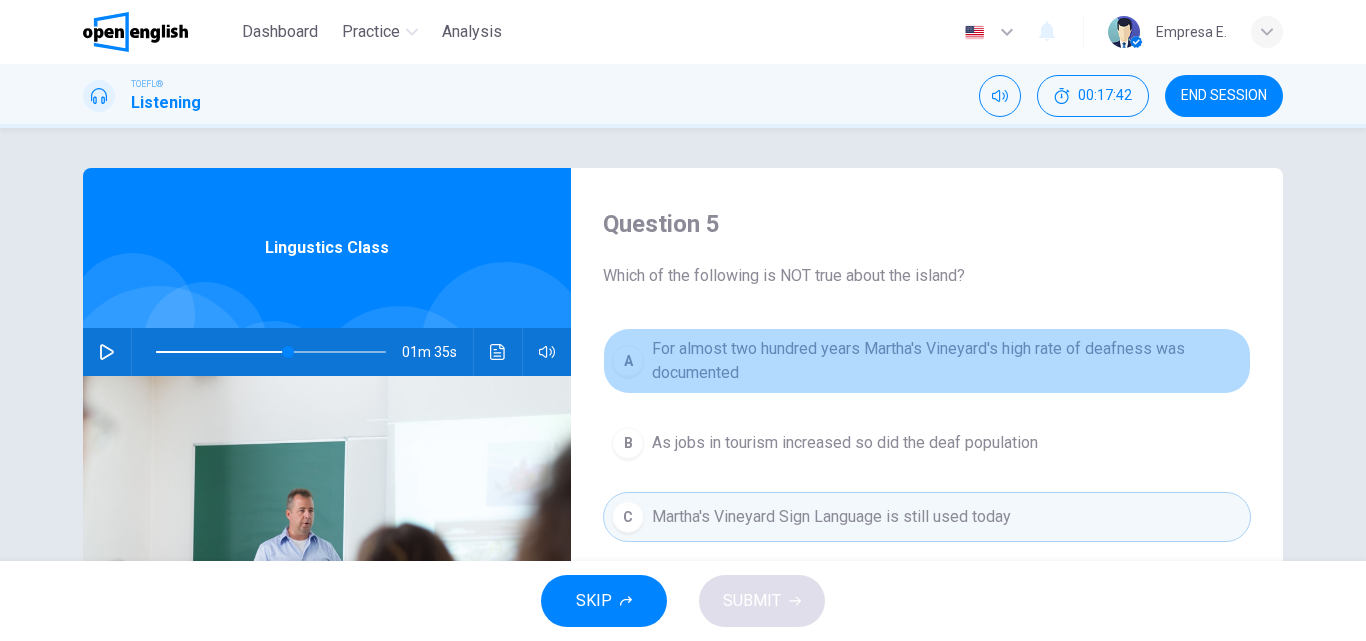 click on "For almost two hundred years Martha's Vineyard's high rate of deafness was documented" at bounding box center [947, 361] 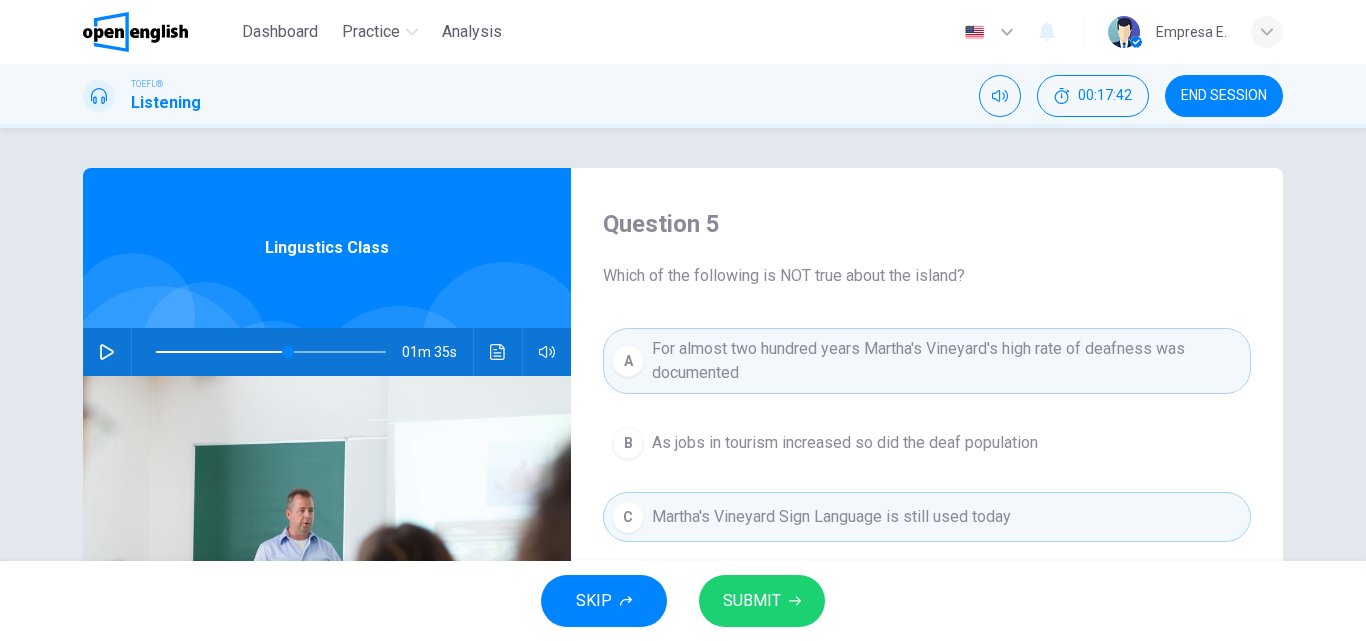 click on "As jobs in tourism increased so did the deaf population" at bounding box center (845, 443) 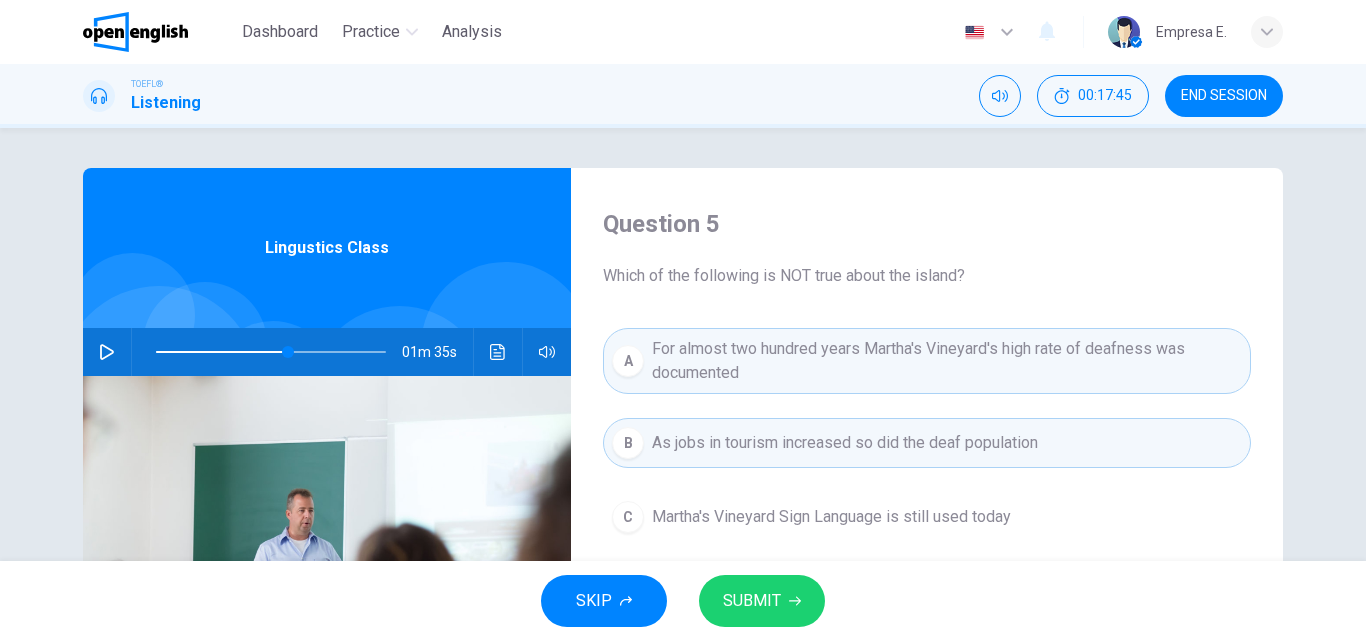 scroll, scrollTop: 100, scrollLeft: 0, axis: vertical 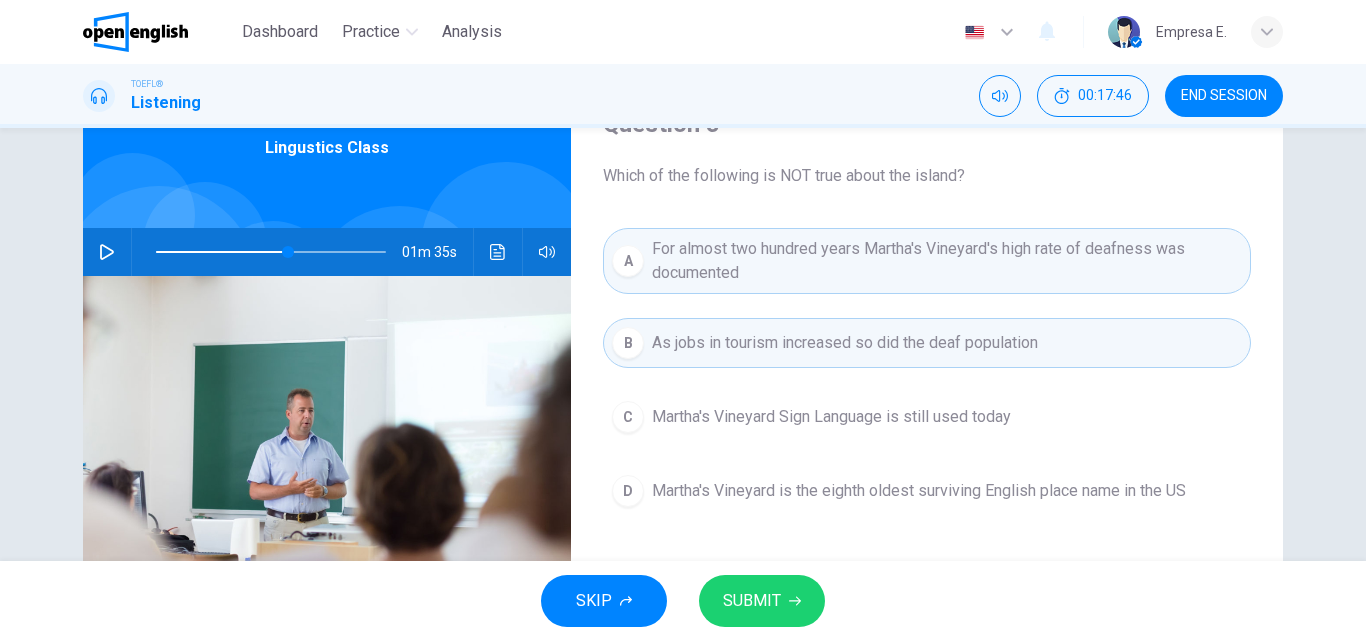 click on "As jobs in tourism increased so did the deaf population" at bounding box center (845, 343) 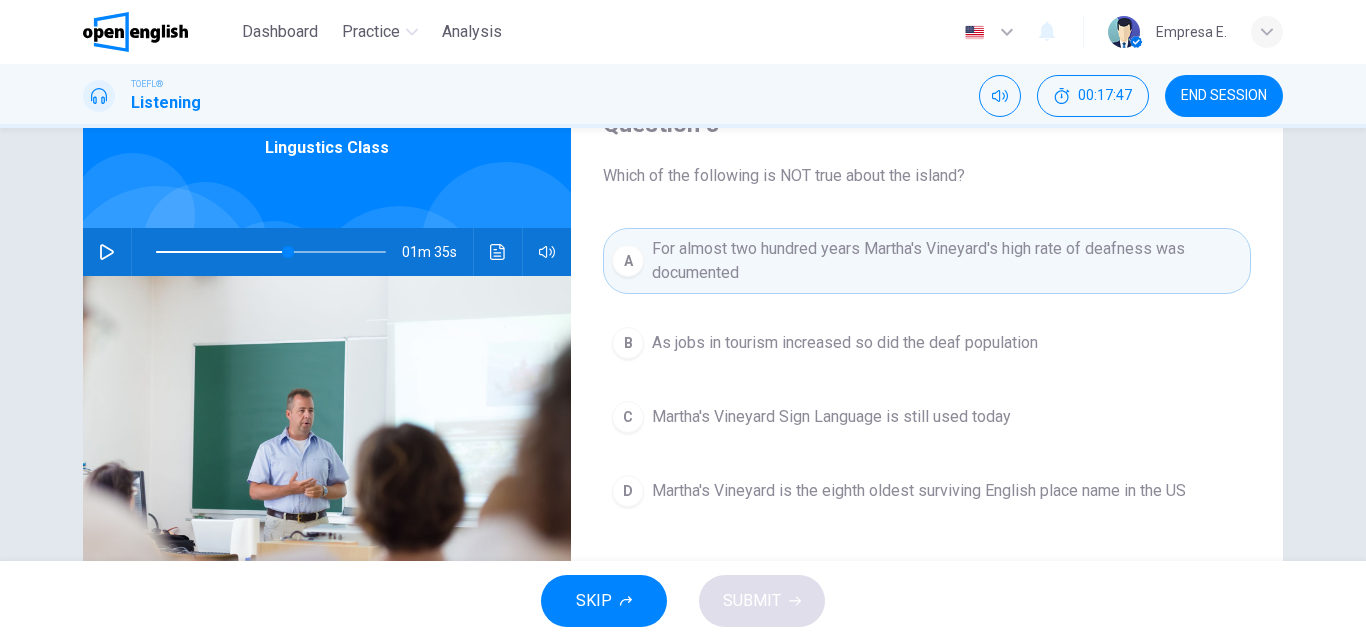 click on "For almost two hundred years Martha's Vineyard's high rate of deafness was documented" at bounding box center (947, 261) 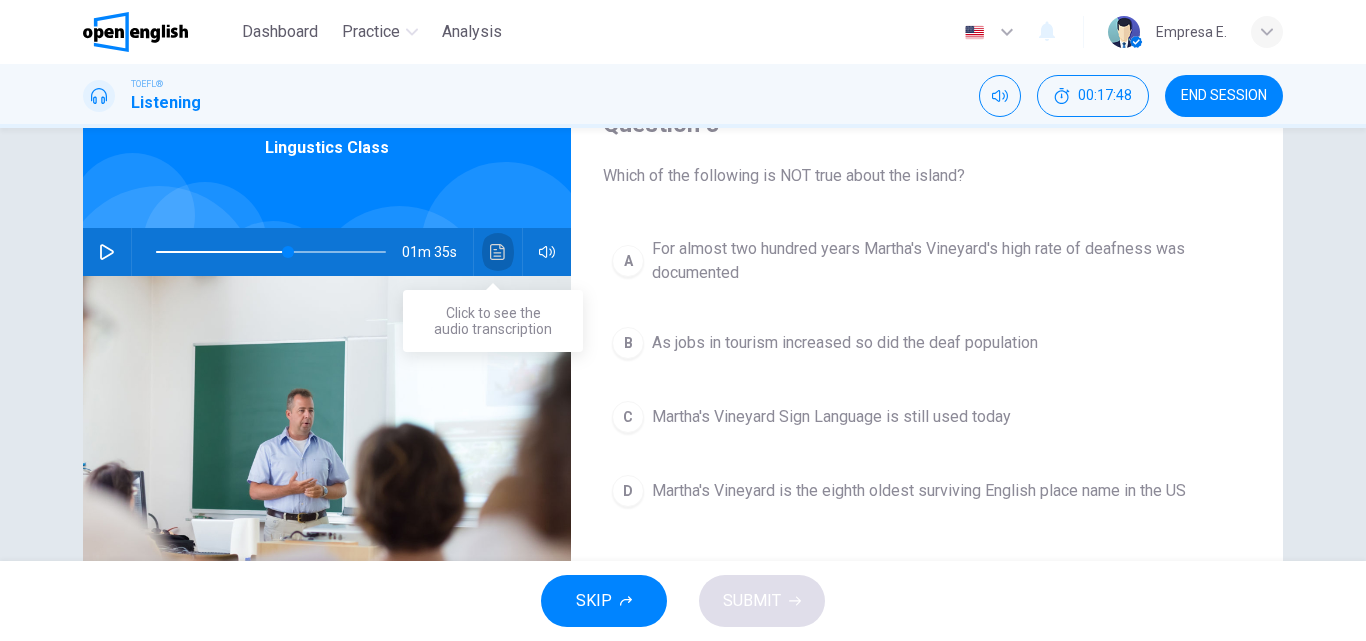 click at bounding box center [498, 252] 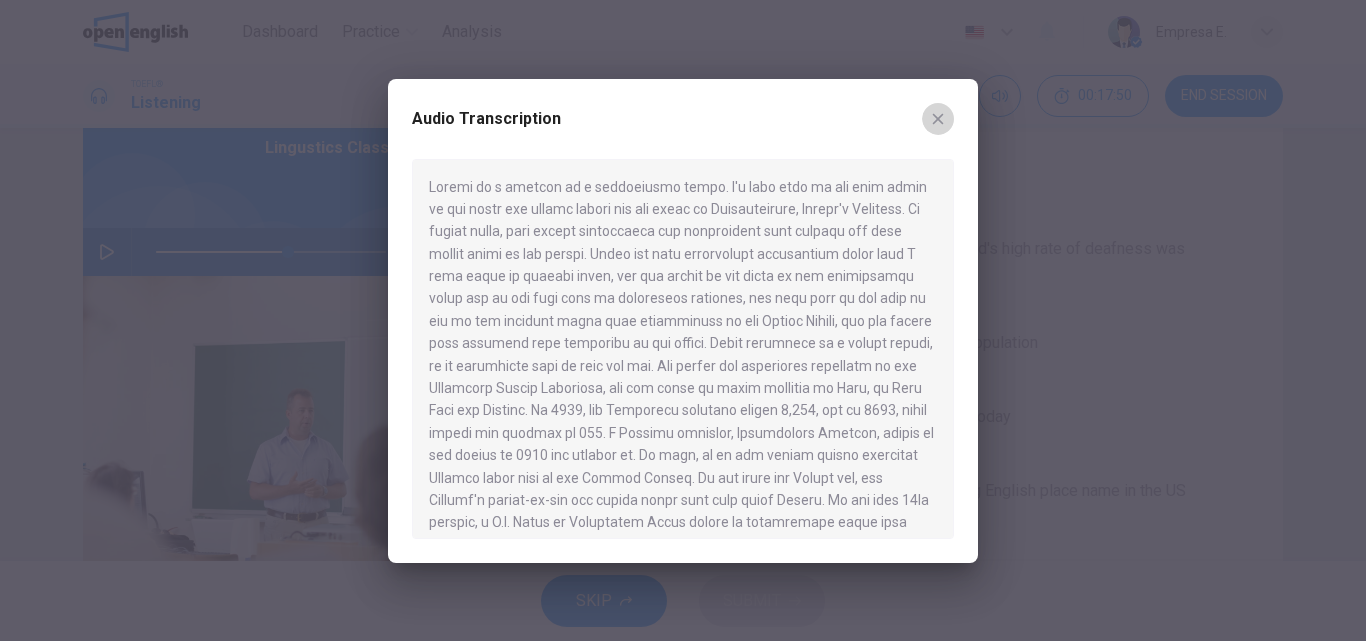drag, startPoint x: 945, startPoint y: 118, endPoint x: 832, endPoint y: 150, distance: 117.4436 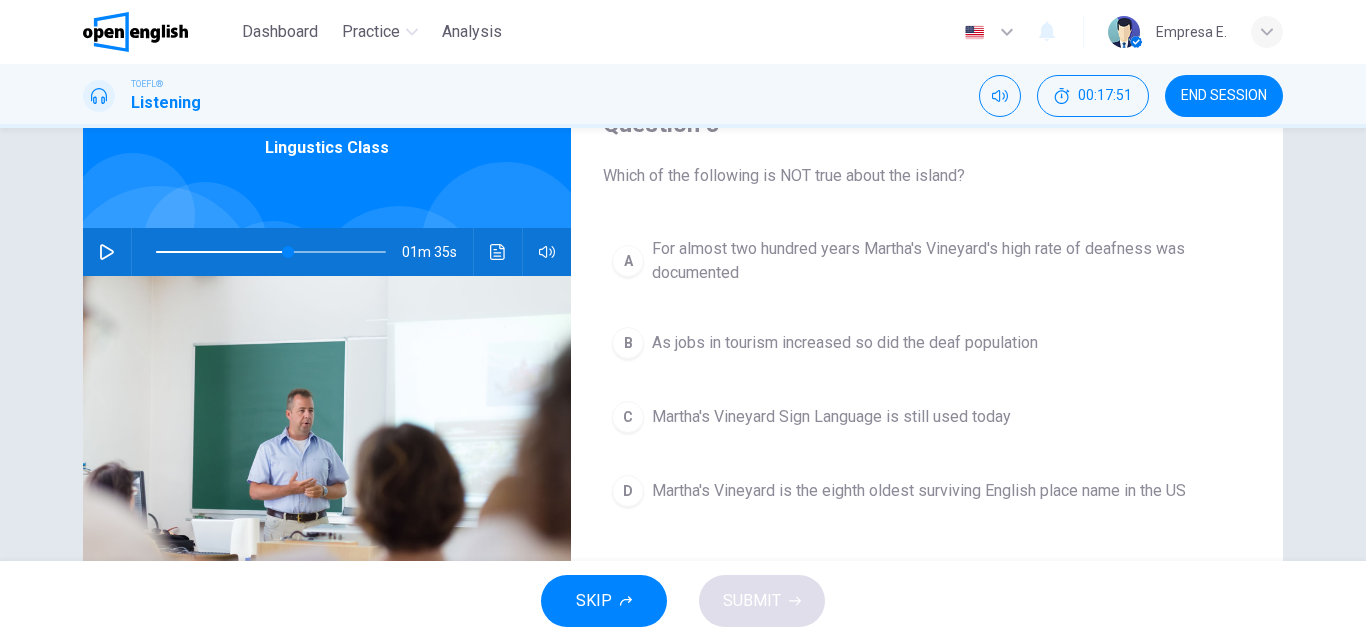 click 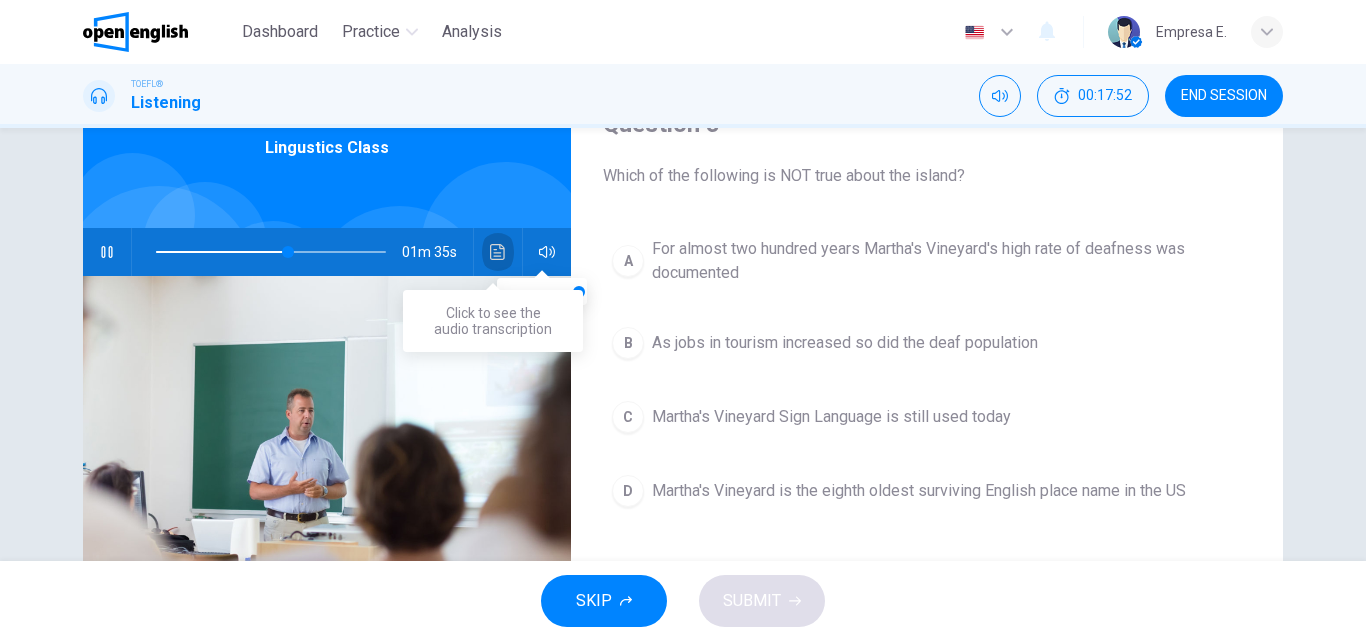 click at bounding box center [498, 252] 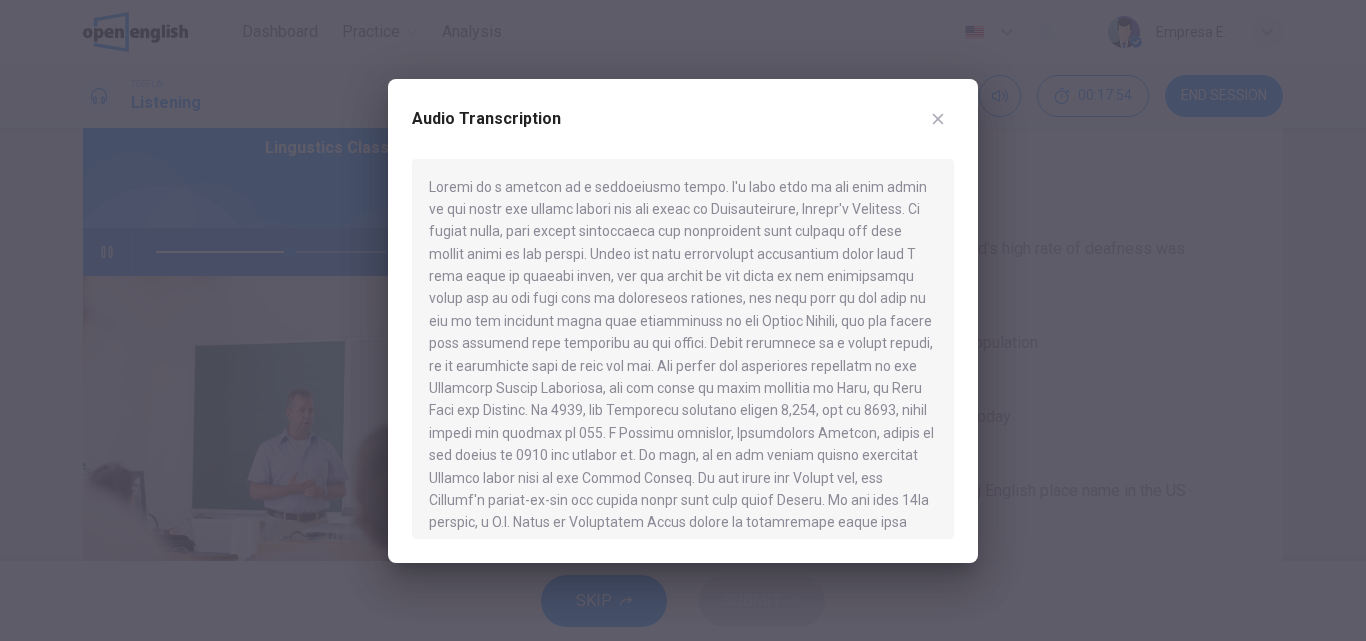 drag, startPoint x: 674, startPoint y: 342, endPoint x: 731, endPoint y: 342, distance: 57 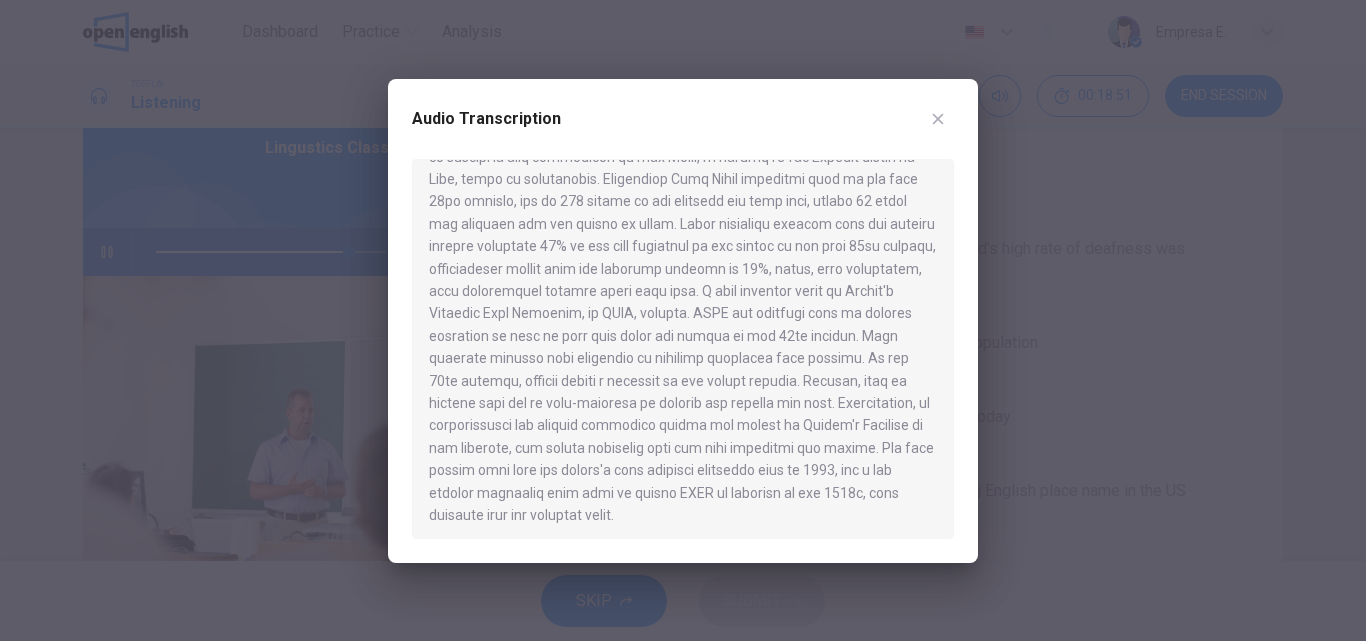 scroll, scrollTop: 527, scrollLeft: 0, axis: vertical 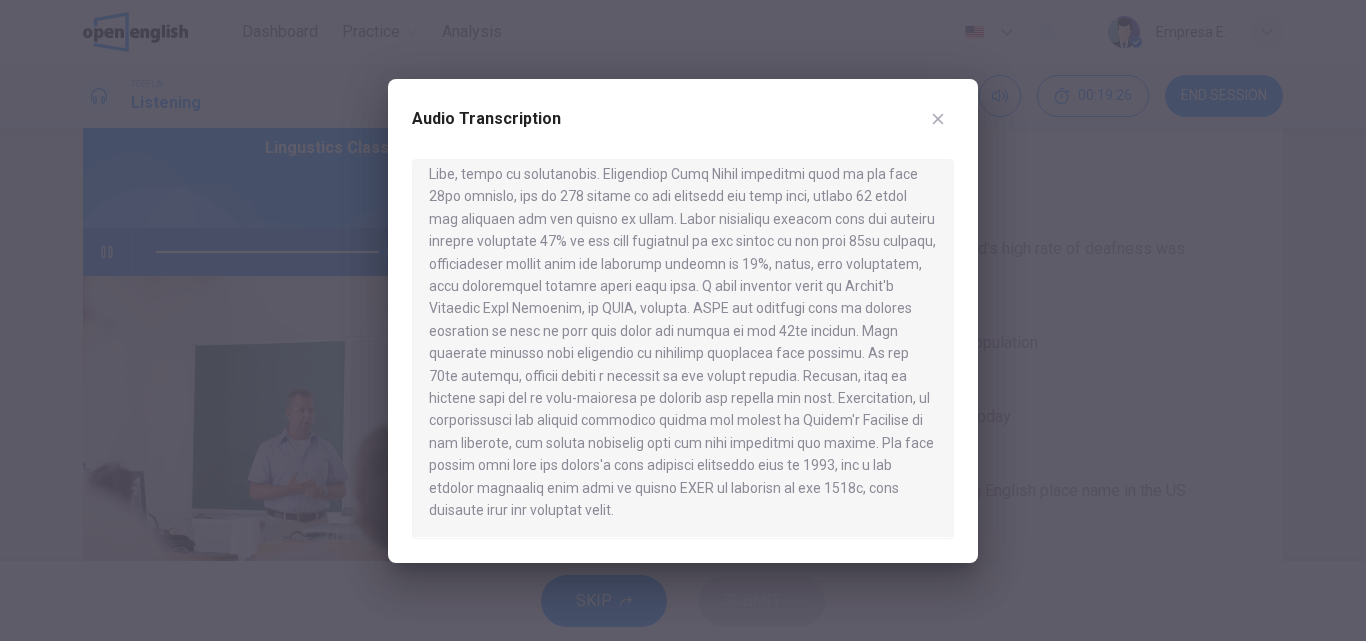 type on "*" 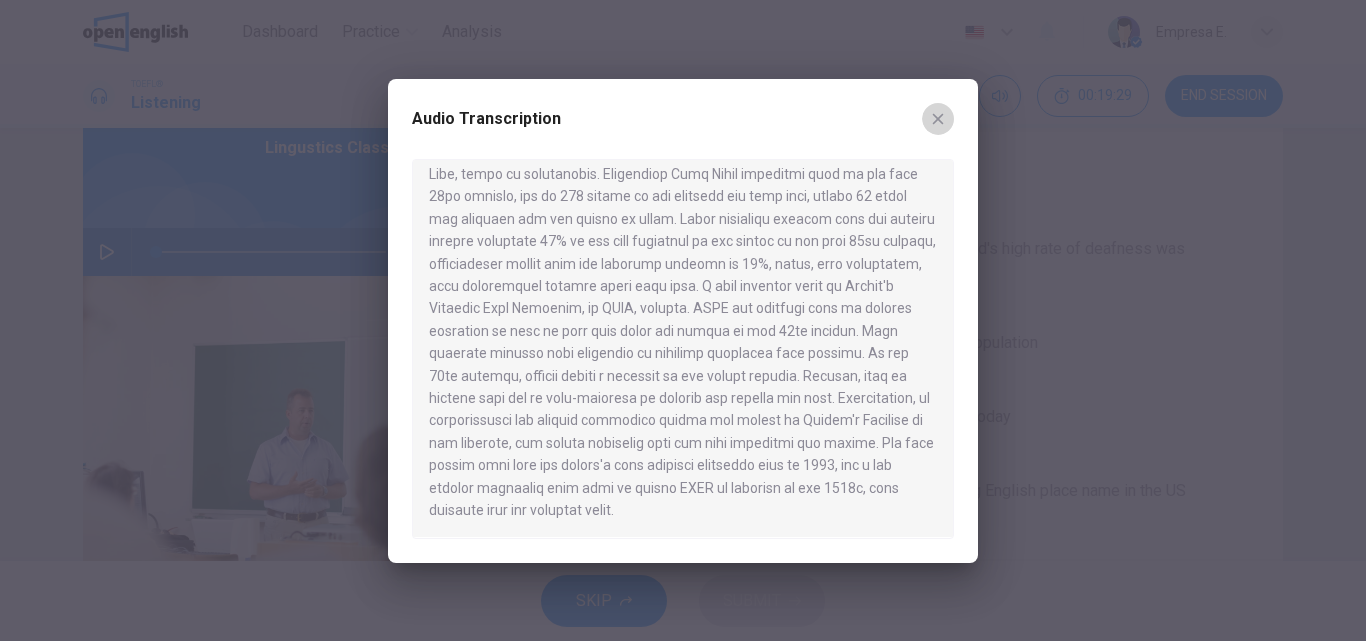 click 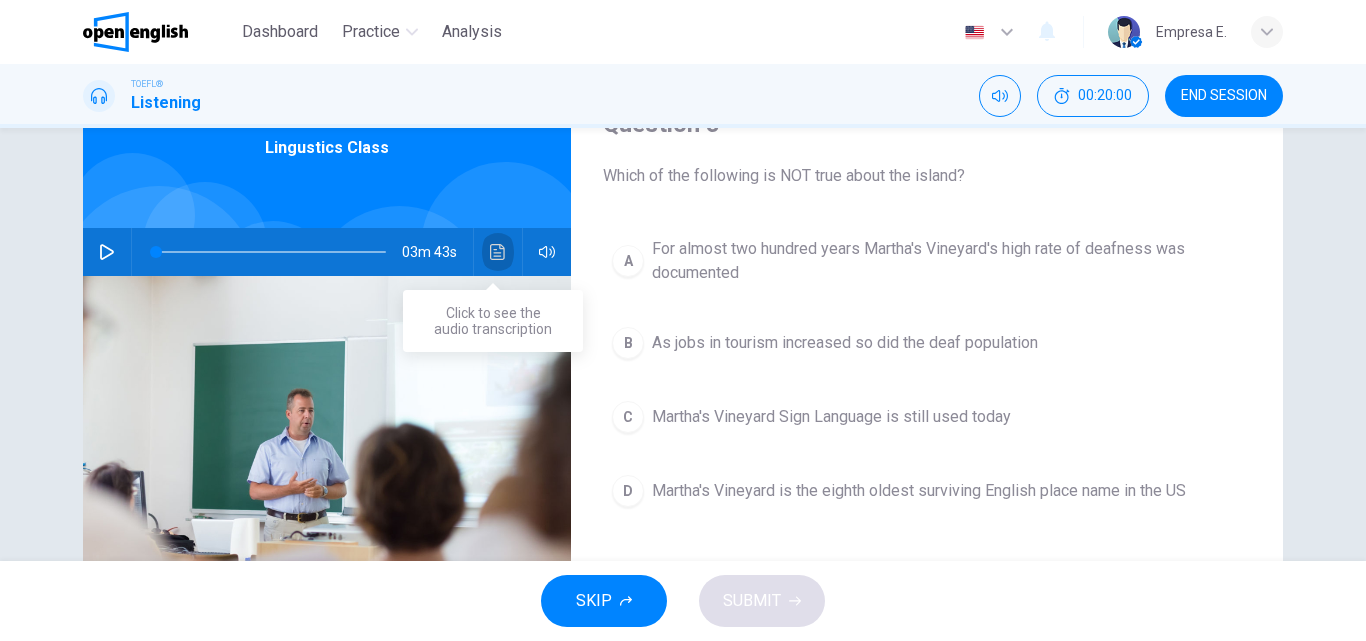 click 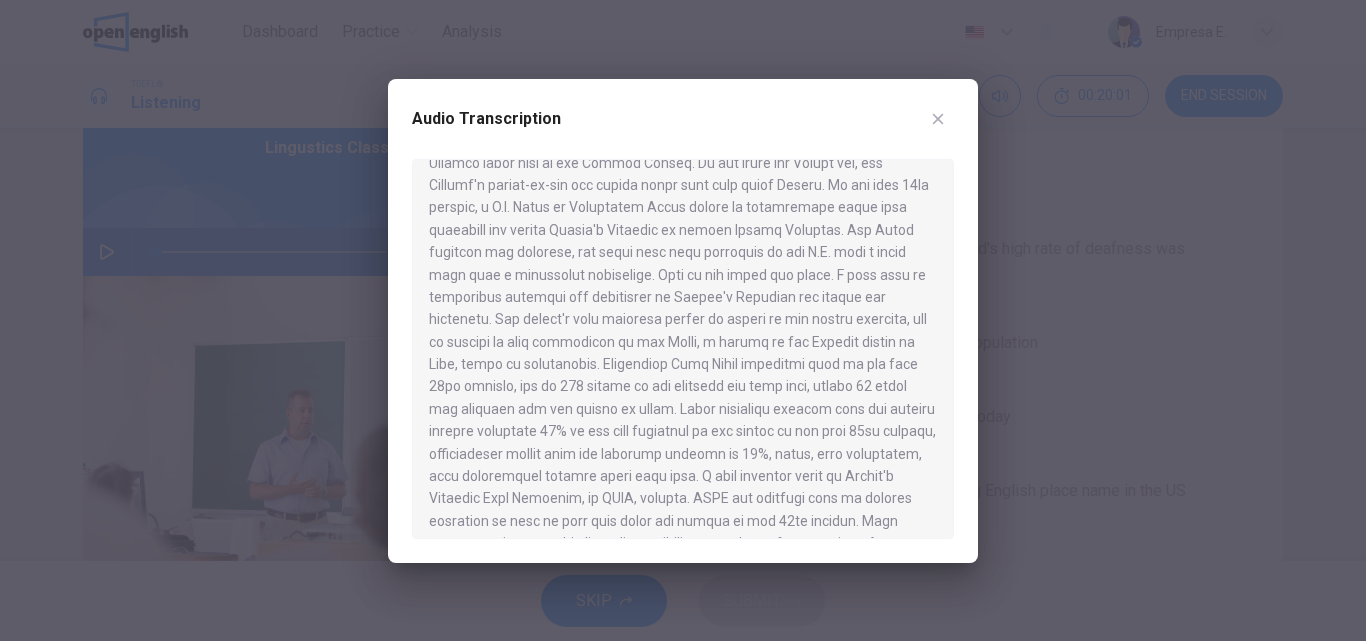 scroll, scrollTop: 527, scrollLeft: 0, axis: vertical 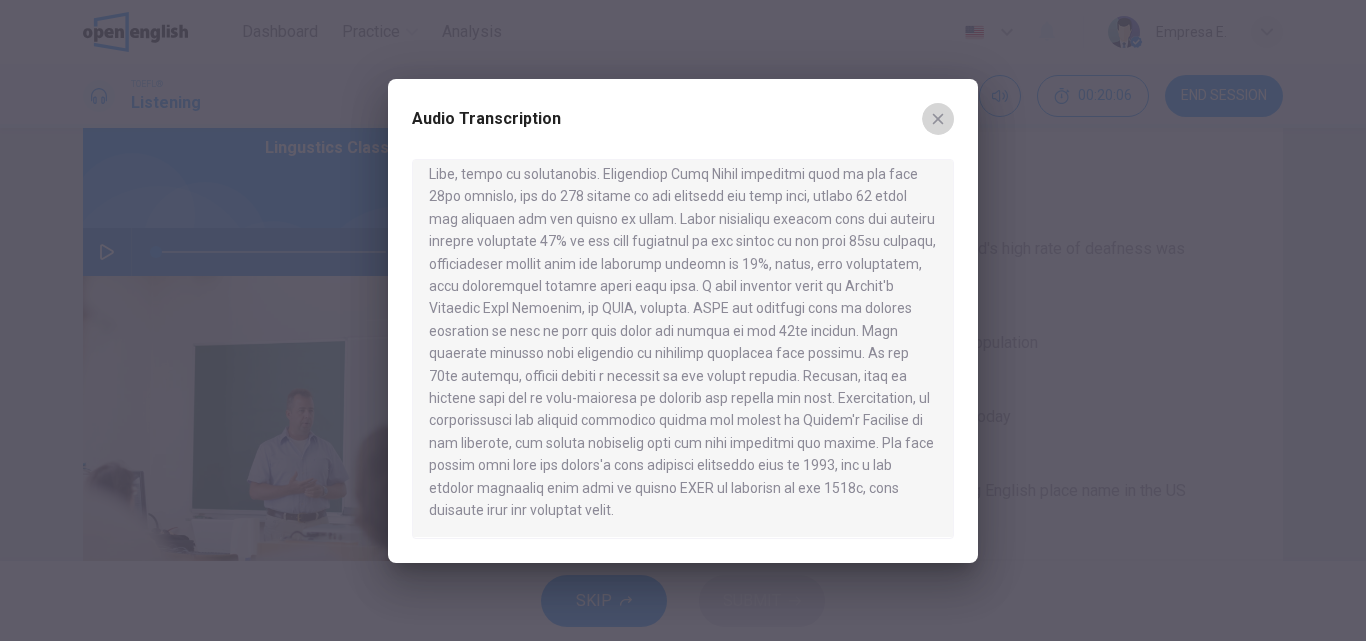 click at bounding box center (938, 119) 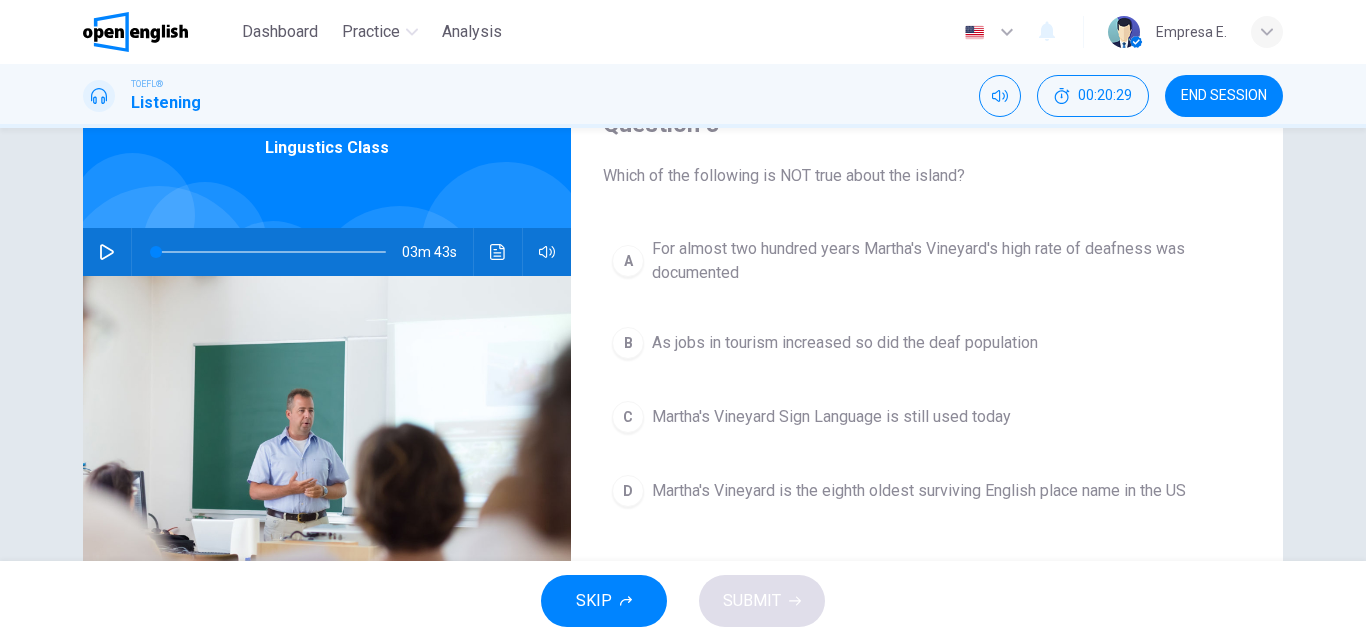 click on "B" at bounding box center [628, 343] 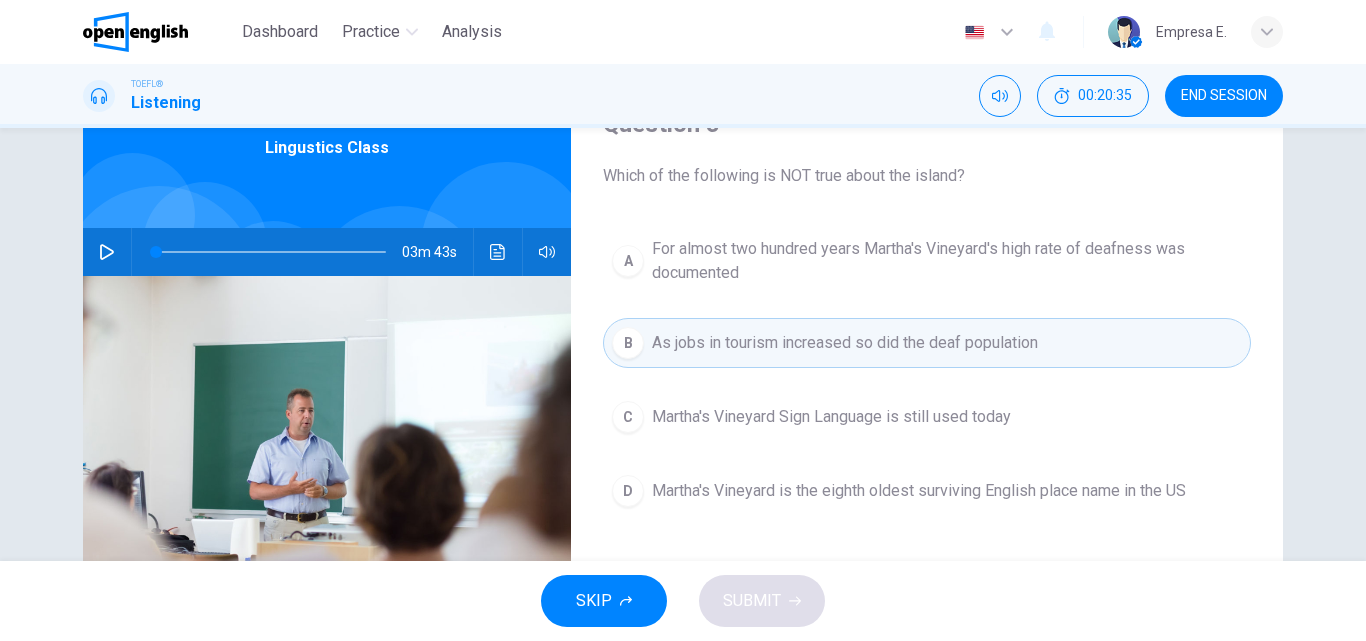 click 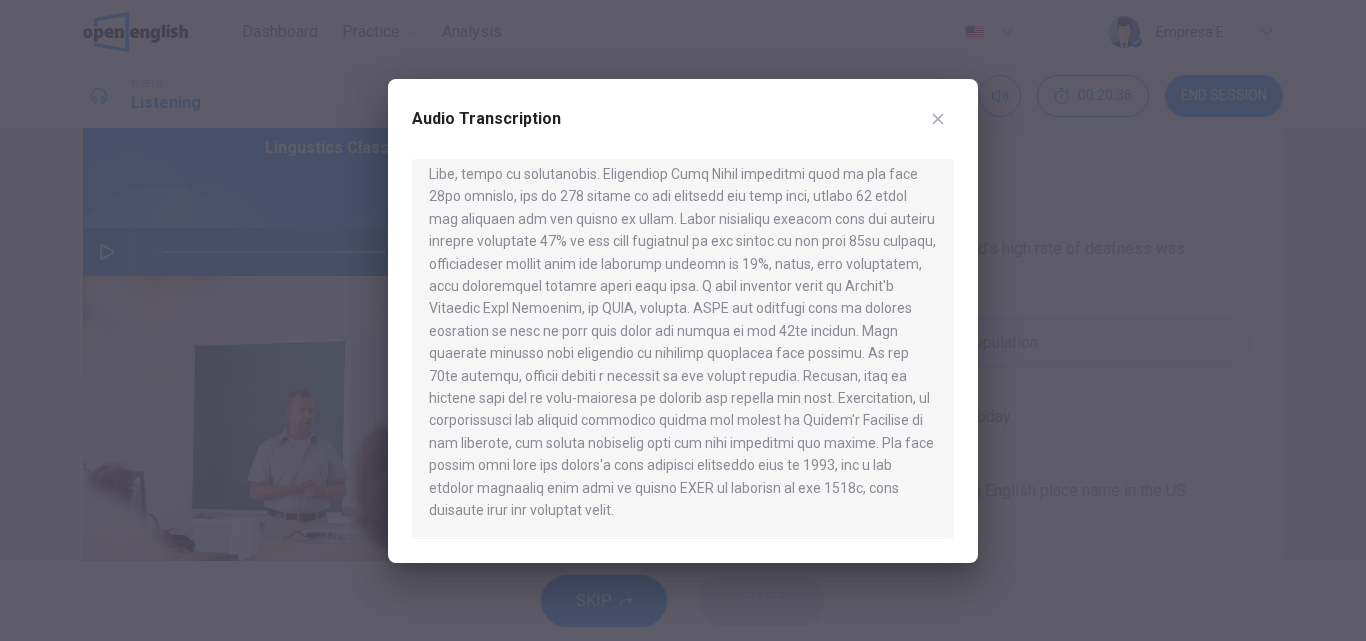 scroll, scrollTop: 527, scrollLeft: 0, axis: vertical 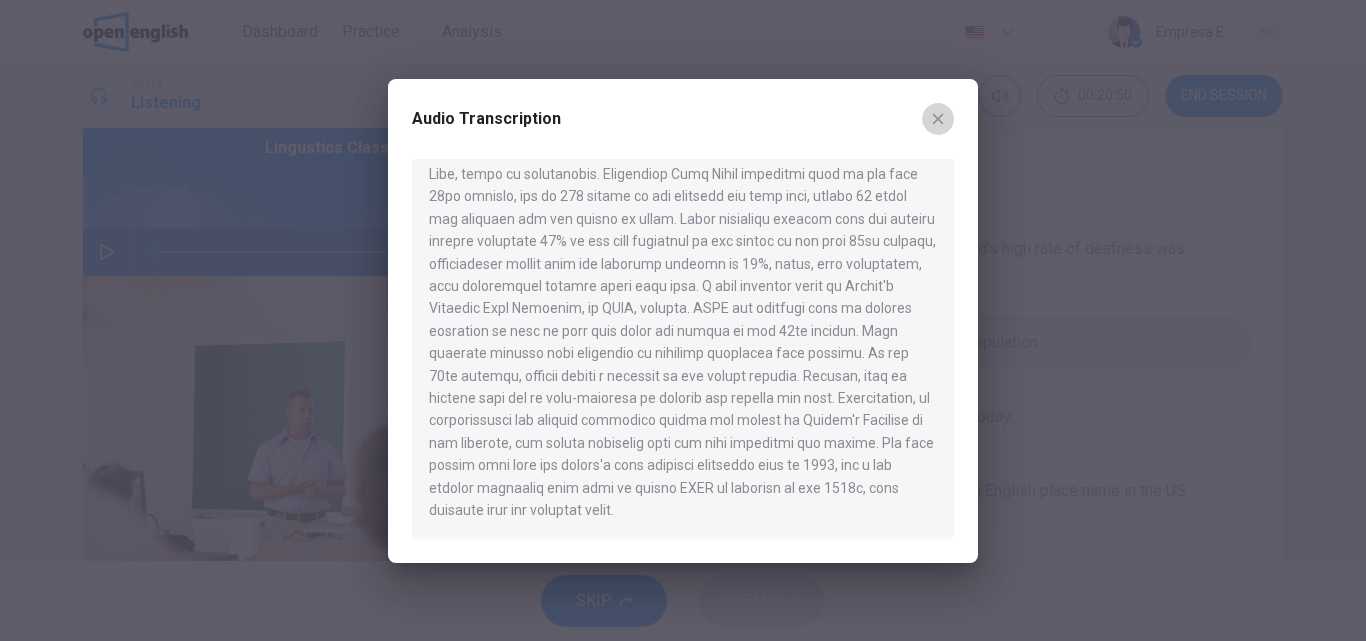 click 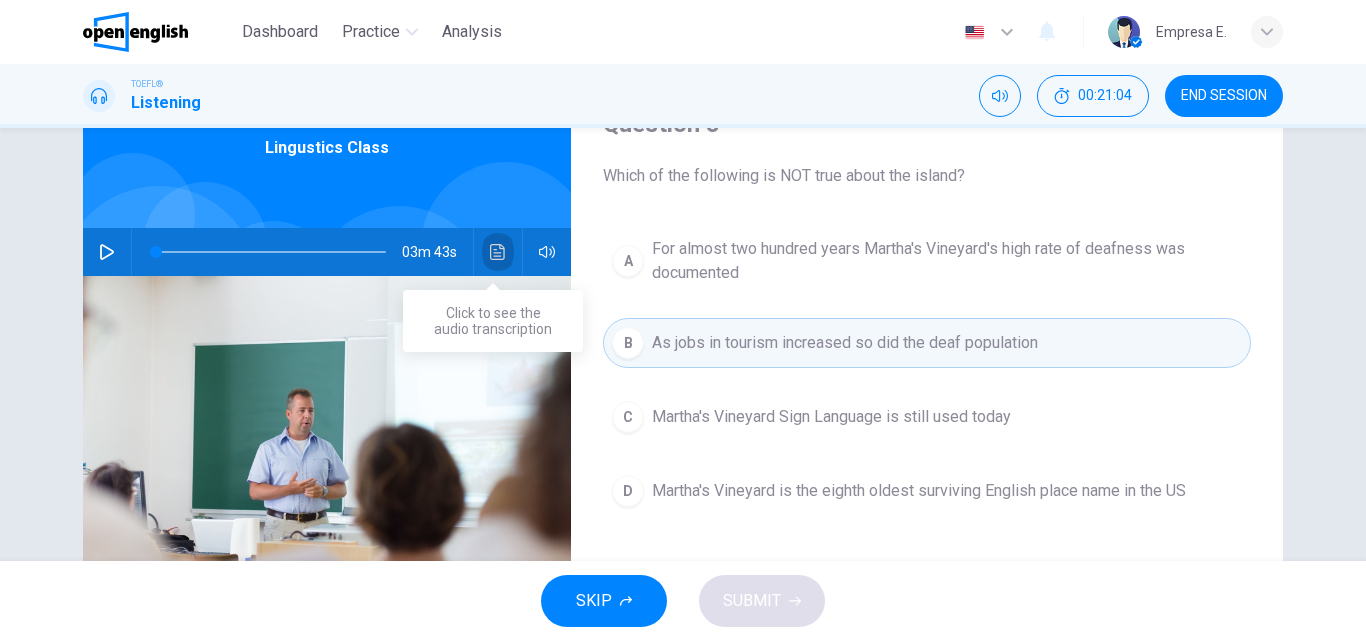 click 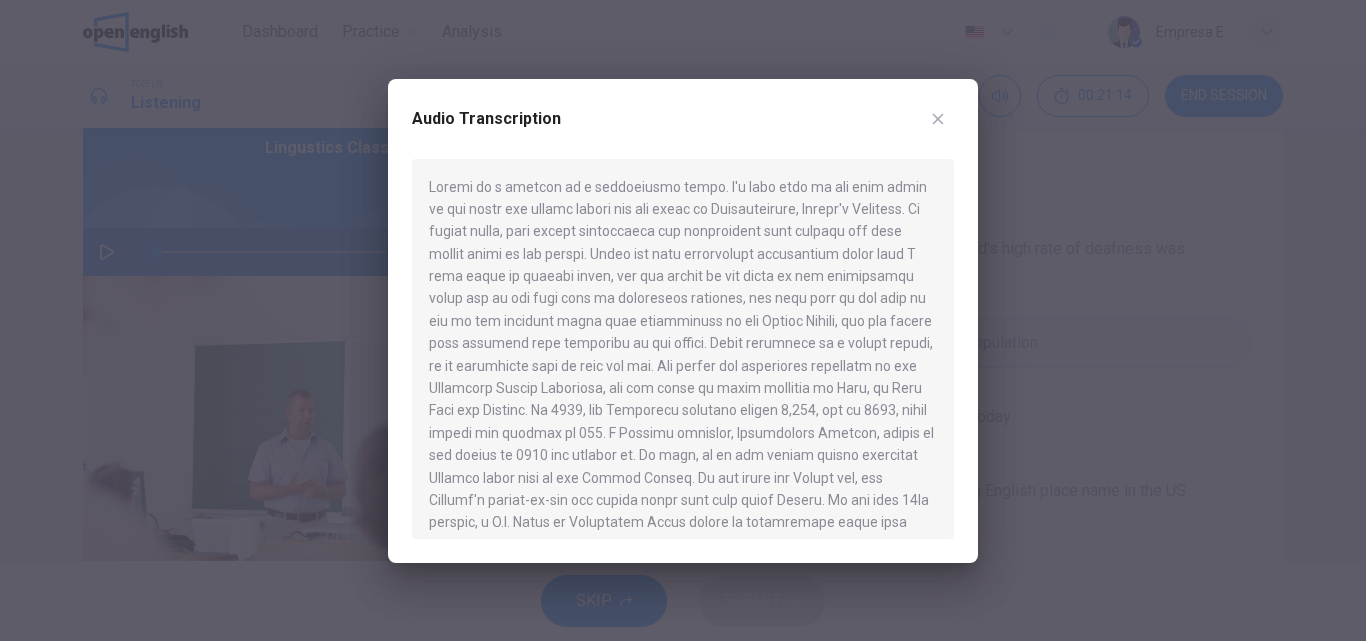 click at bounding box center [938, 119] 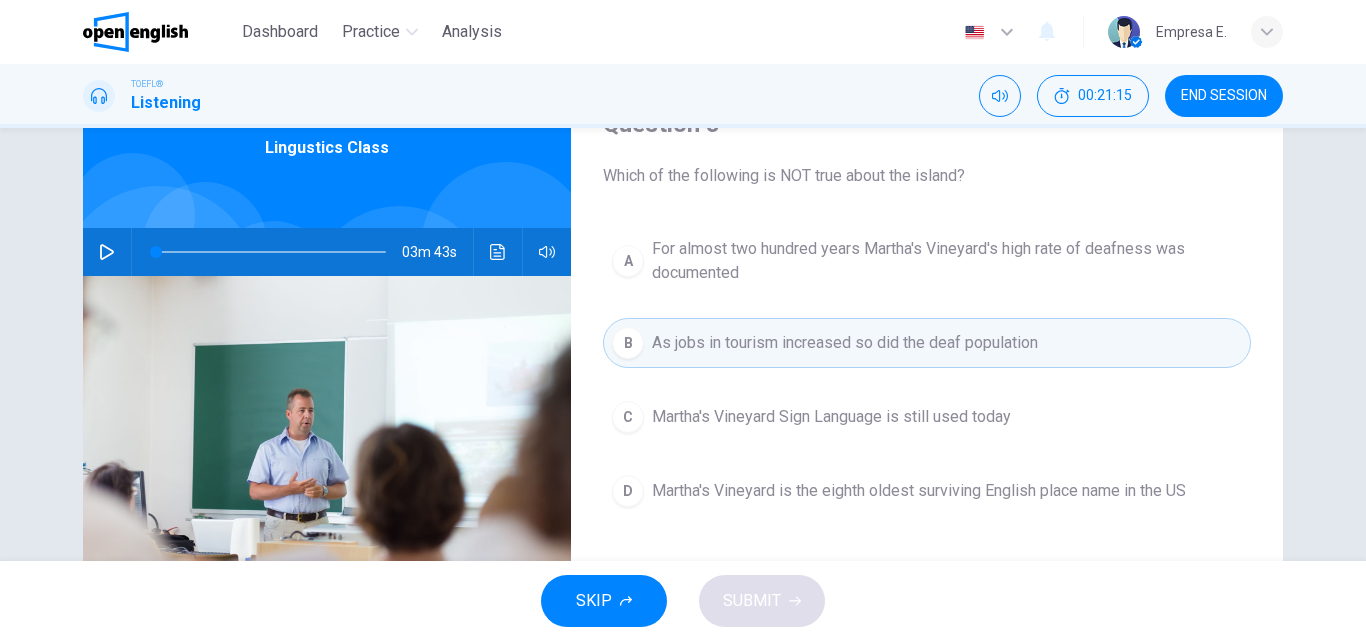 click on "Martha's Vineyard Sign Language is still used today" at bounding box center [831, 417] 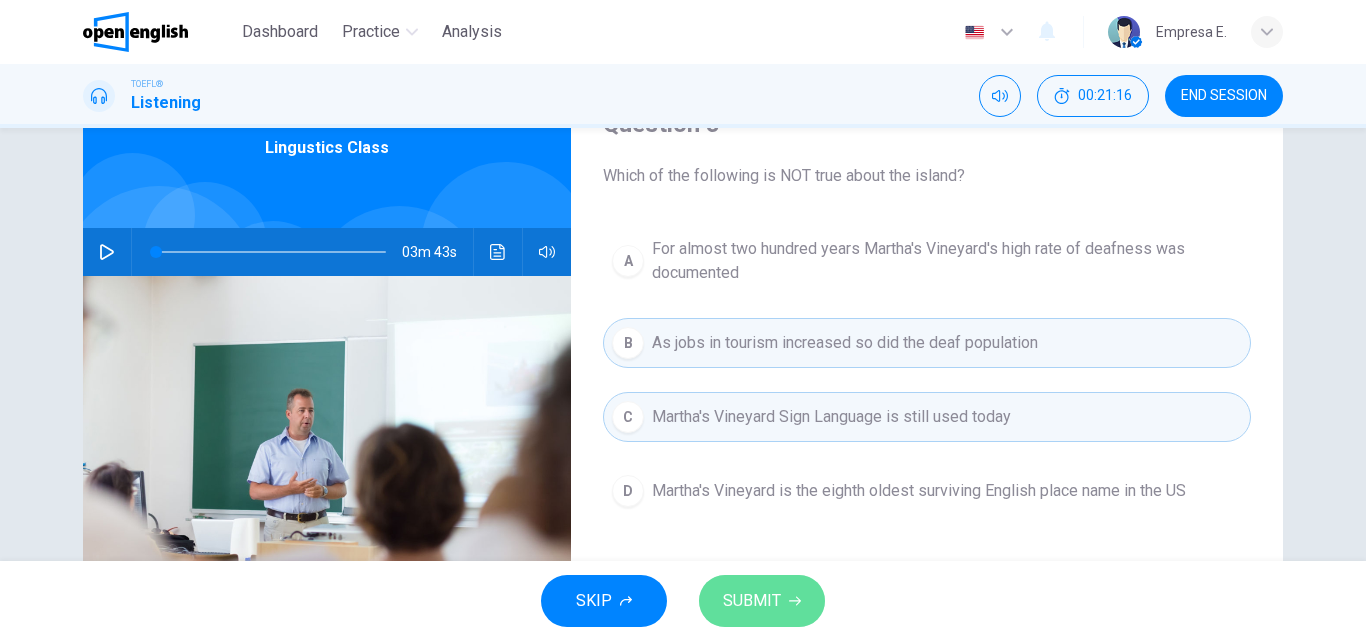 click on "SUBMIT" at bounding box center (752, 601) 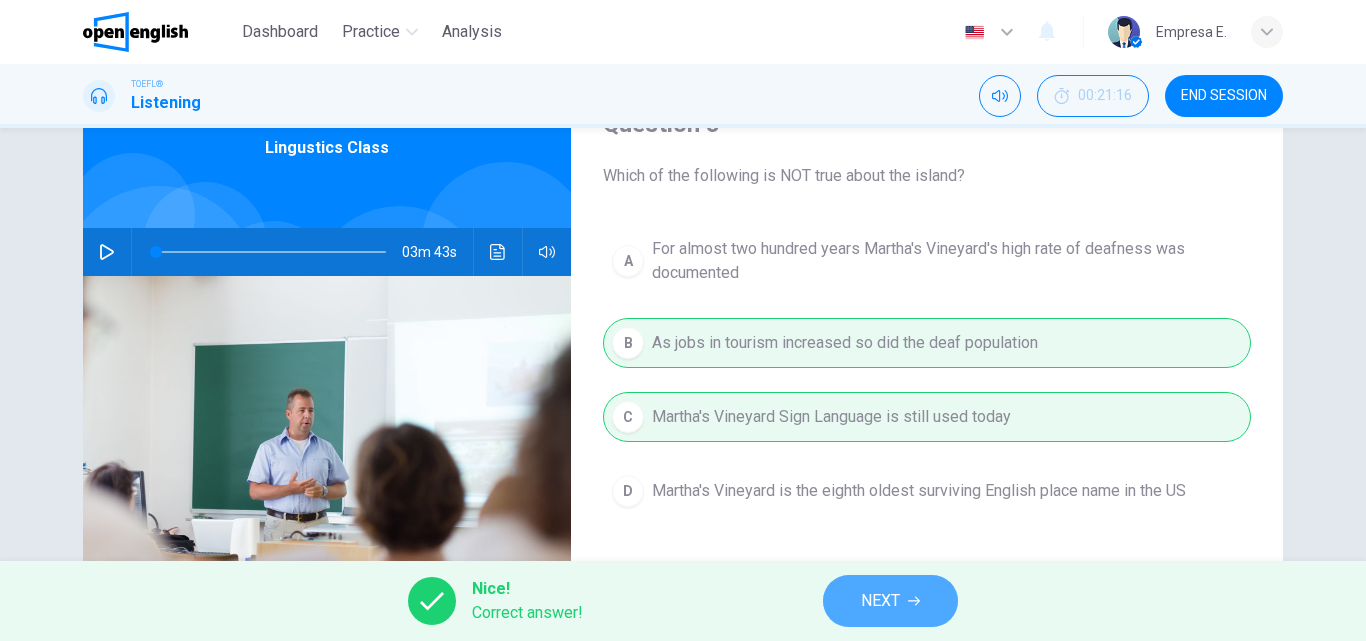 click on "NEXT" at bounding box center (890, 601) 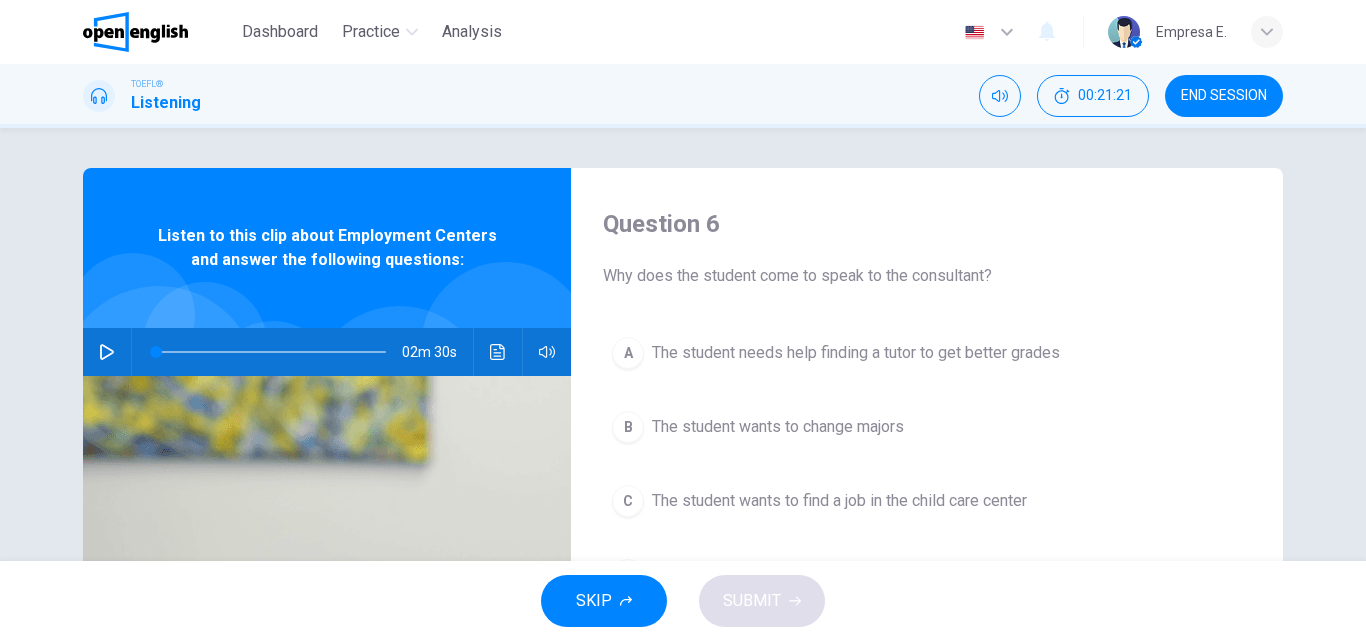 click on "END SESSION" at bounding box center (1224, 96) 